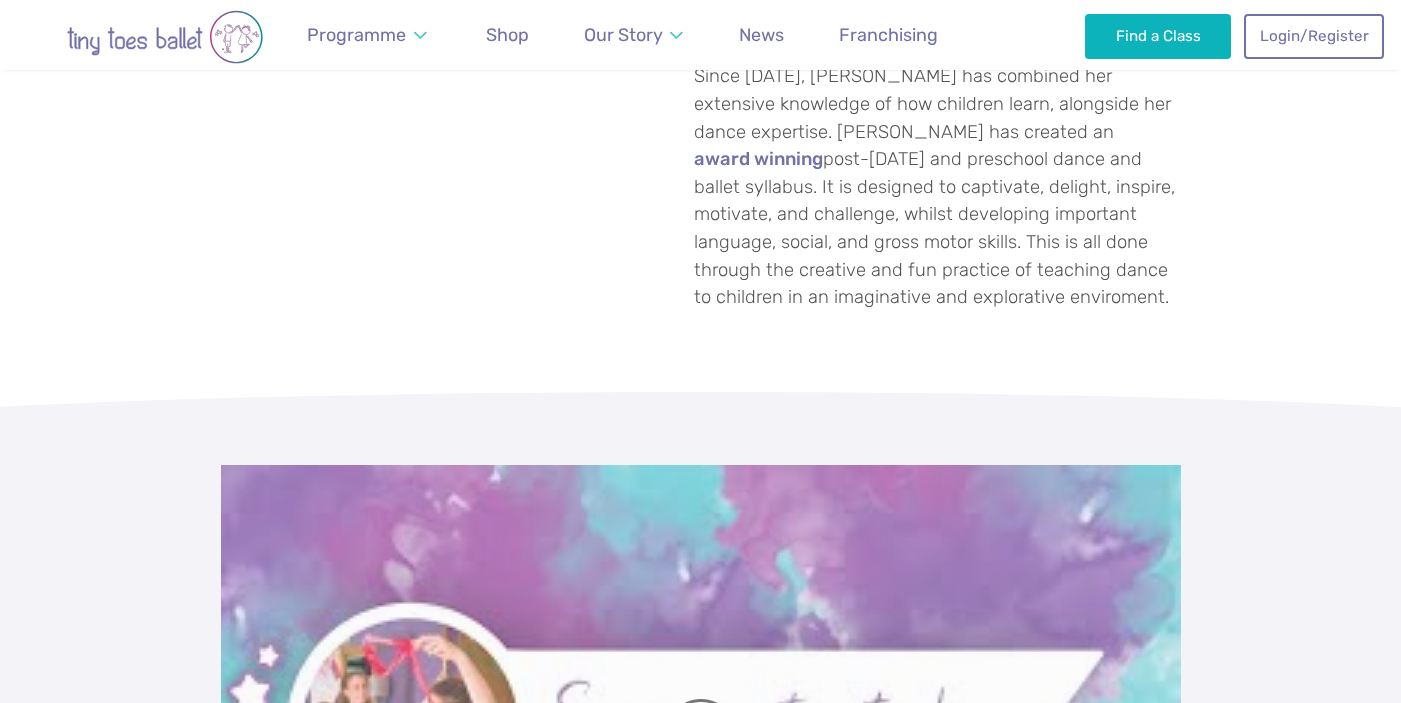 scroll, scrollTop: 0, scrollLeft: 0, axis: both 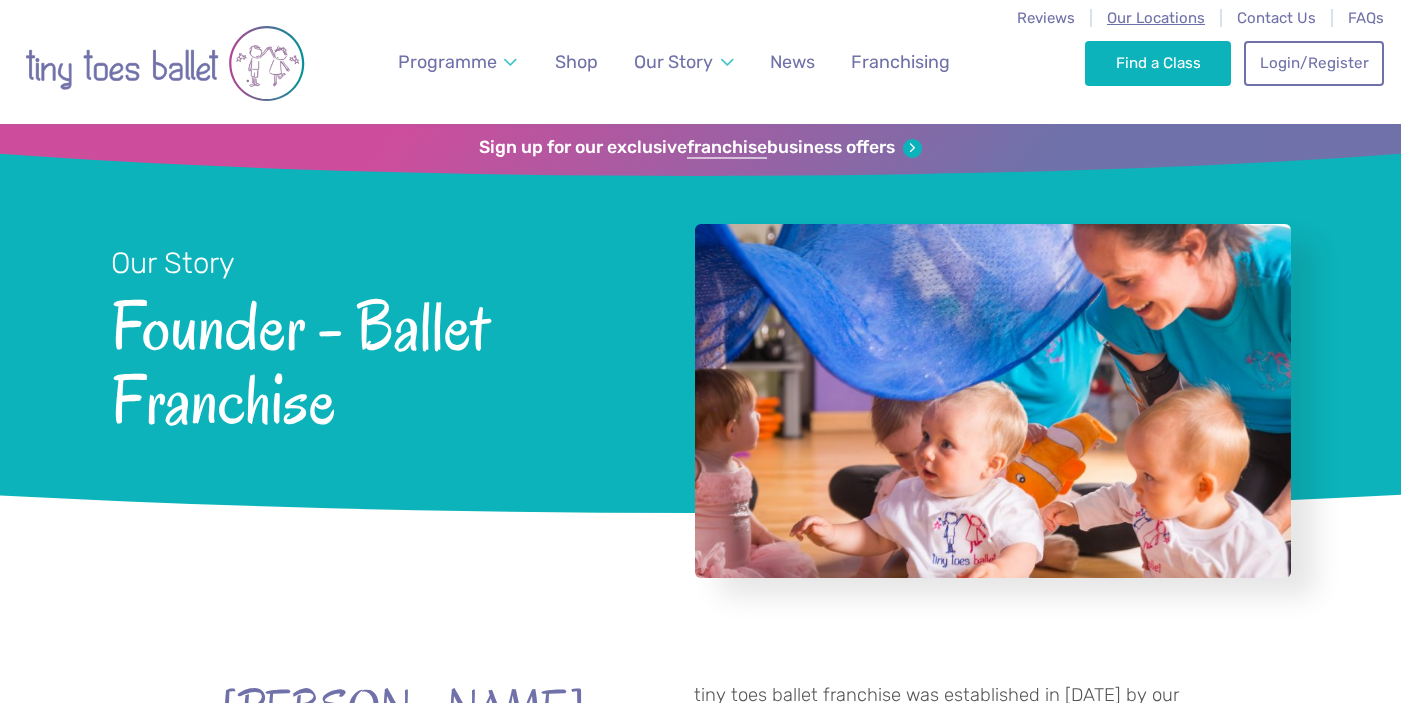 click on "Our Locations" at bounding box center (1156, 18) 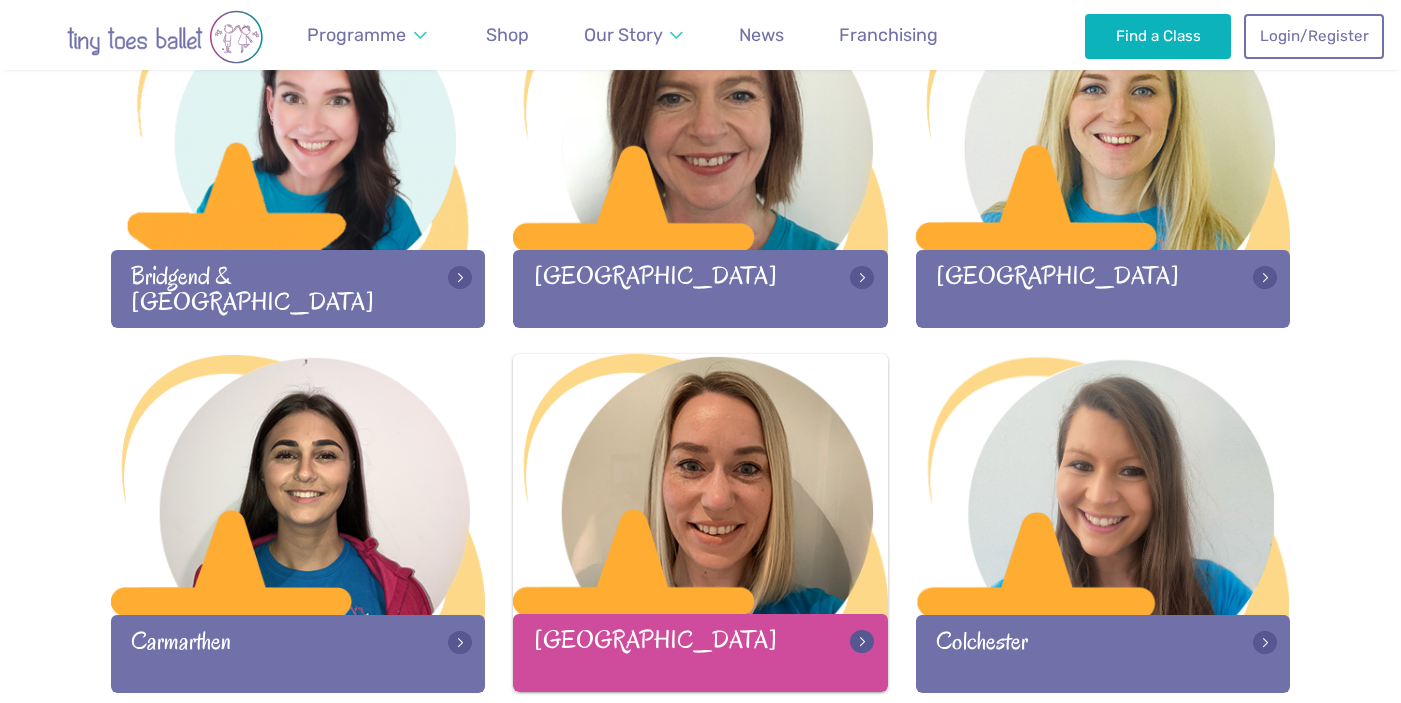 scroll, scrollTop: 747, scrollLeft: 0, axis: vertical 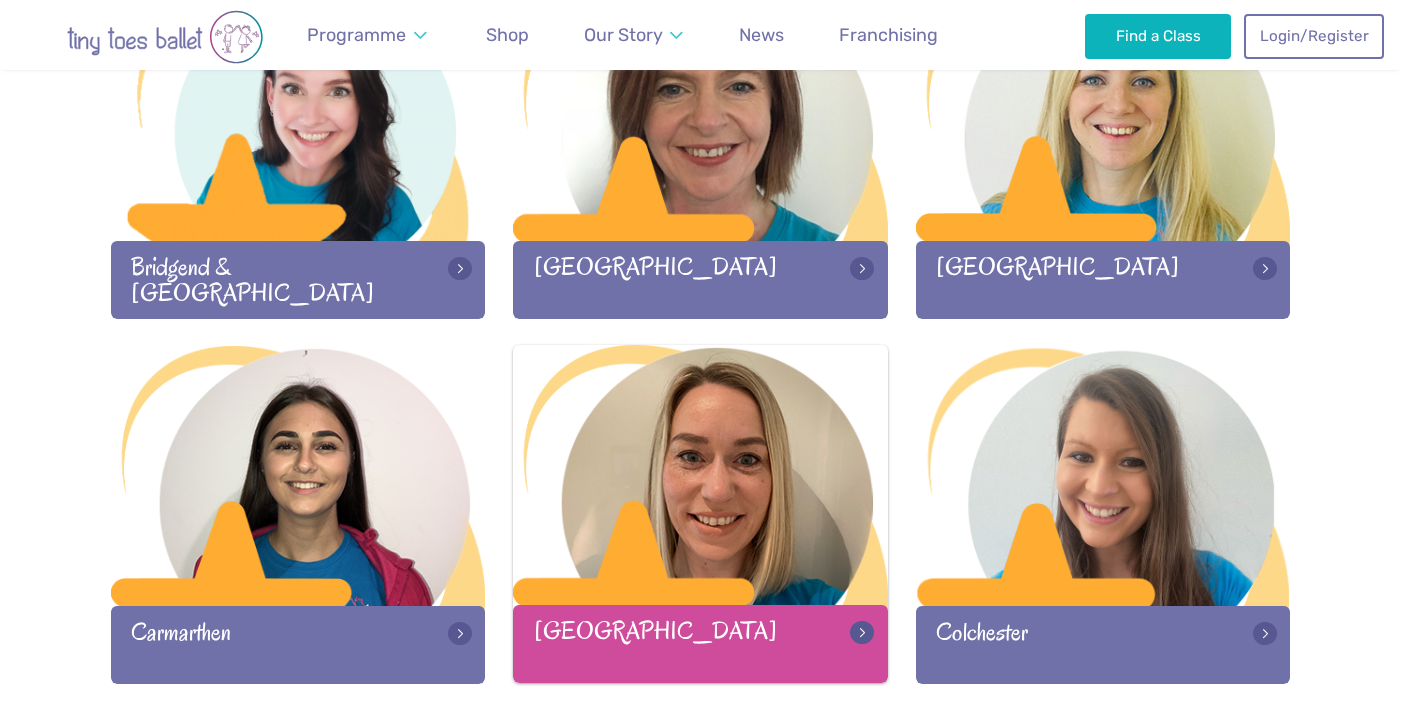 click at bounding box center [700, 477] 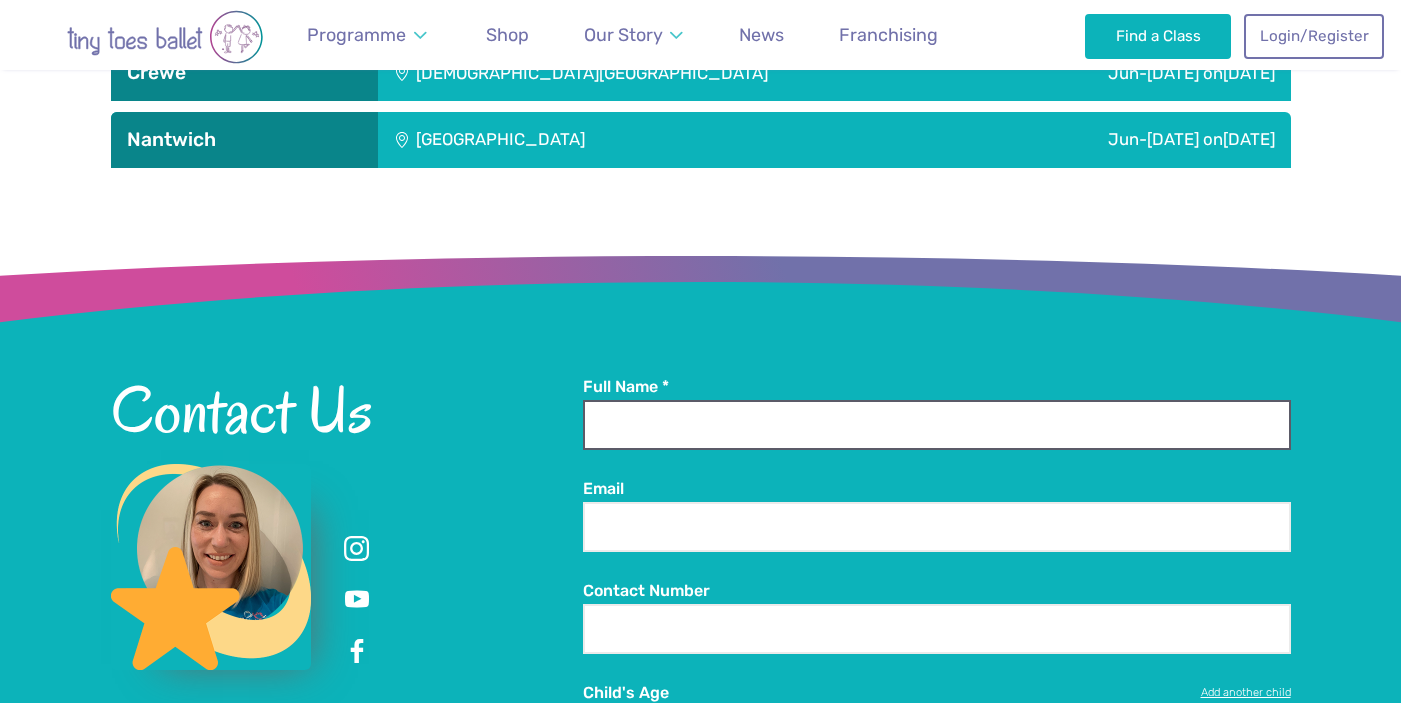 scroll, scrollTop: 2038, scrollLeft: 0, axis: vertical 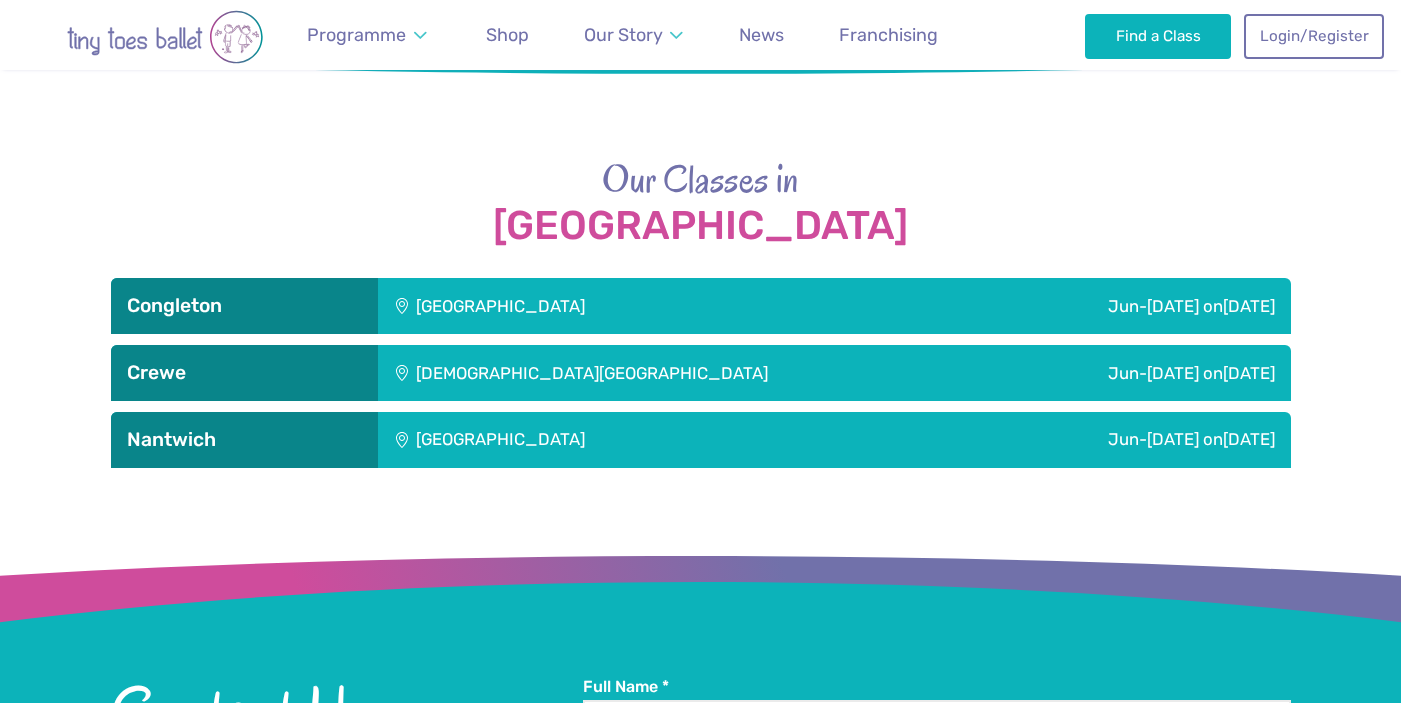 click on "Astbury Village Hall" at bounding box center (619, 306) 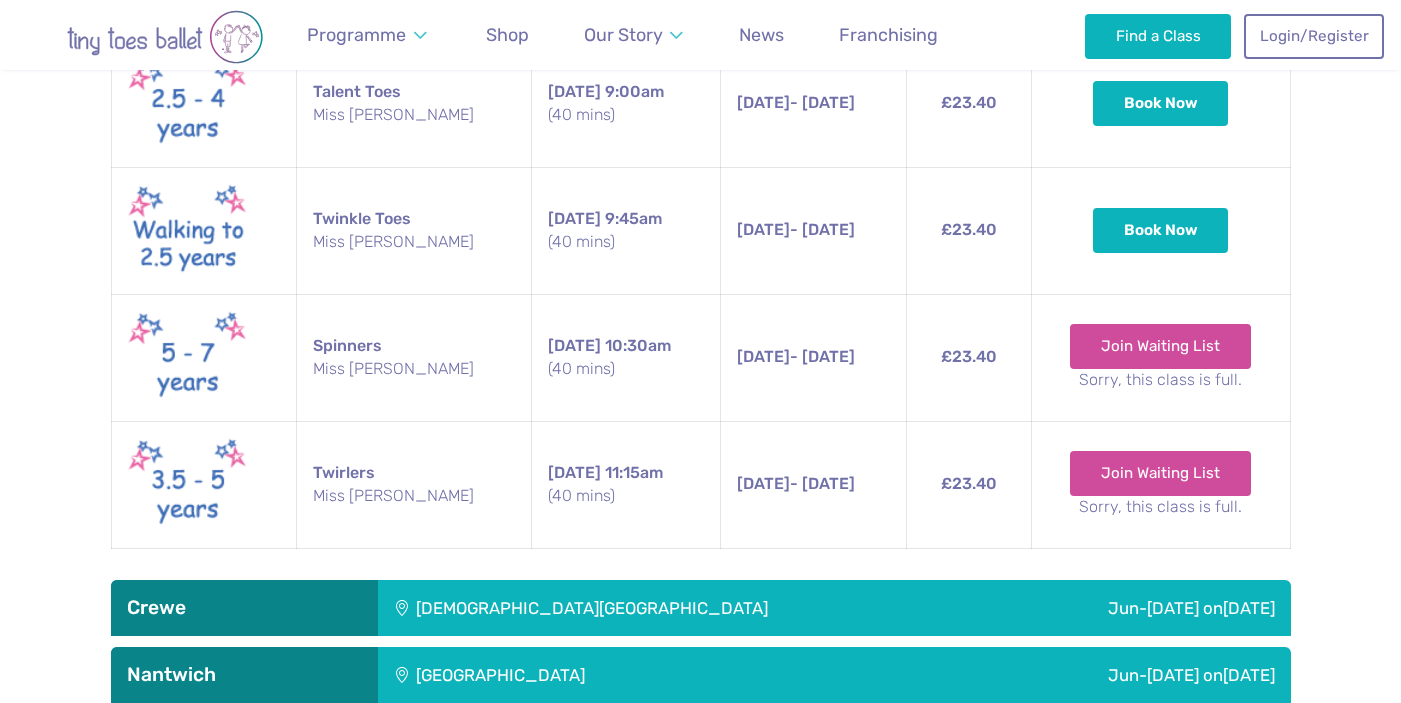 scroll, scrollTop: 2481, scrollLeft: 0, axis: vertical 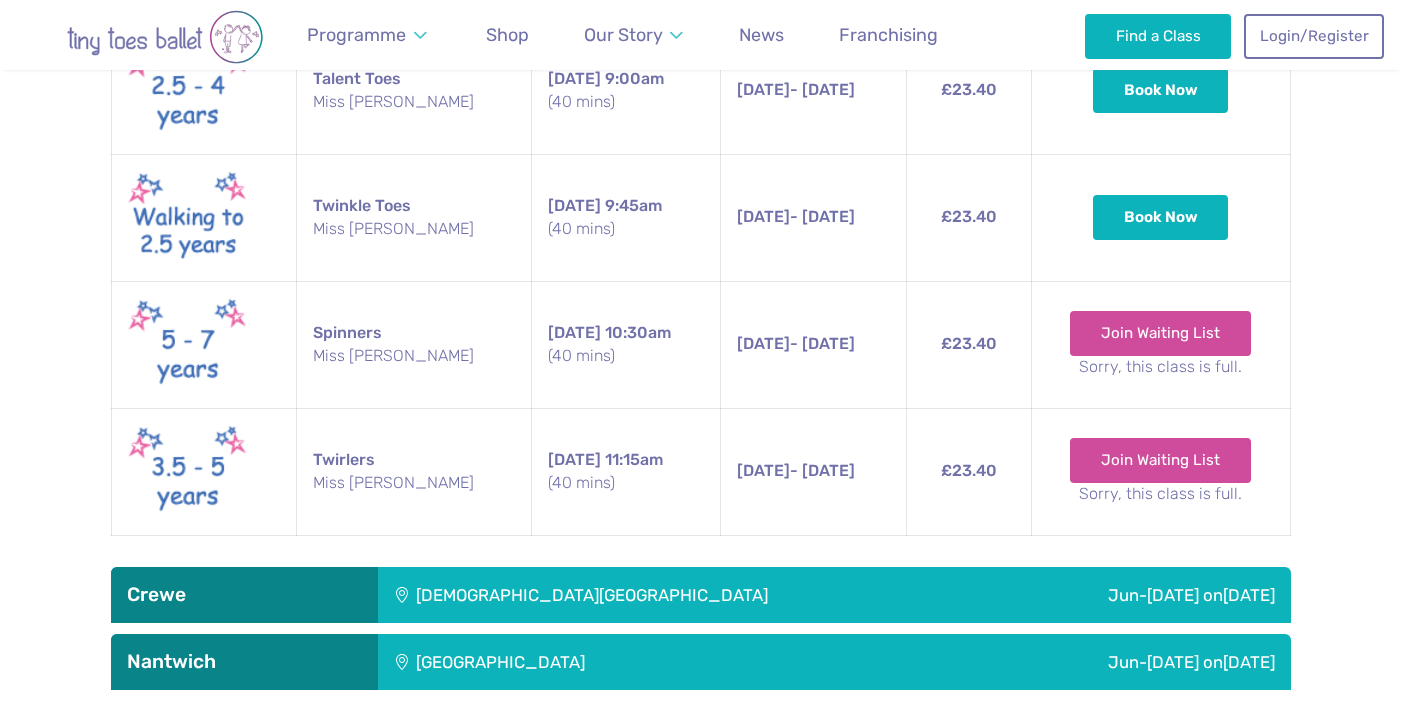 click on "St Micheals Church Hall" at bounding box center (684, 595) 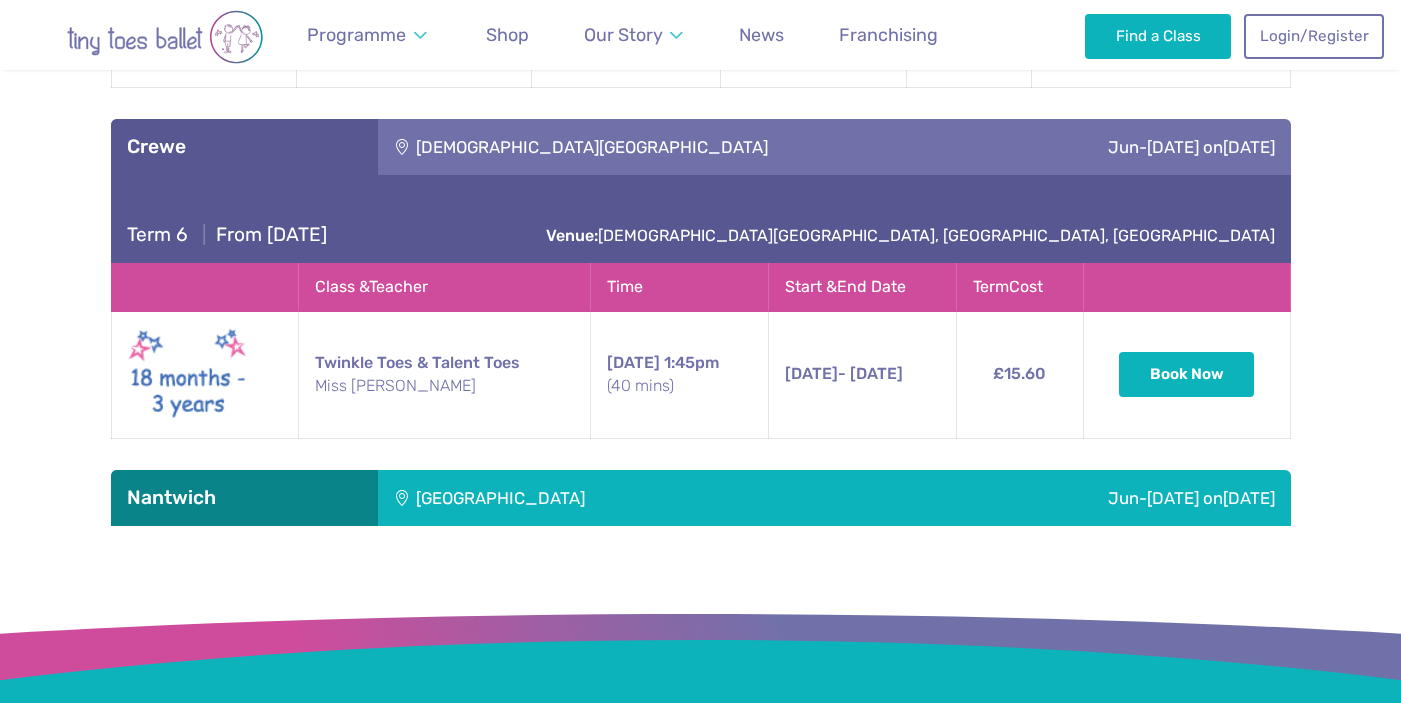 click on "Stapeley Community Hall" at bounding box center (619, 498) 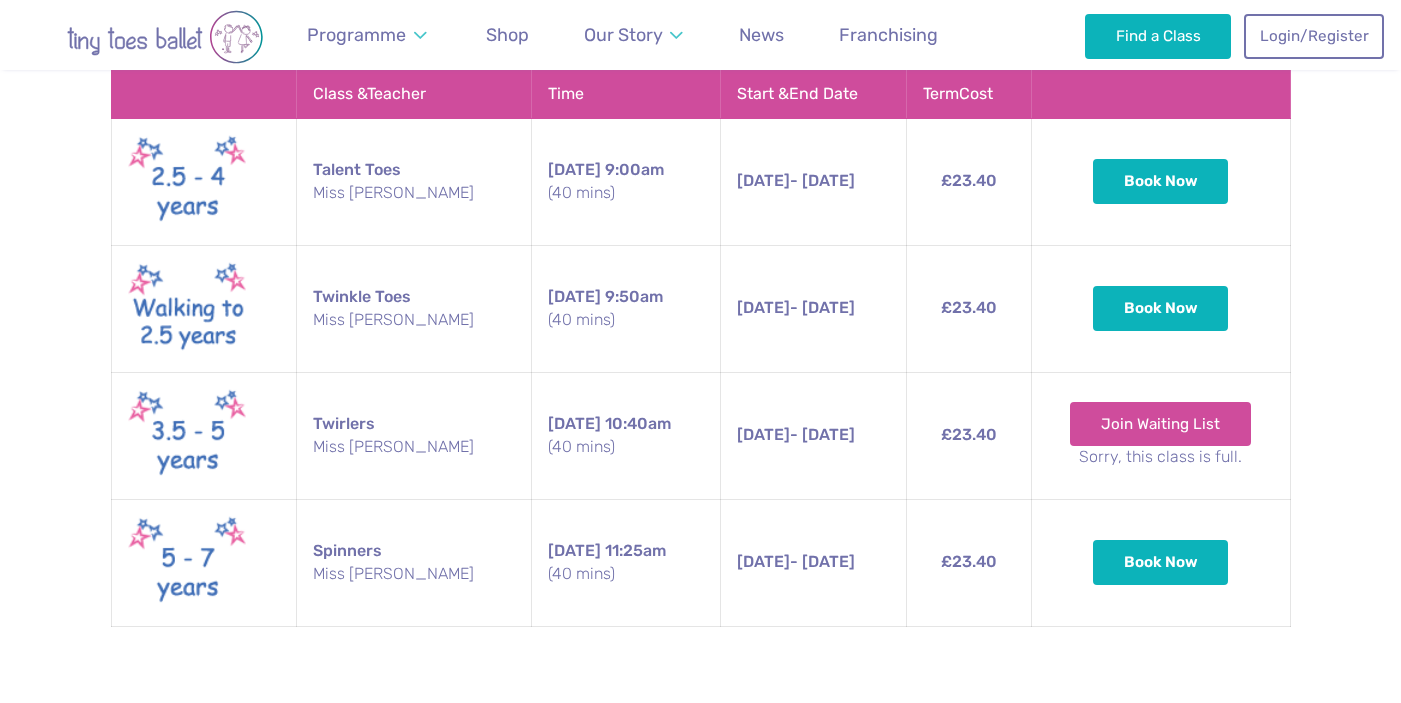 scroll, scrollTop: 3462, scrollLeft: 0, axis: vertical 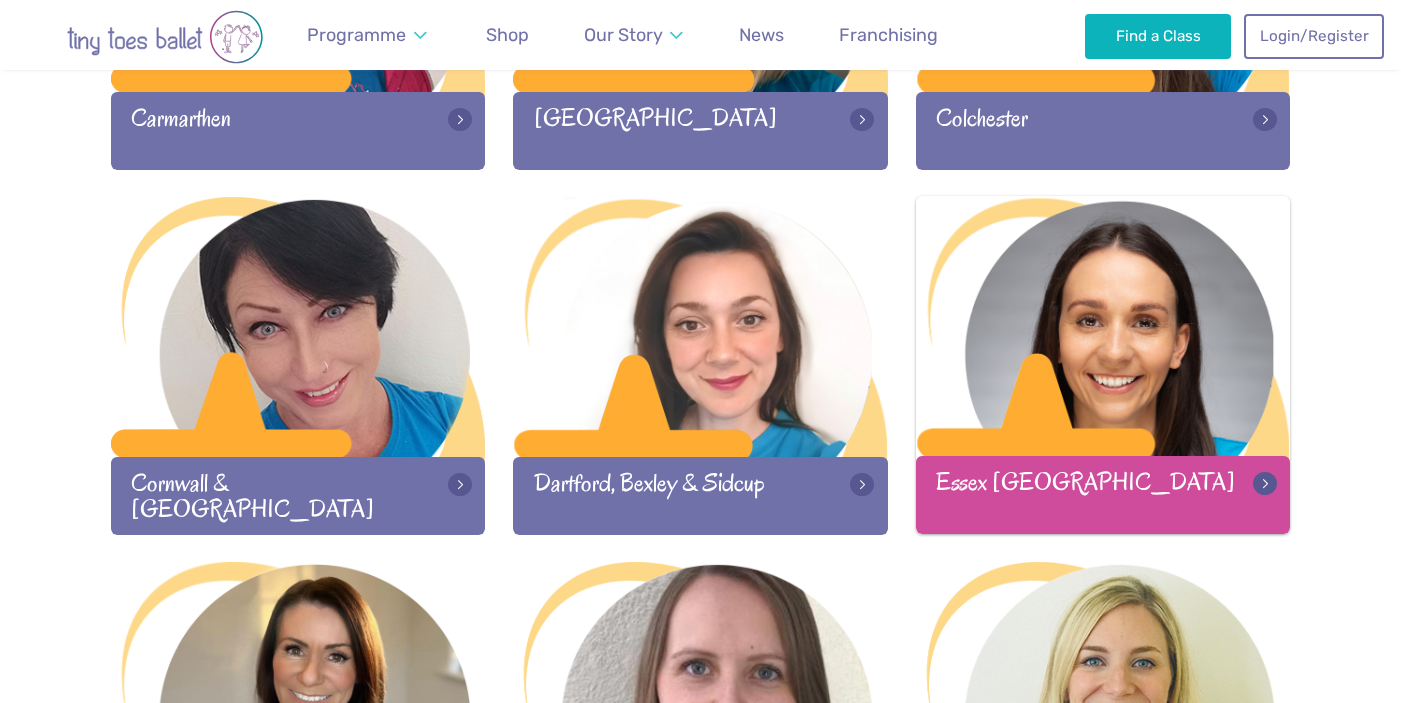click at bounding box center [1103, 328] 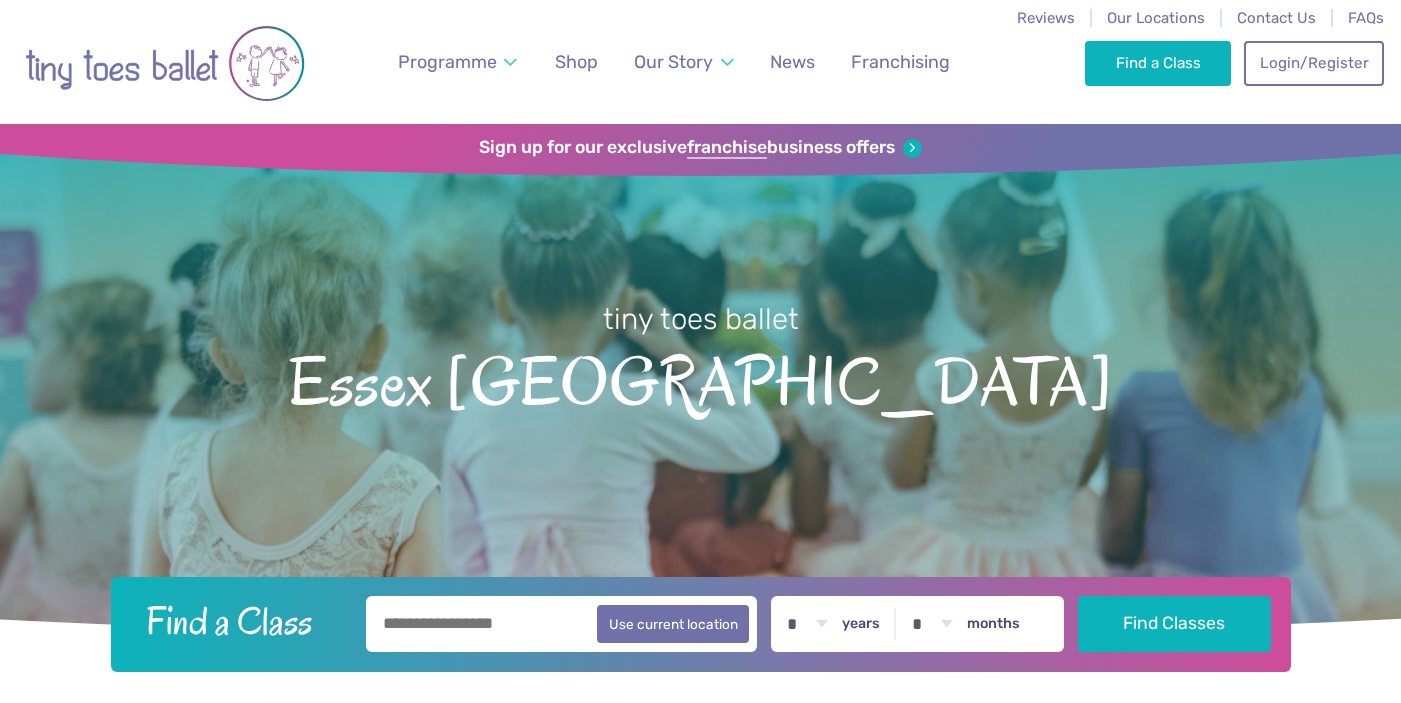 scroll, scrollTop: 0, scrollLeft: 0, axis: both 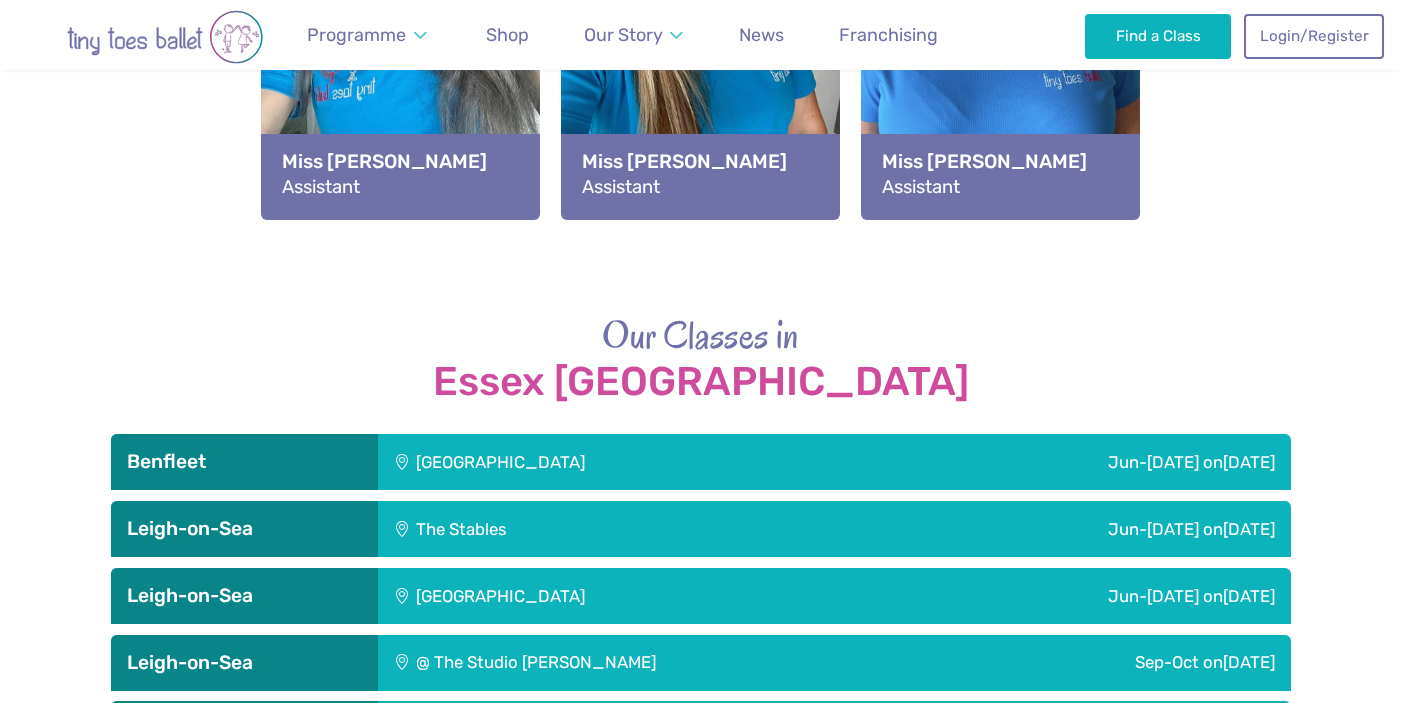 click on "[GEOGRAPHIC_DATA]" at bounding box center (619, 462) 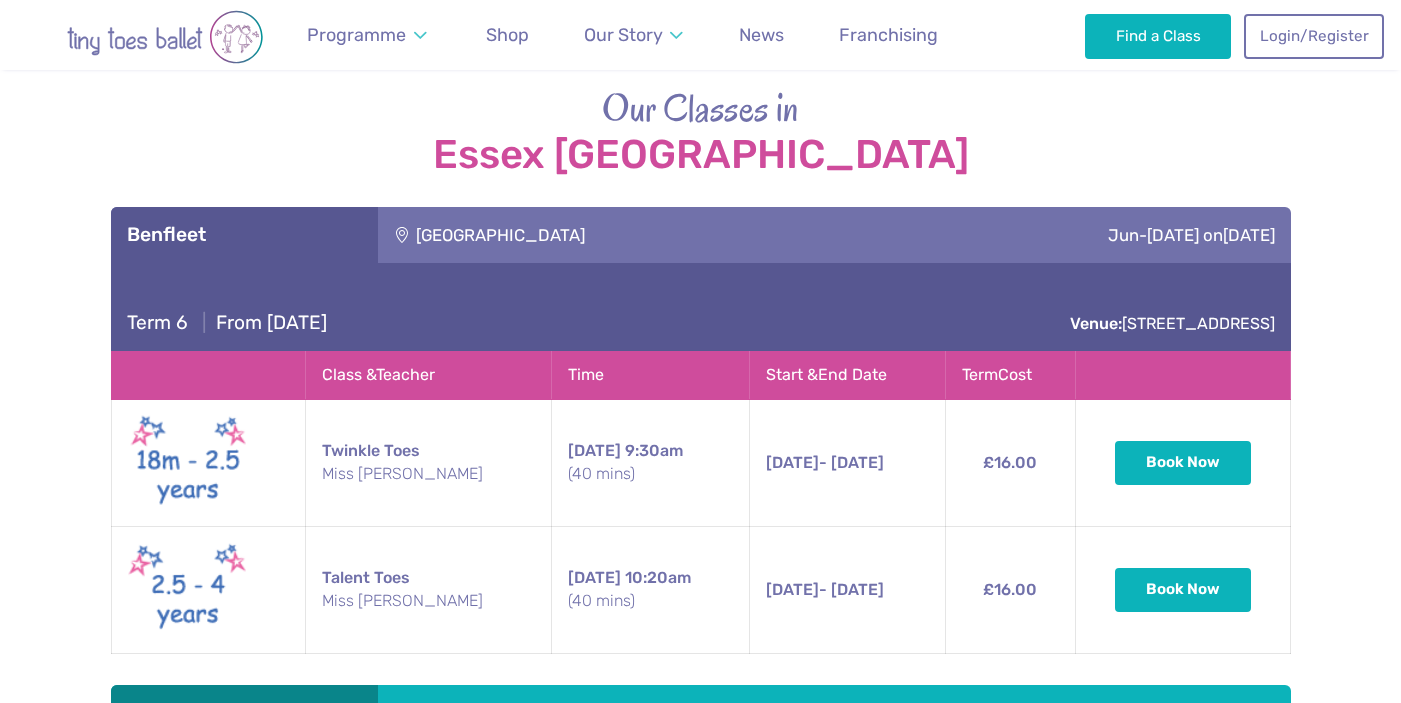 scroll, scrollTop: 3214, scrollLeft: 0, axis: vertical 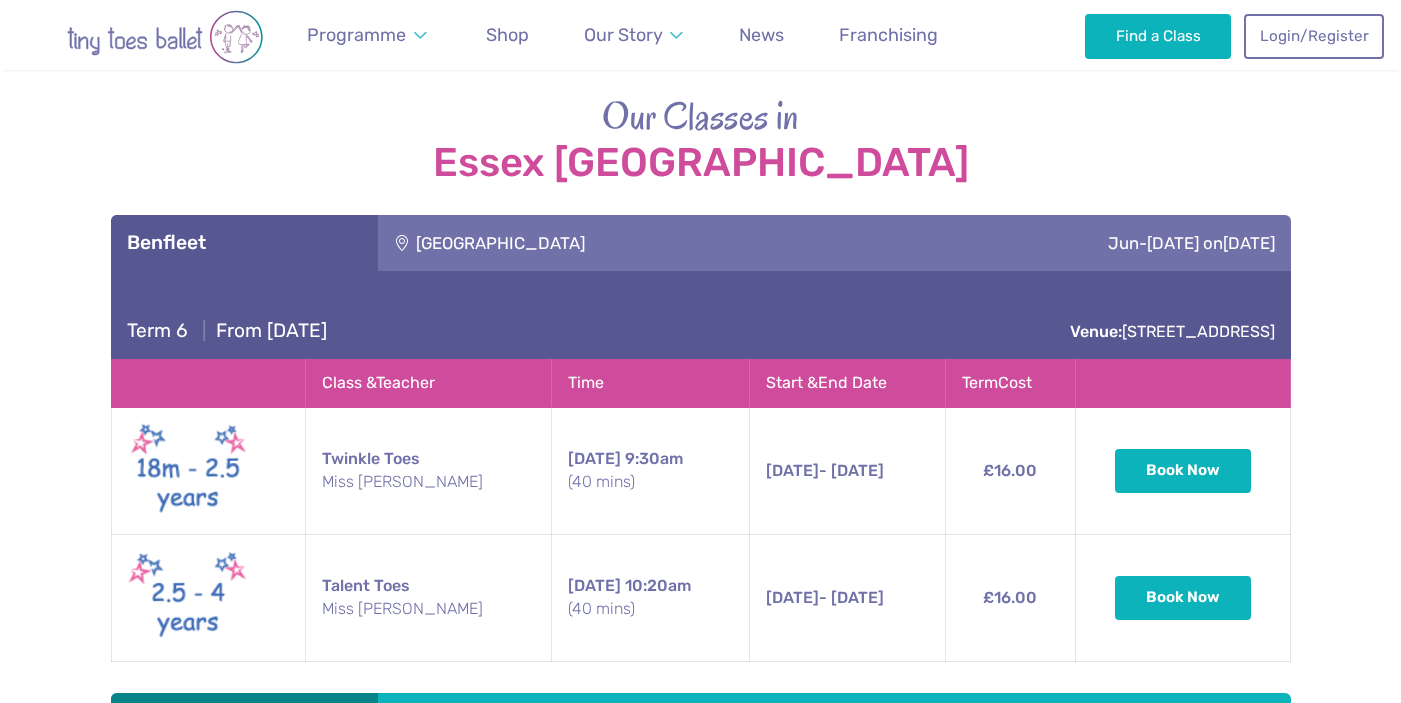 click on "[GEOGRAPHIC_DATA]" at bounding box center [619, 243] 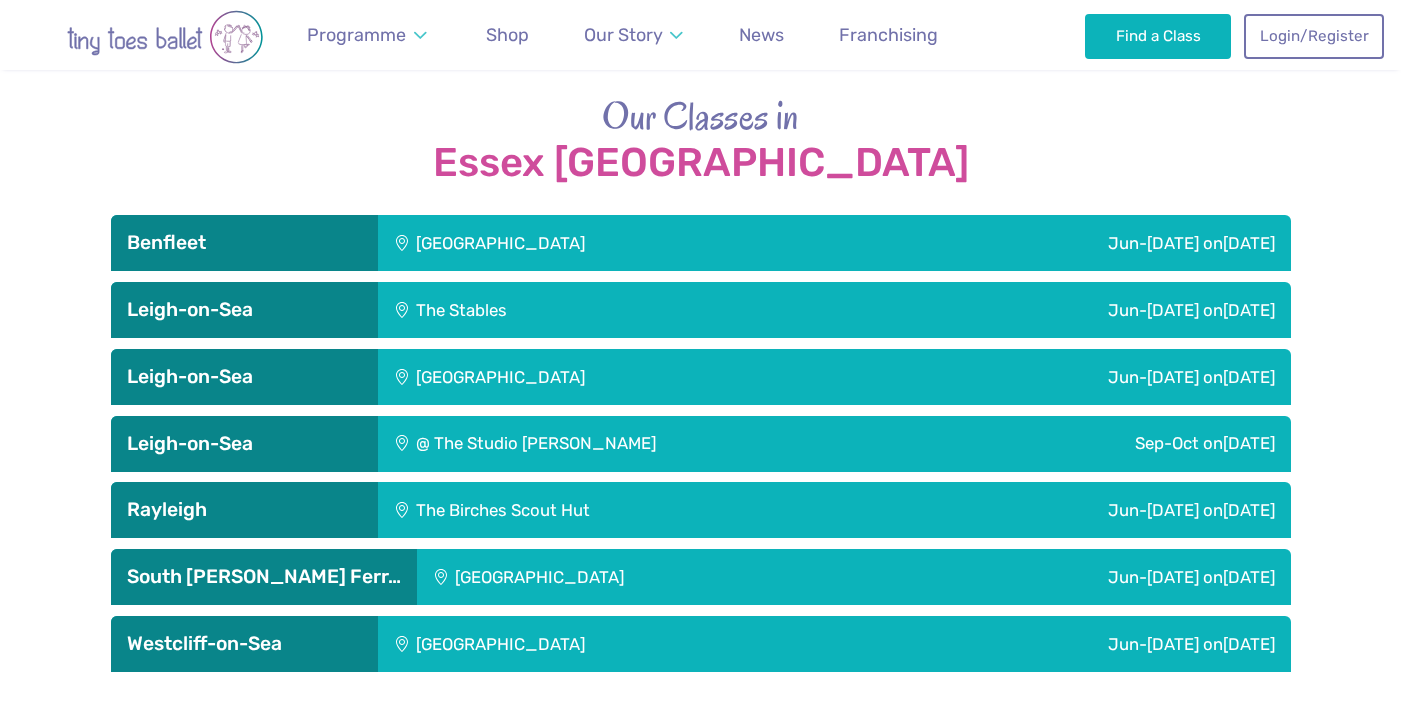 click on "The Stables" at bounding box center (571, 310) 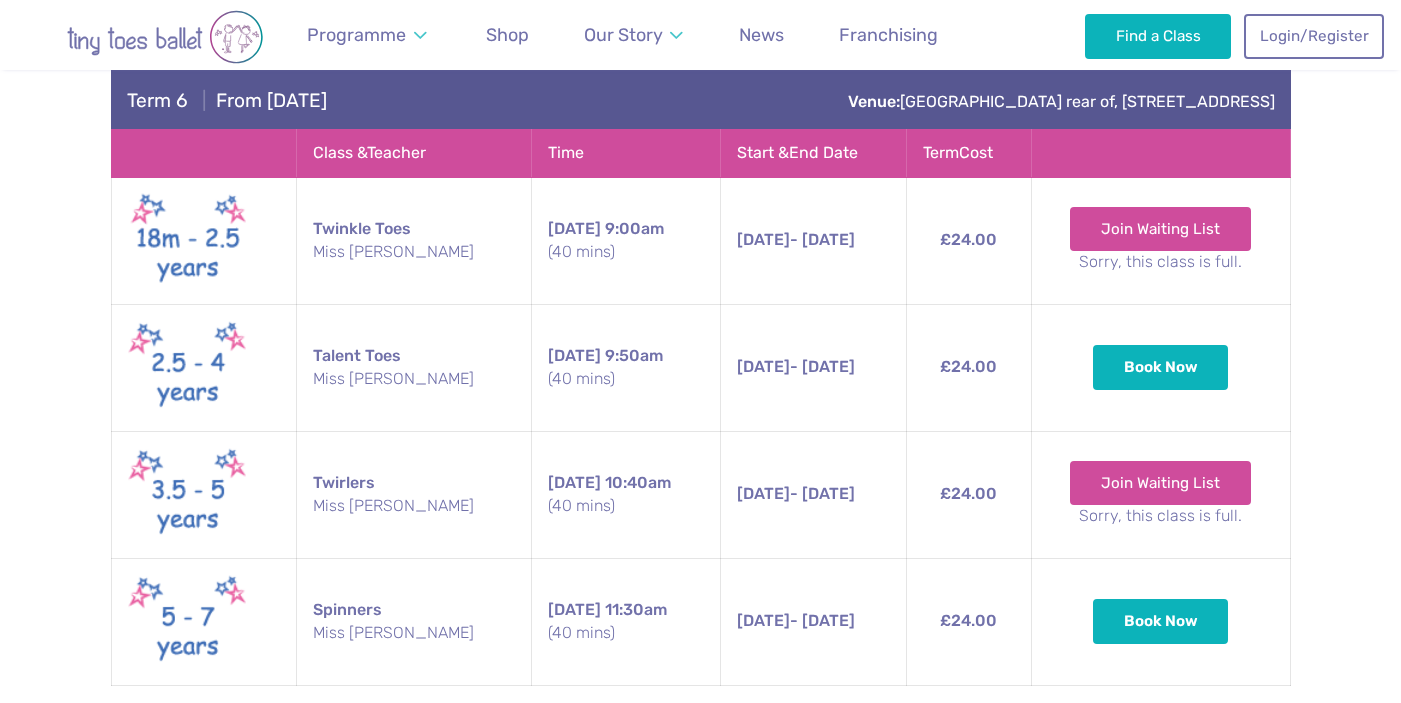 scroll, scrollTop: 3255, scrollLeft: 0, axis: vertical 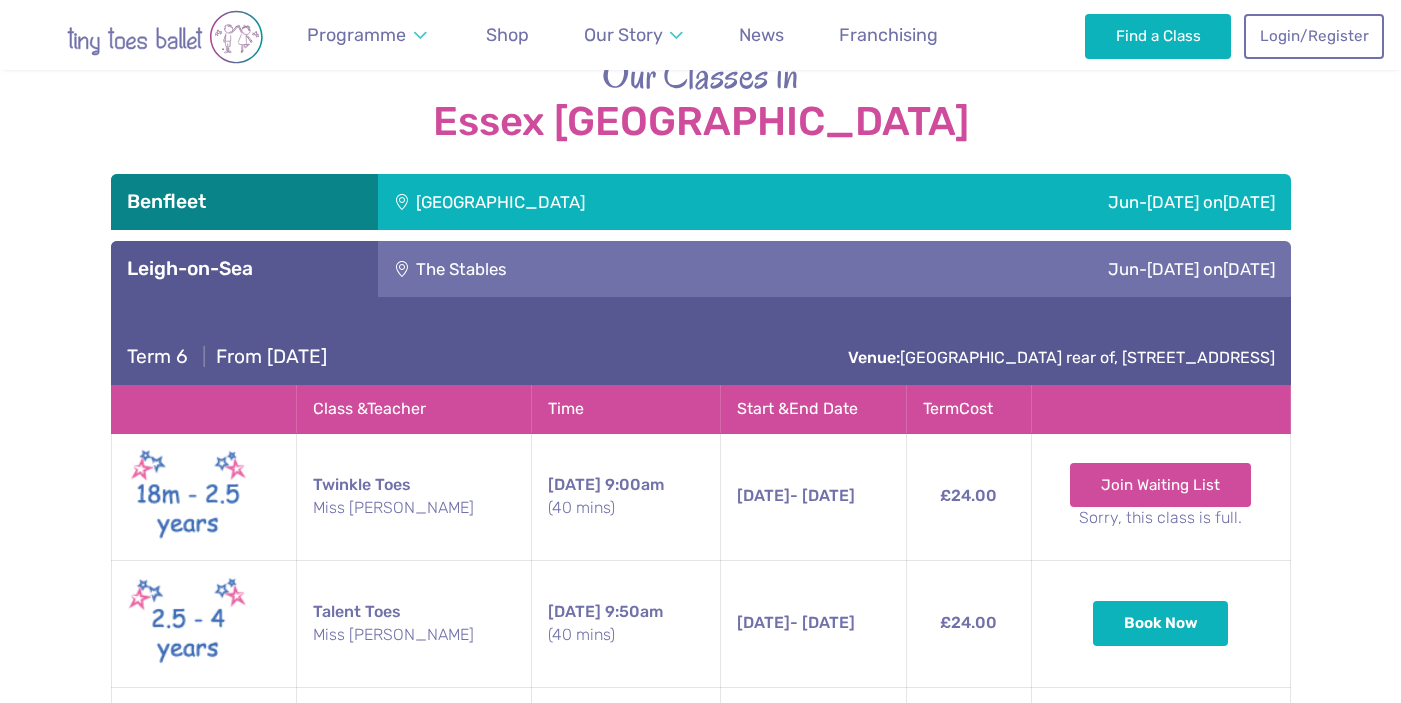 click on "The Stables" at bounding box center (571, 269) 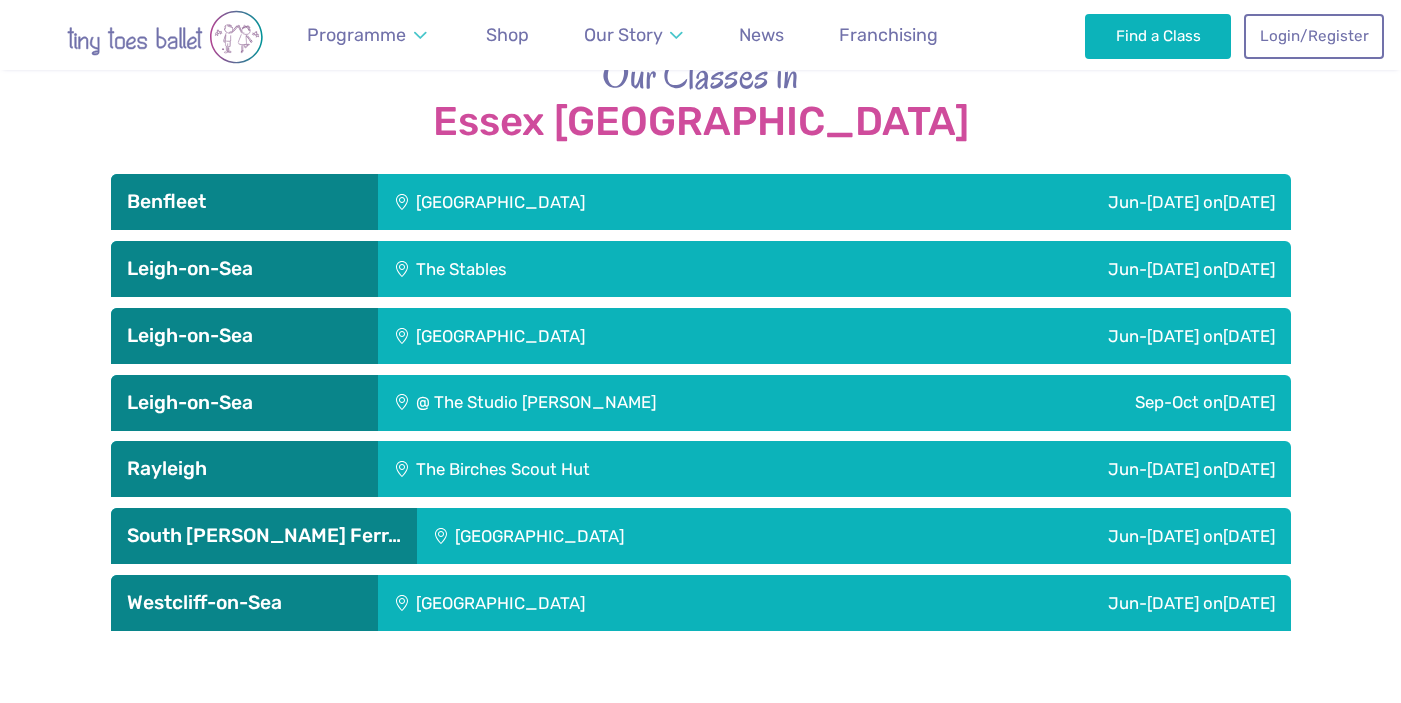 click on "Leigh Community Centre" at bounding box center [619, 336] 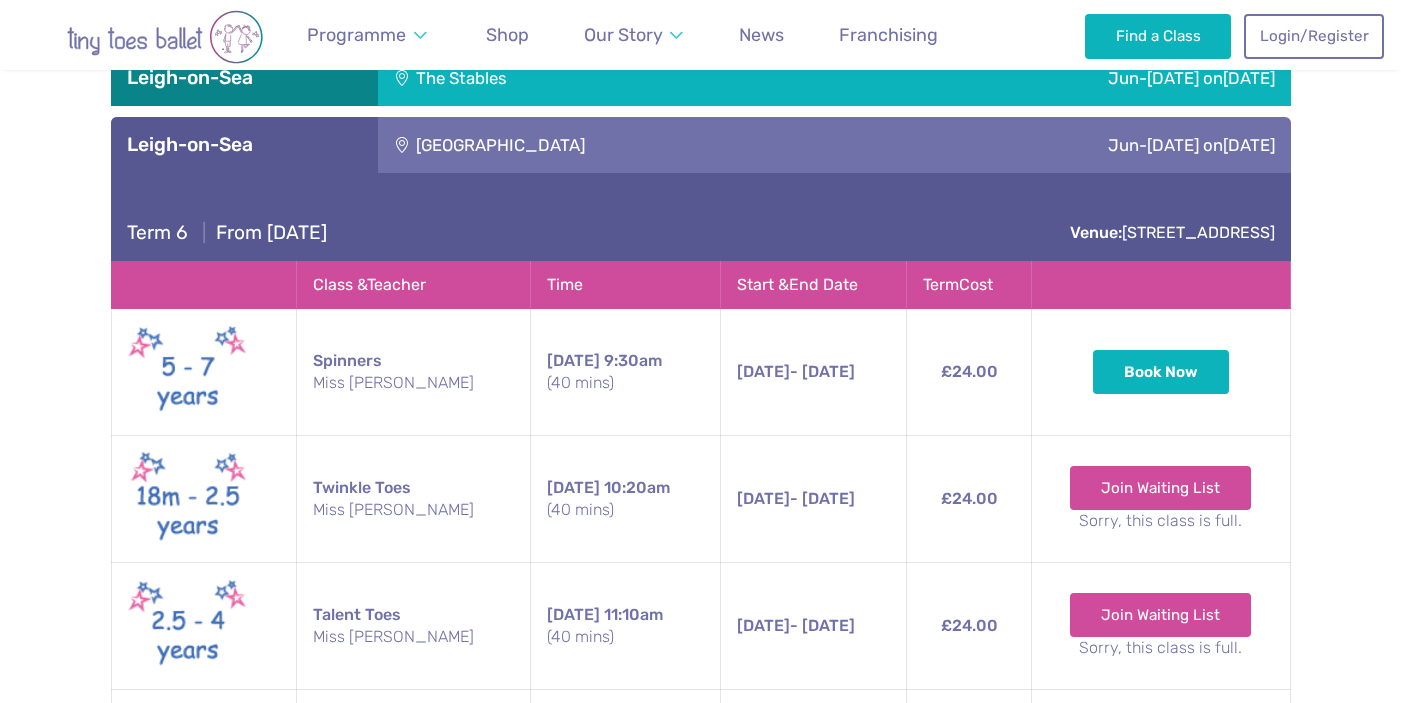 scroll, scrollTop: 3445, scrollLeft: 0, axis: vertical 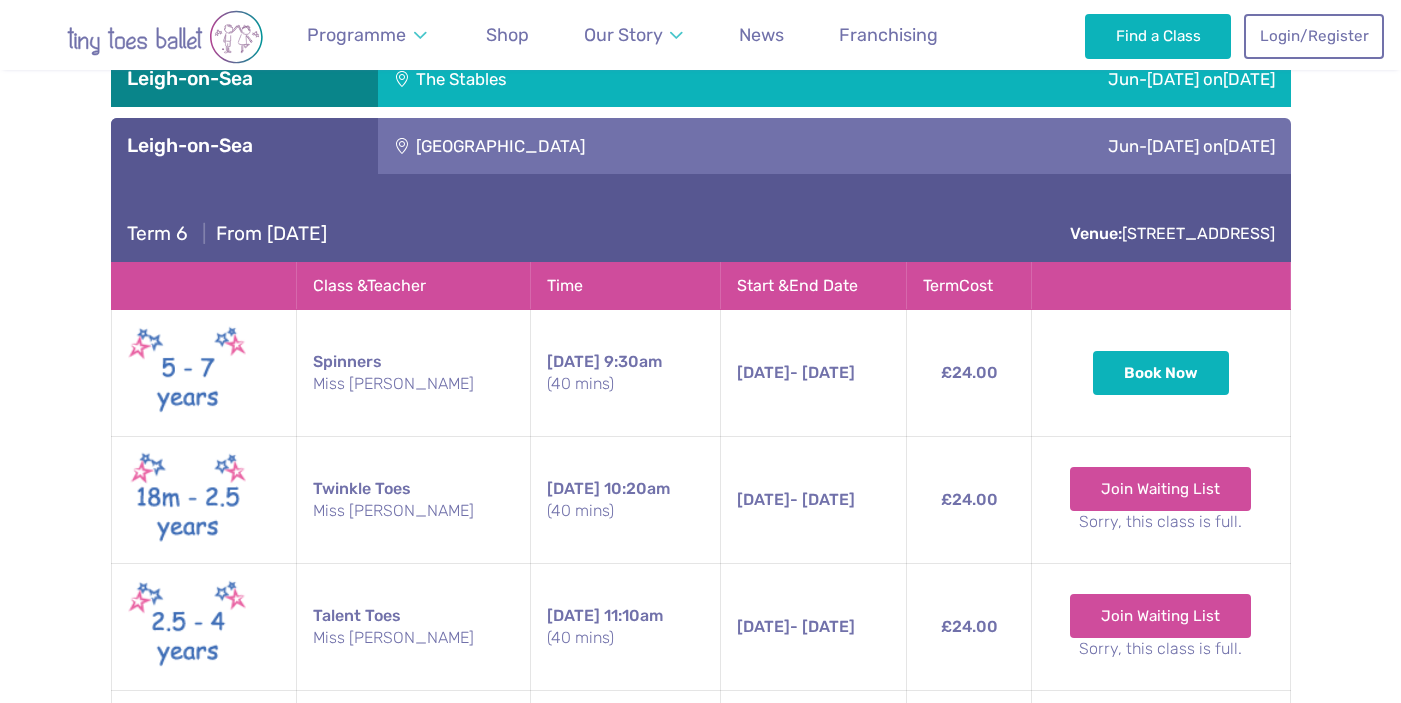 click on "Leigh Community Centre" at bounding box center [619, 146] 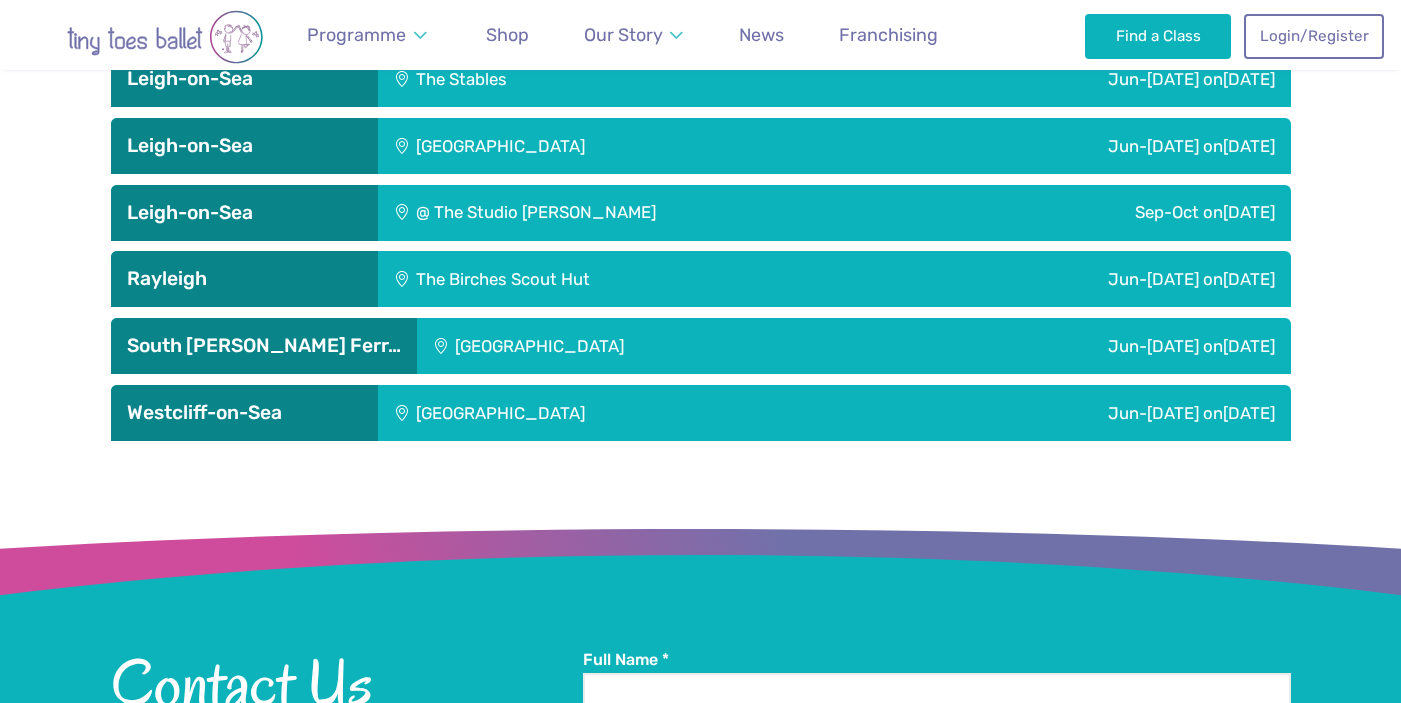 click on "@ The Studio Leigh" at bounding box center [666, 213] 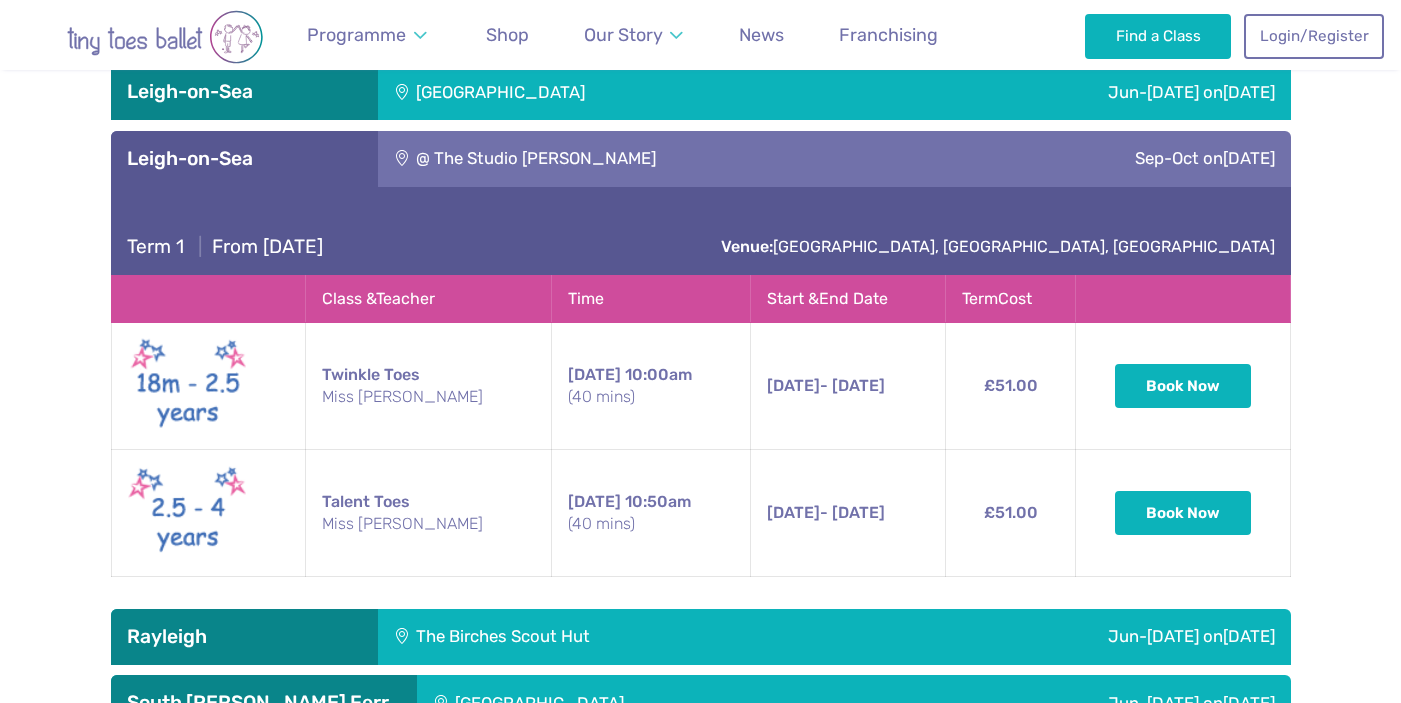 scroll, scrollTop: 3451, scrollLeft: 0, axis: vertical 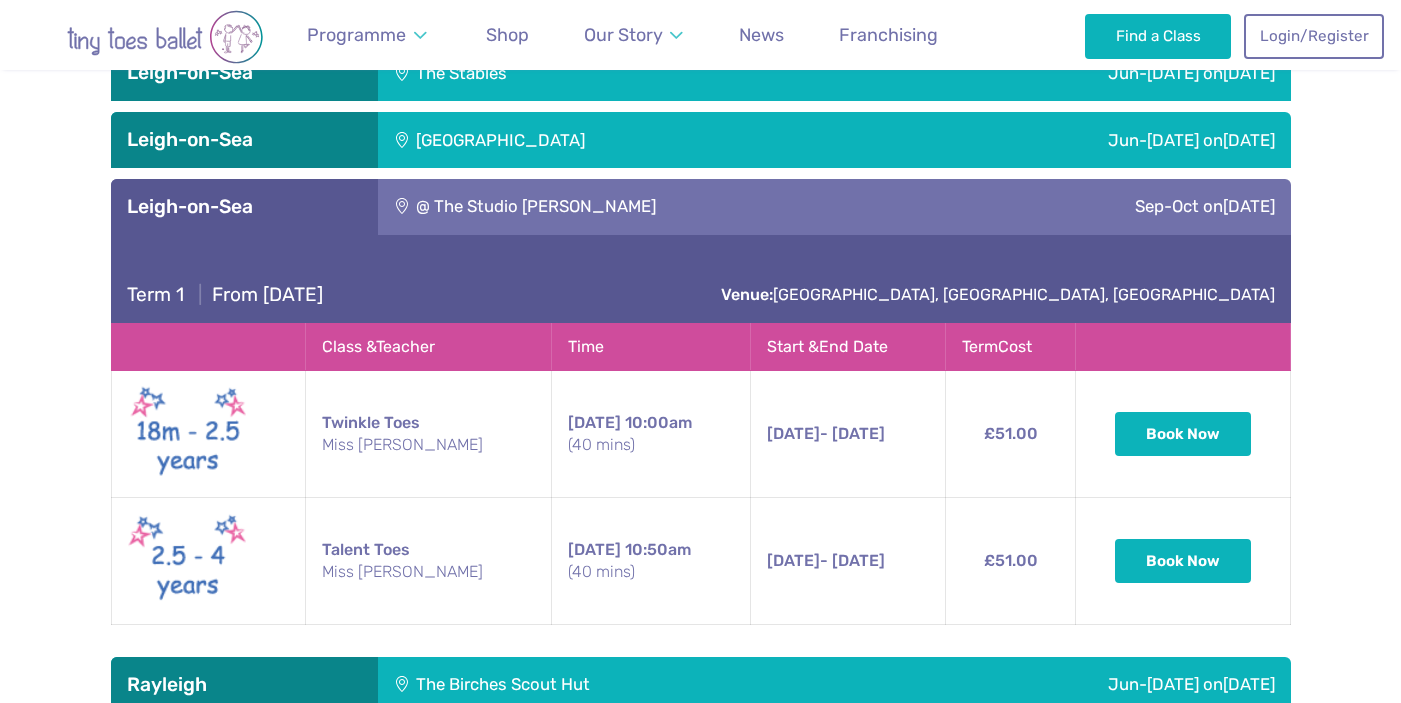click on "@ The Studio Leigh" at bounding box center [666, 207] 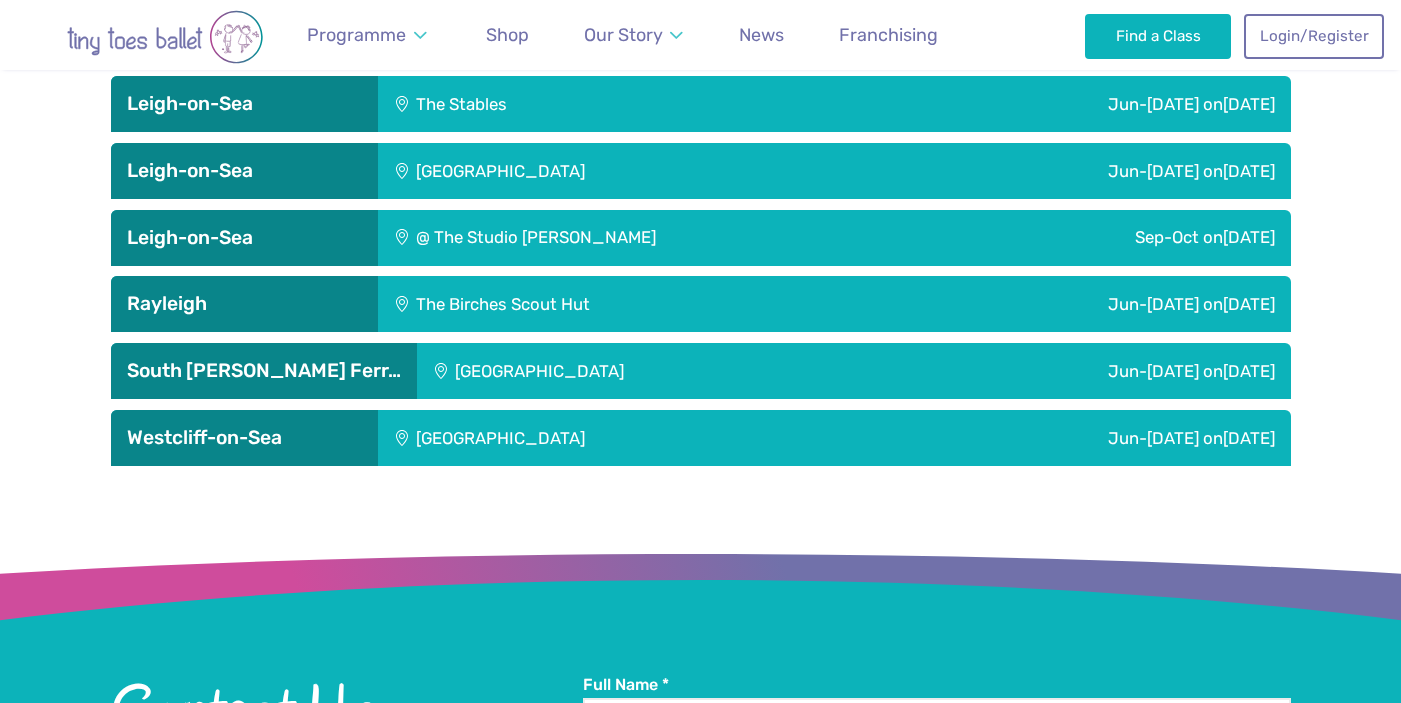 scroll, scrollTop: 3419, scrollLeft: 0, axis: vertical 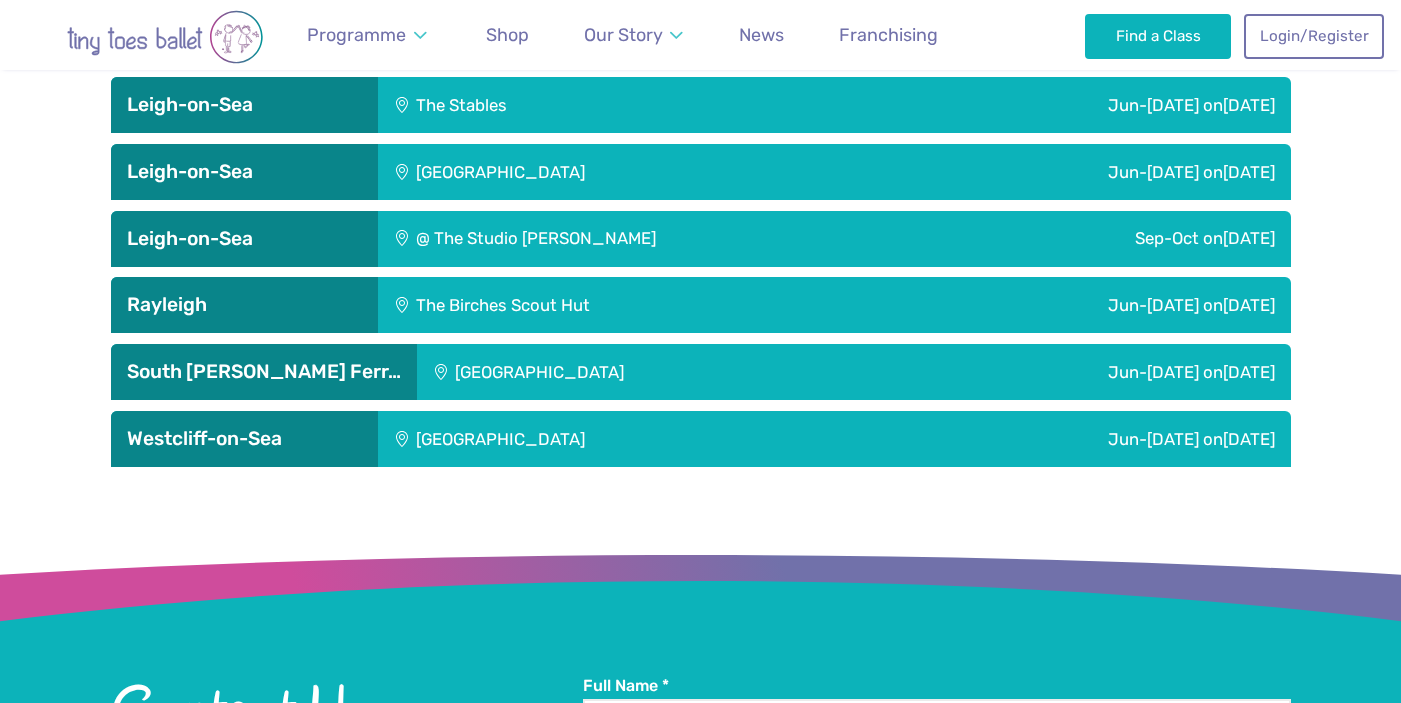 click on "Leigh Community Centre" at bounding box center [619, 172] 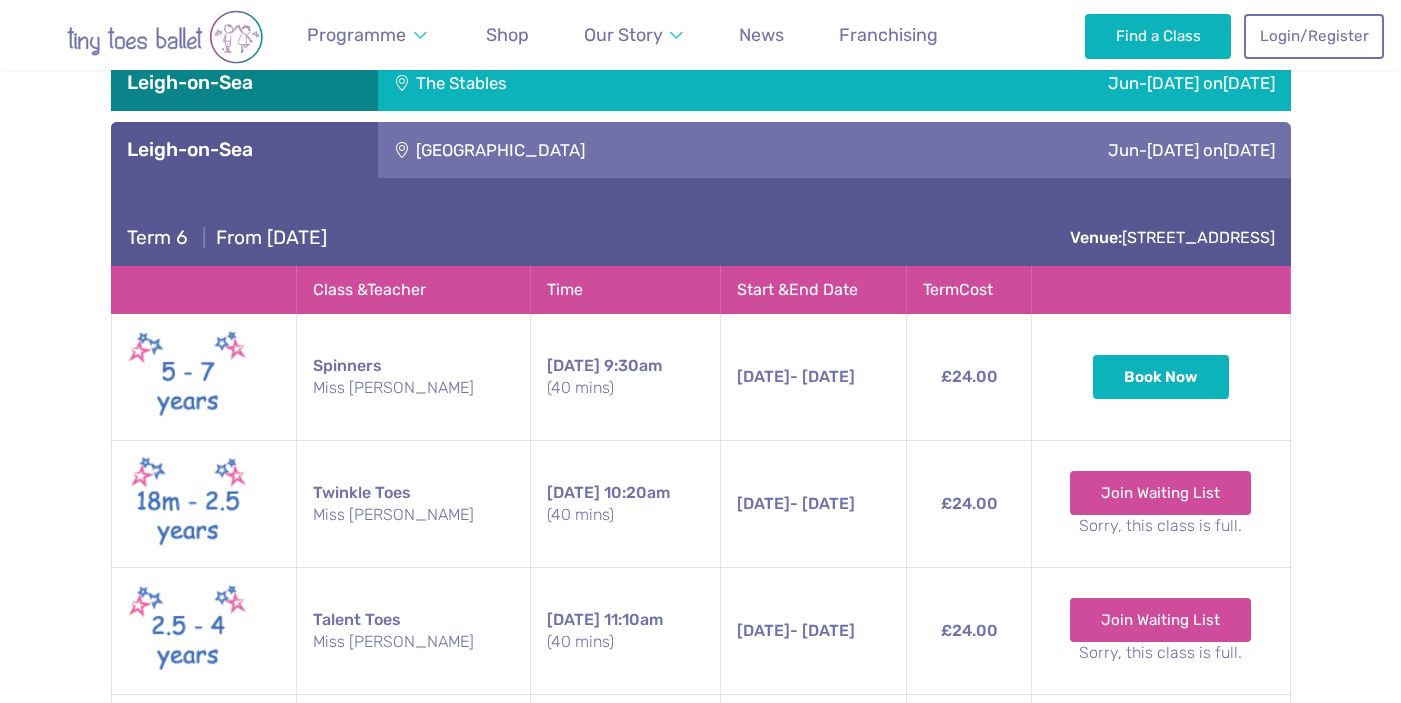 scroll, scrollTop: 3438, scrollLeft: 0, axis: vertical 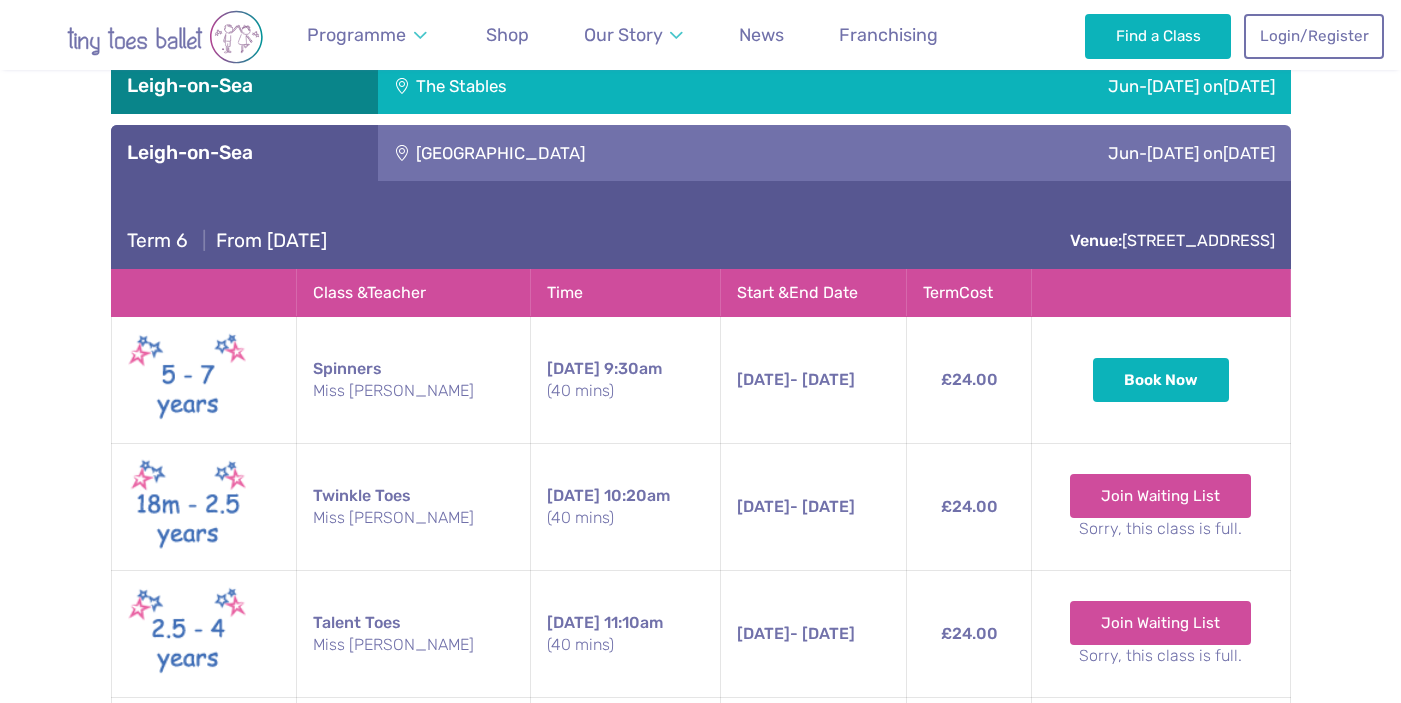 click on "Leigh Community Centre" at bounding box center (619, 153) 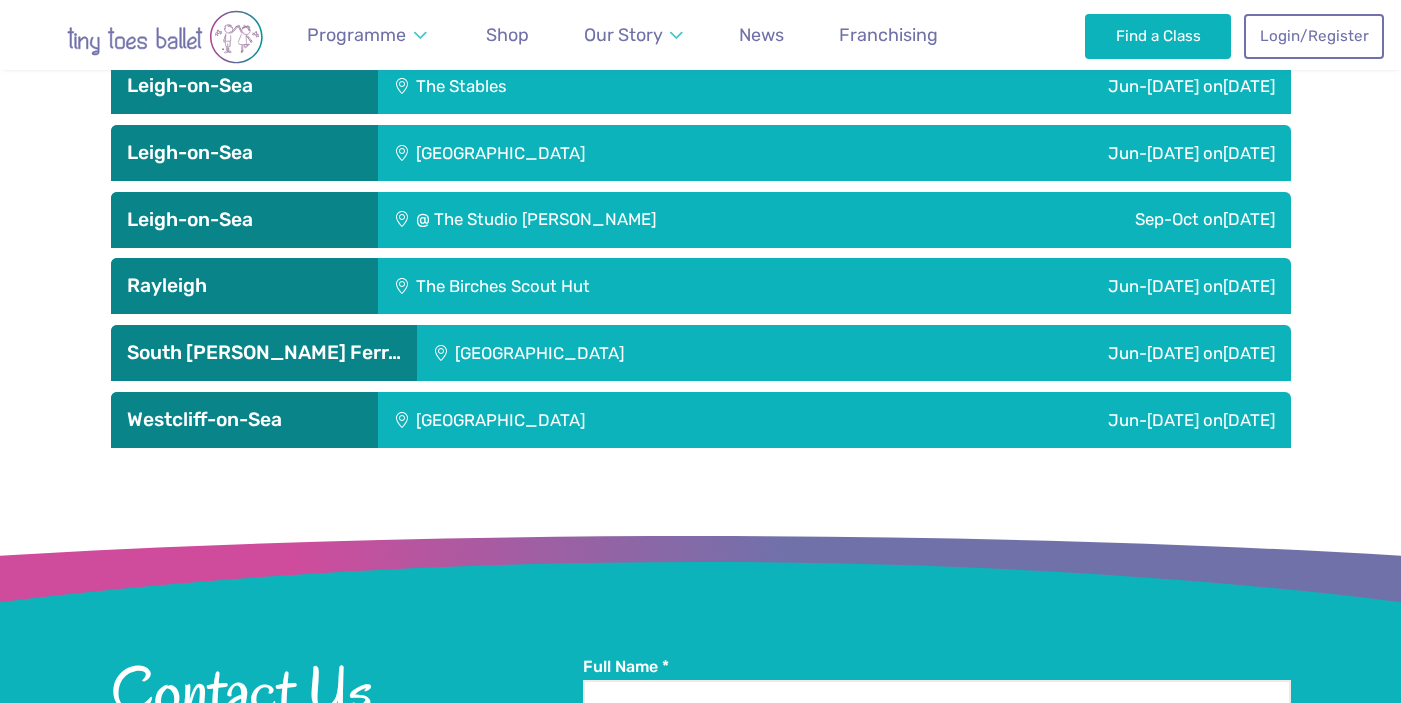 click on "@ The Studio Leigh" at bounding box center (666, 220) 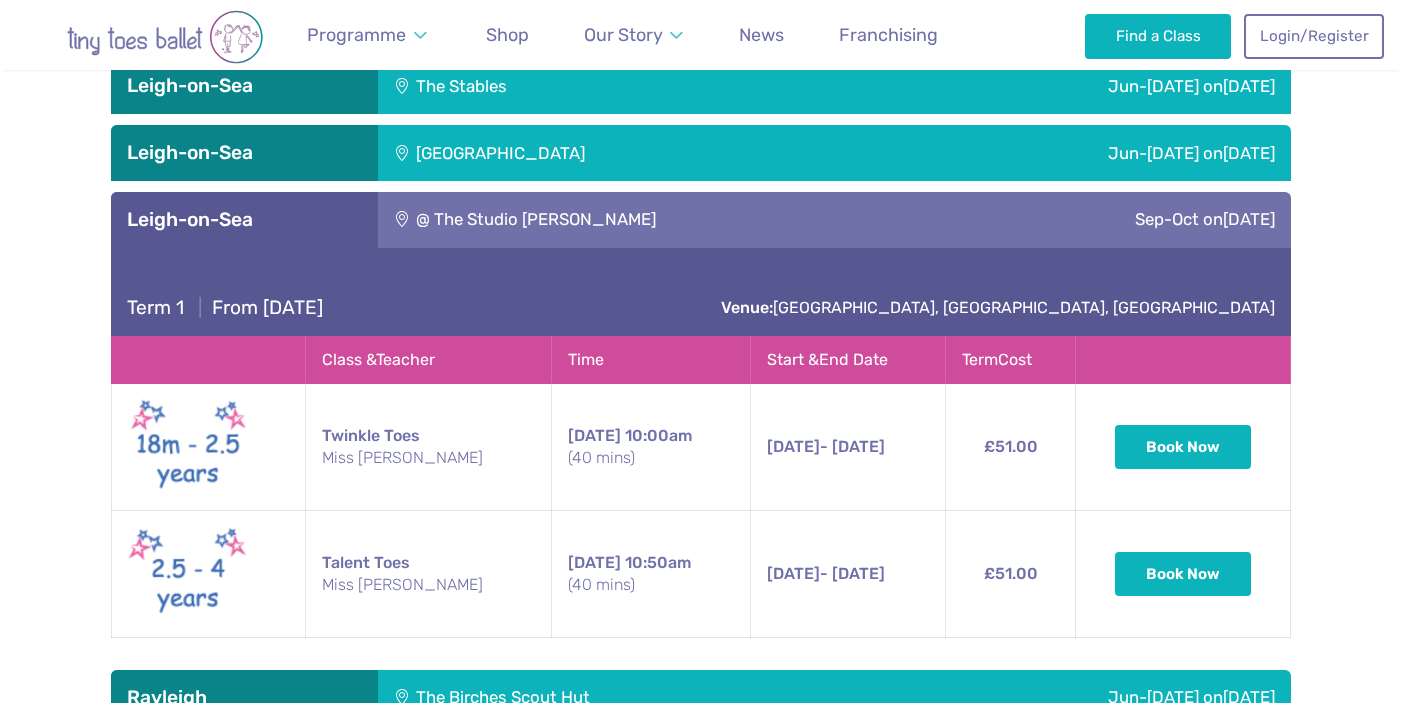 click on "@ The Studio Leigh" at bounding box center [666, 220] 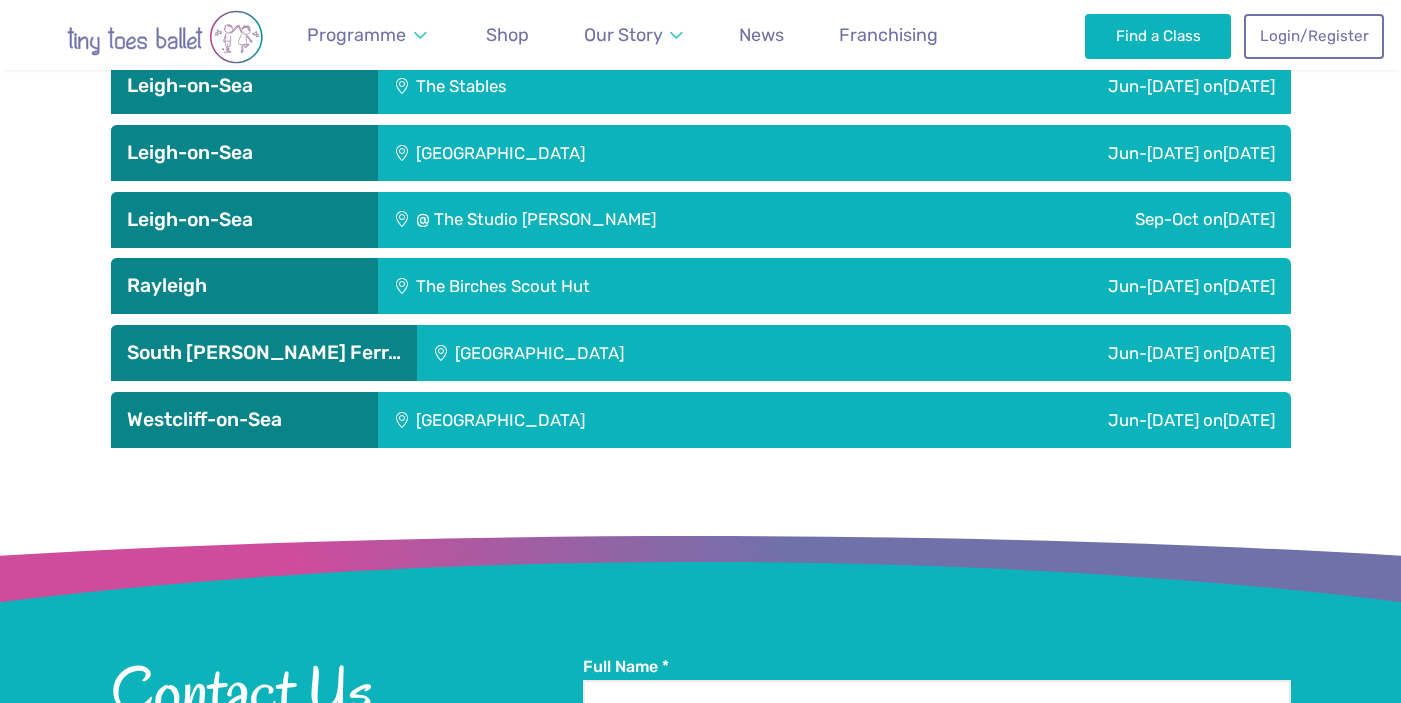 click on "The Birches Scout Hut" at bounding box center (622, 286) 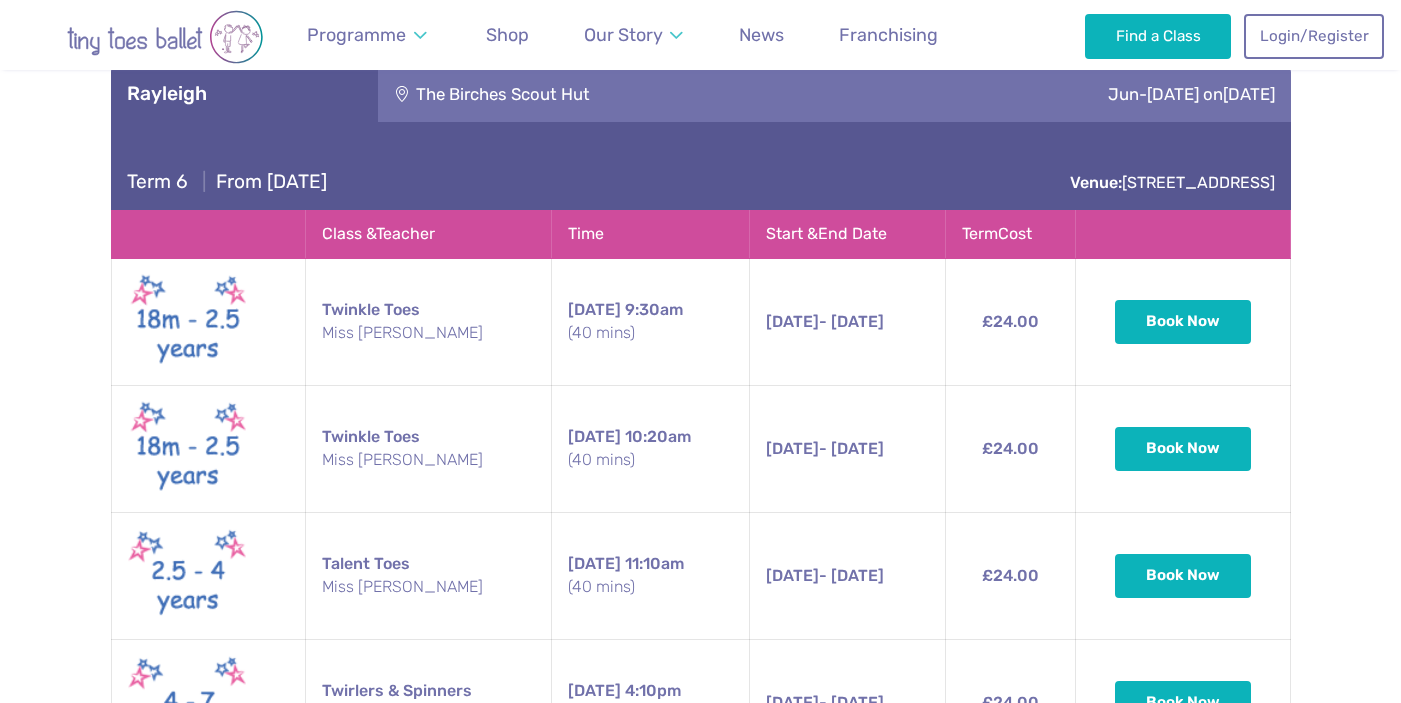 scroll, scrollTop: 3567, scrollLeft: 0, axis: vertical 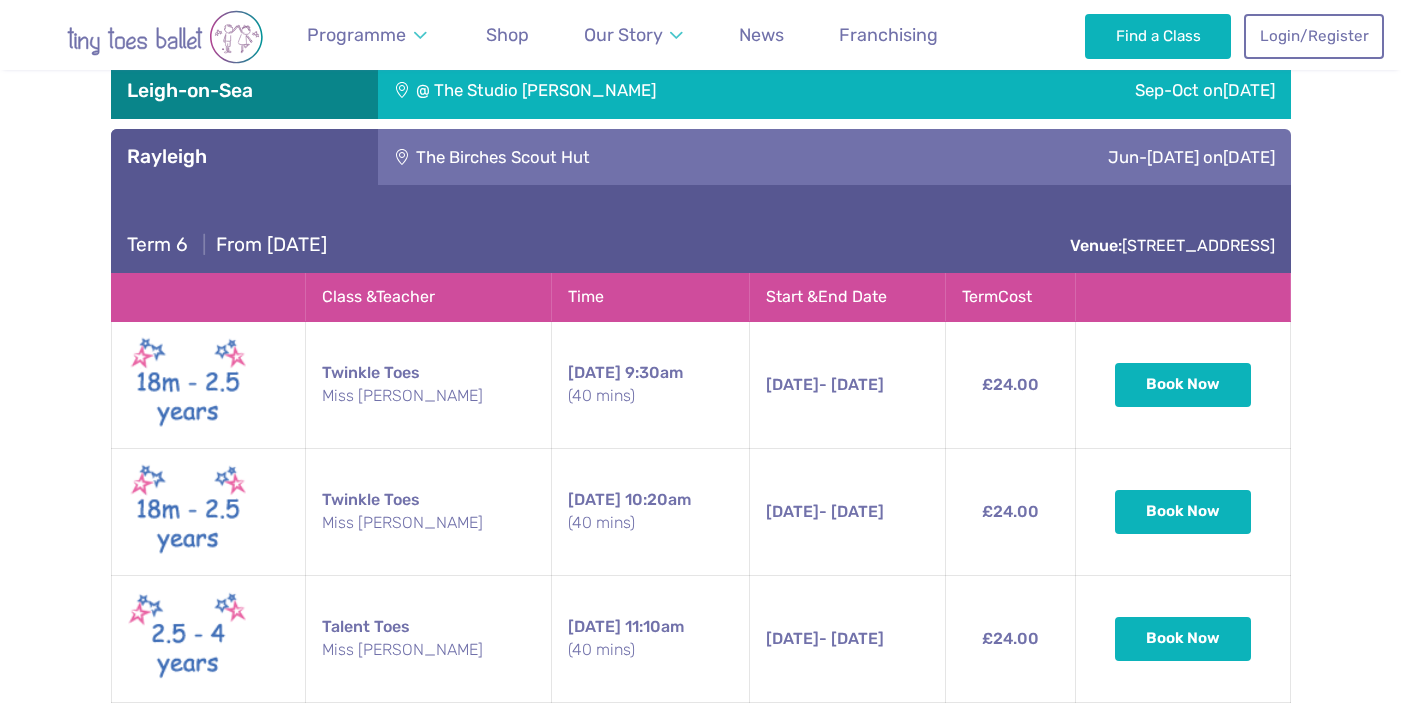 click on "The Birches Scout Hut" at bounding box center (622, 157) 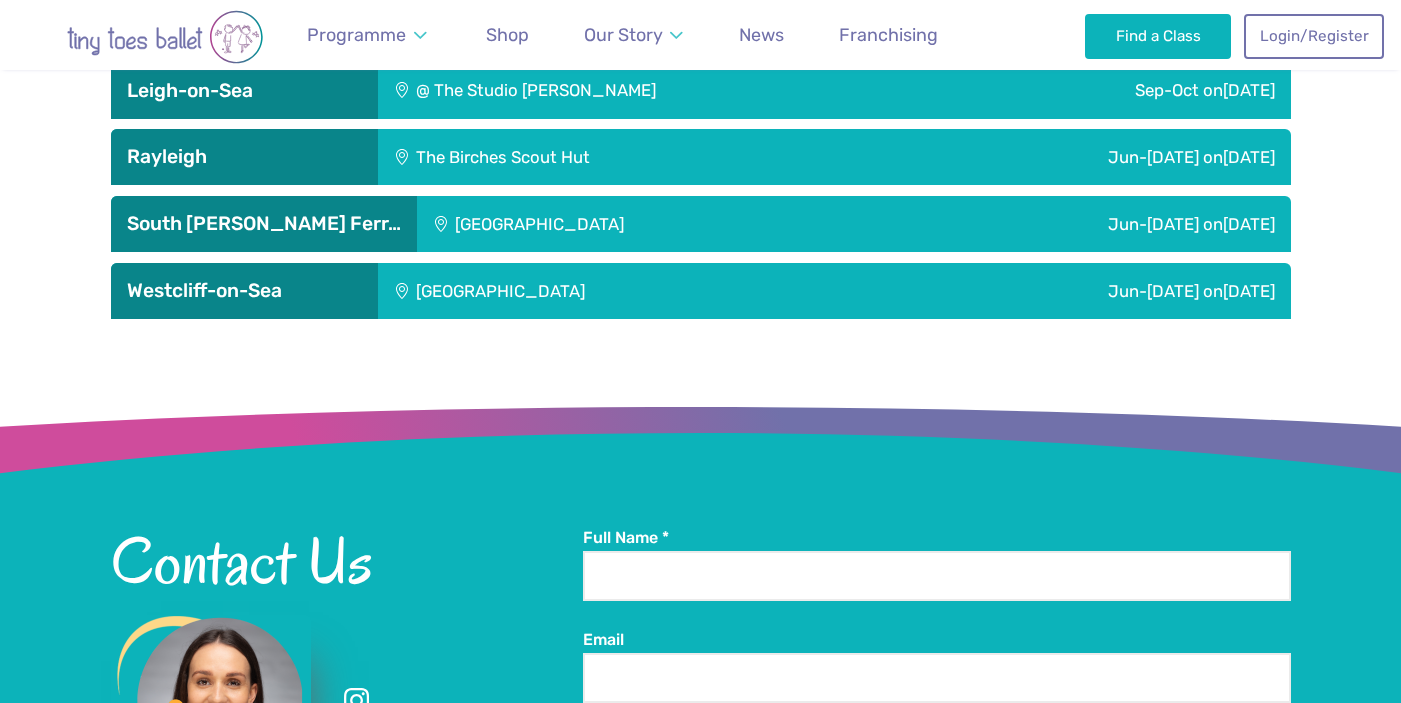 click on "Champions Manor Hall" at bounding box center (648, 224) 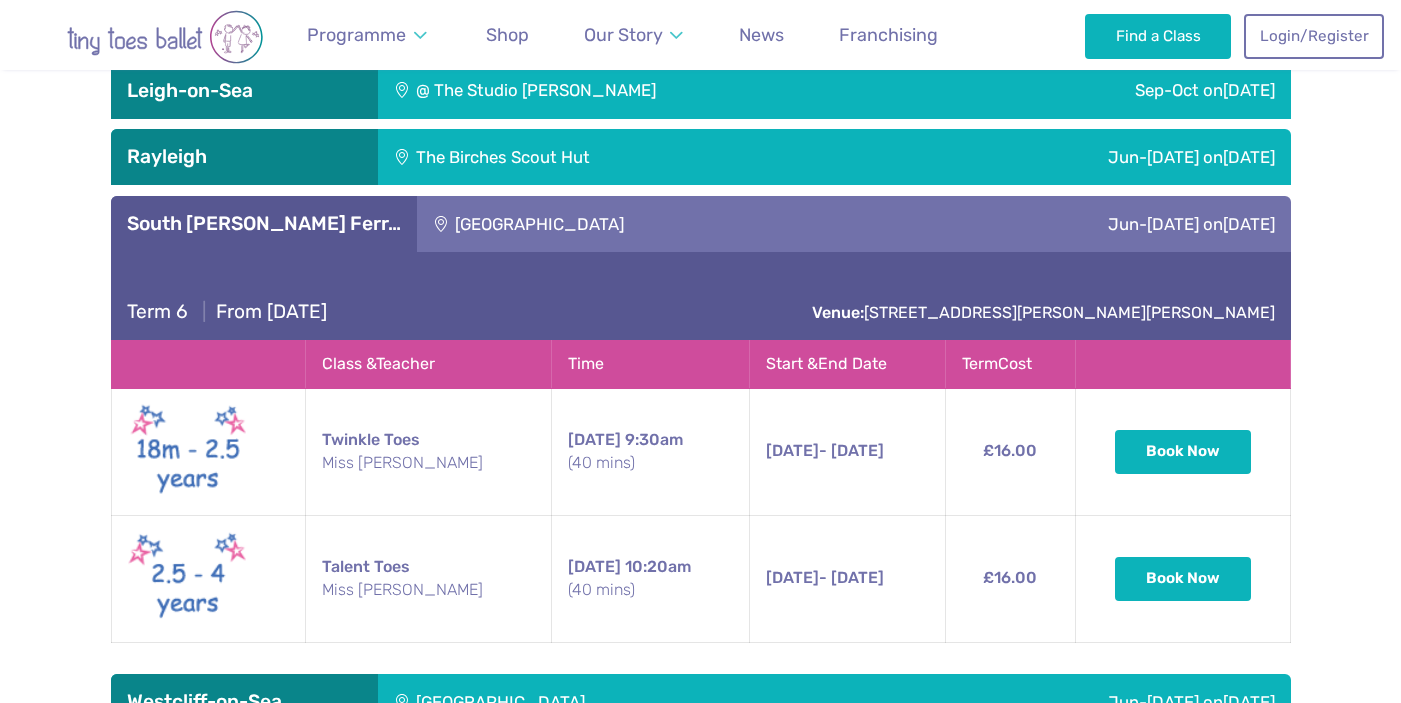 click on "Champions Manor Hall" at bounding box center (648, 224) 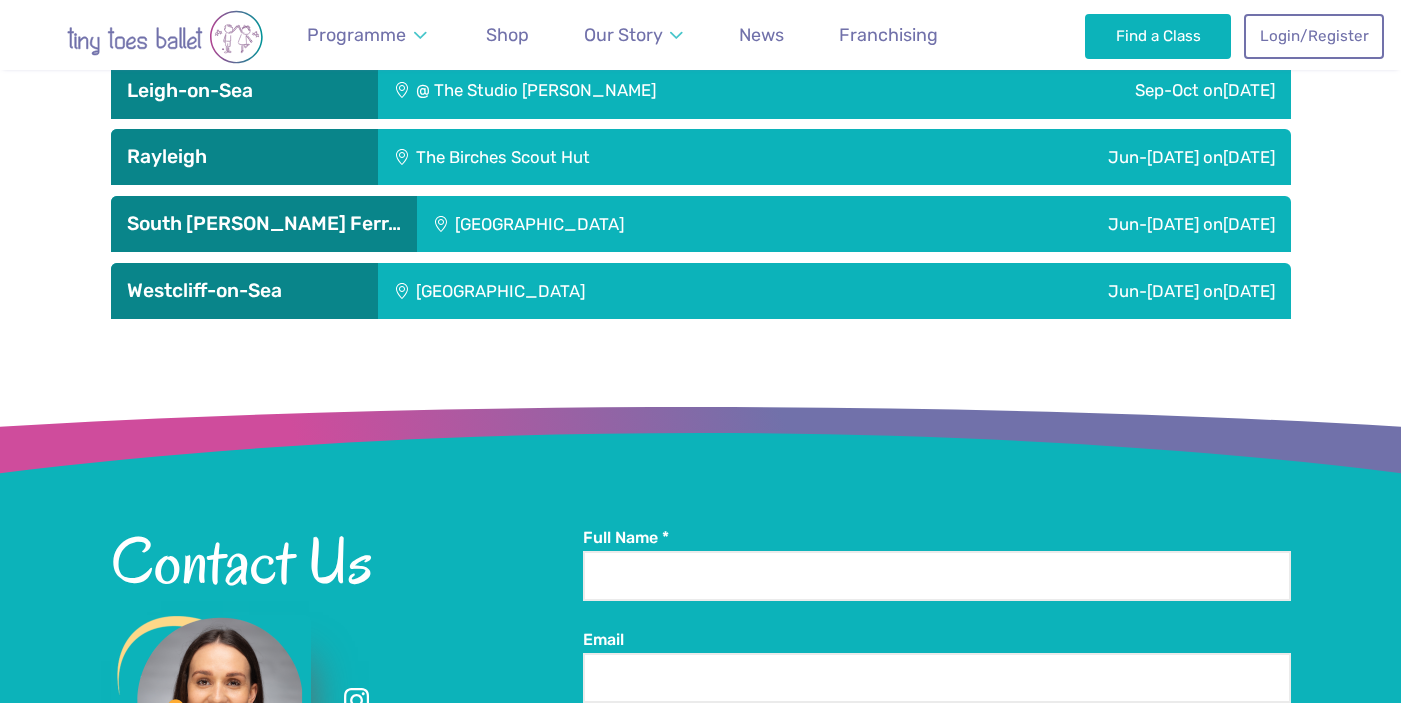 click on "Saint Peter's Church Youth Hall" at bounding box center [619, 291] 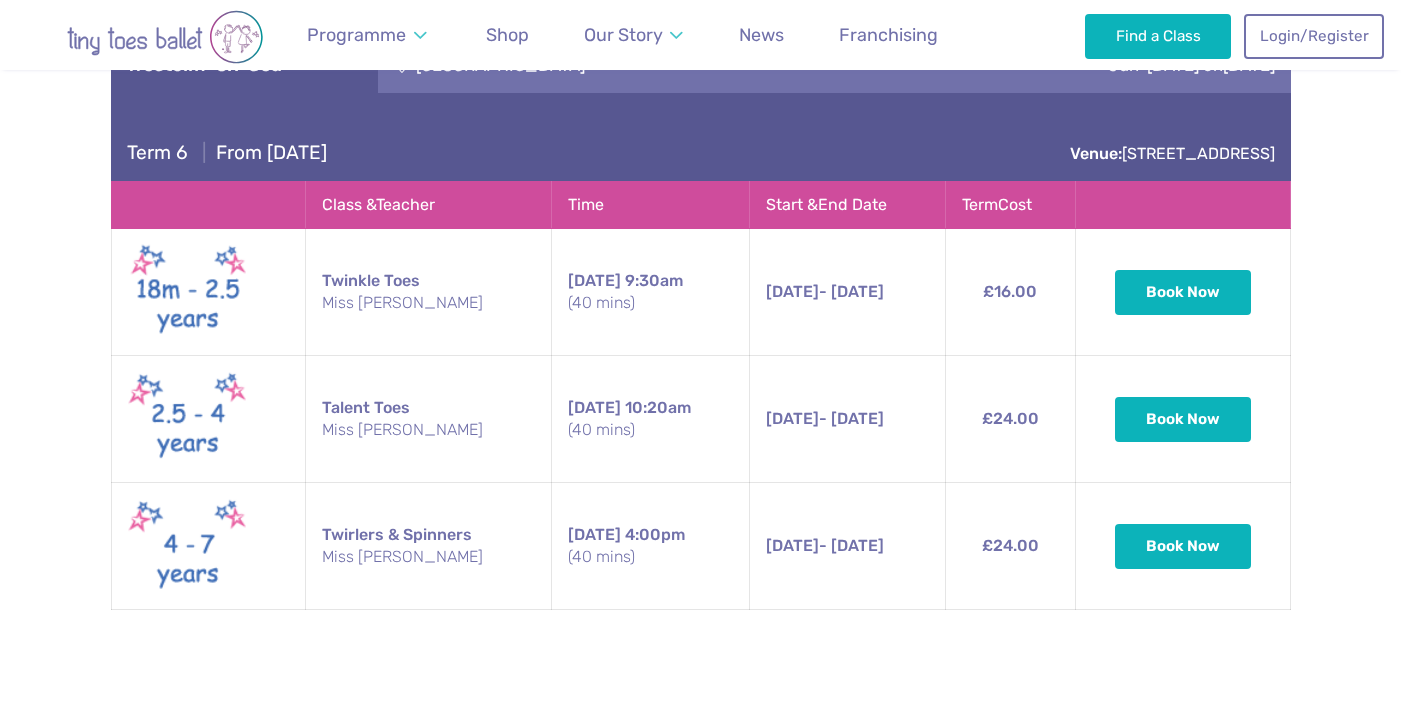 scroll, scrollTop: 3737, scrollLeft: 0, axis: vertical 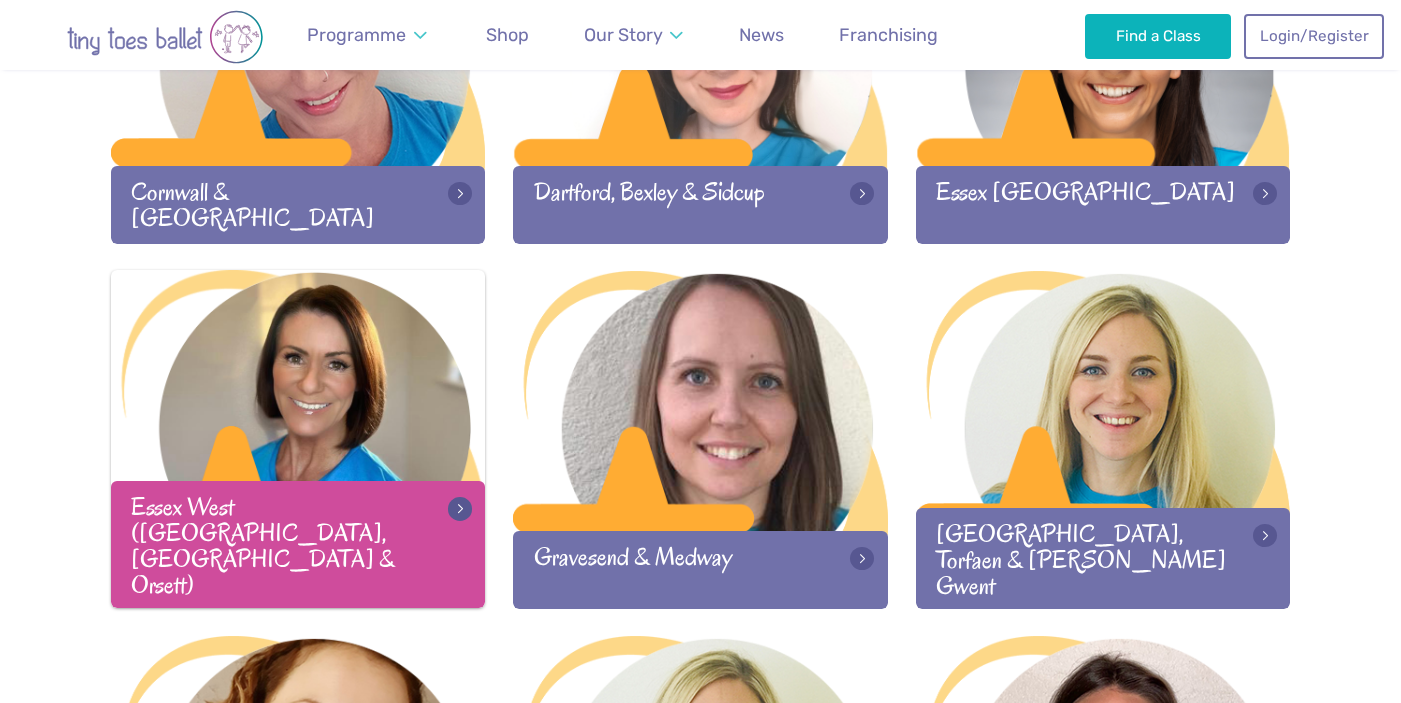 click at bounding box center (298, 402) 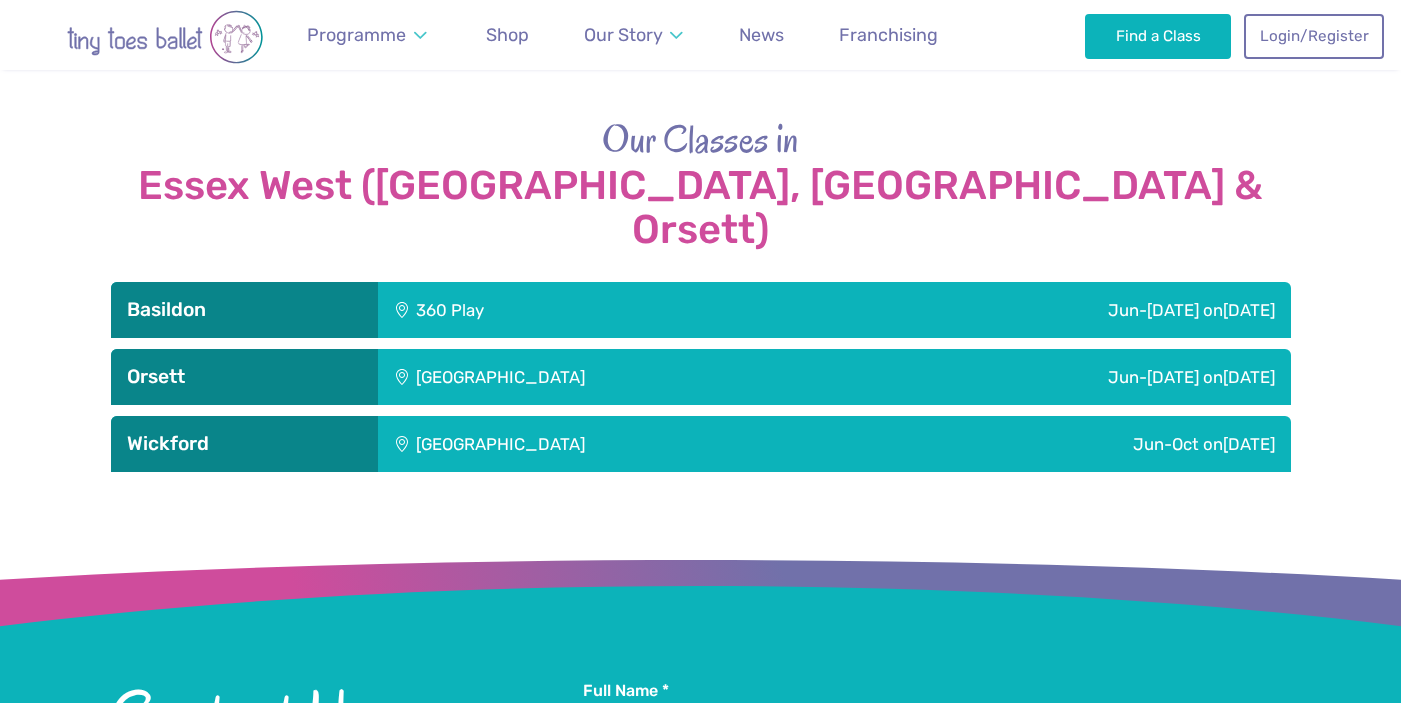 scroll, scrollTop: 2105, scrollLeft: 0, axis: vertical 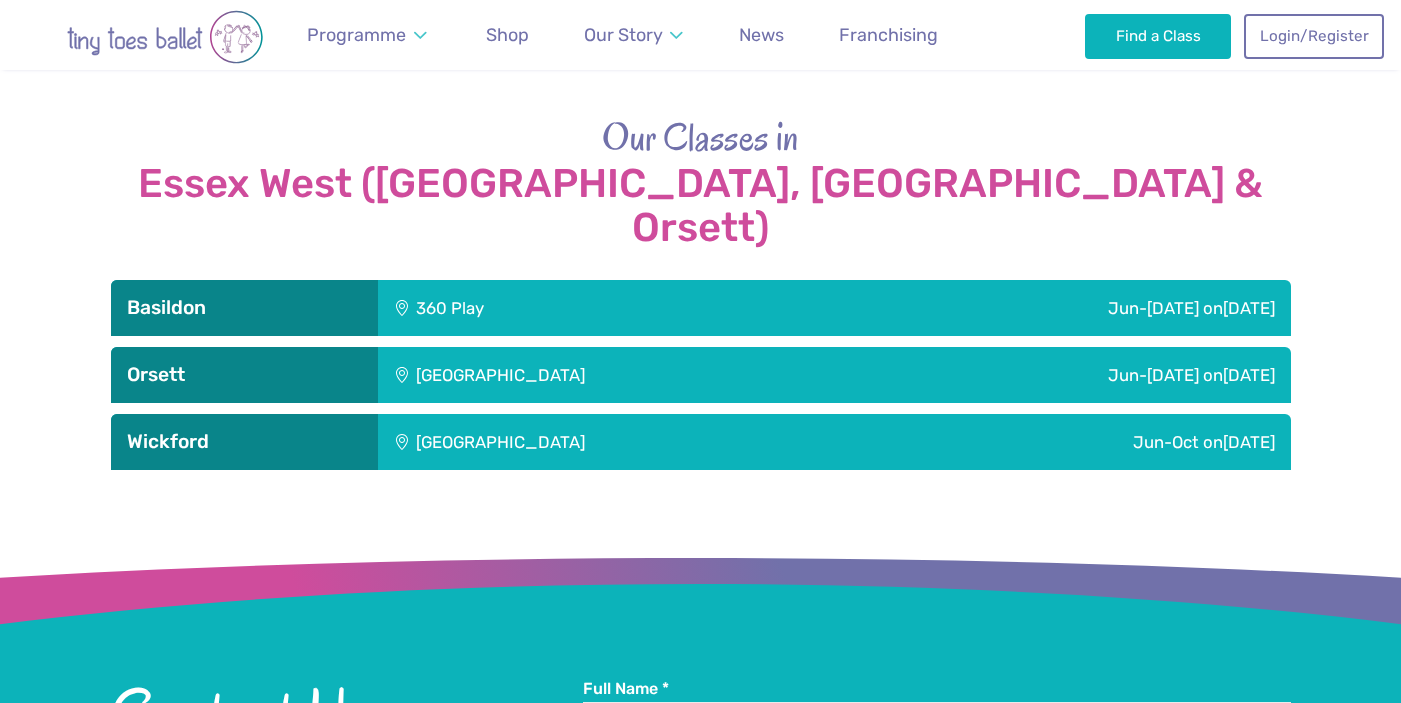 click on "360 Play" at bounding box center [552, 308] 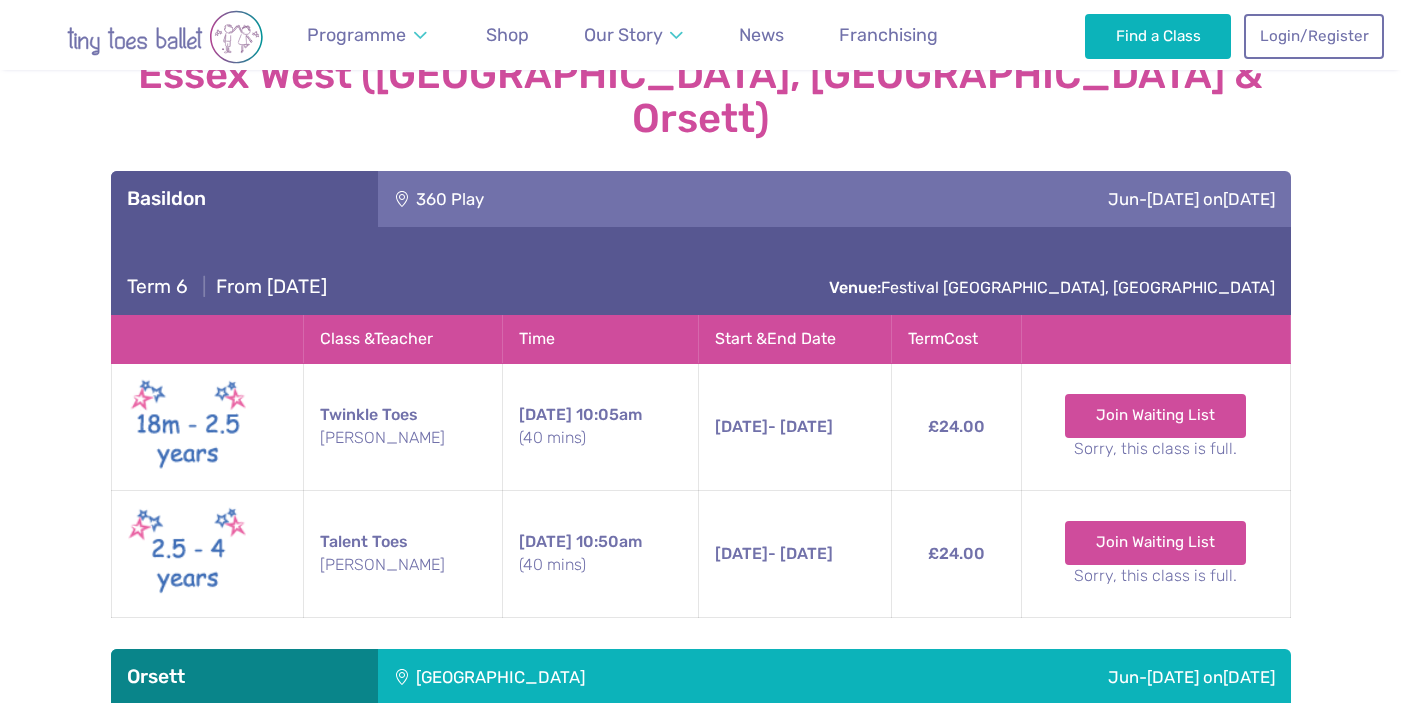 scroll, scrollTop: 2205, scrollLeft: 0, axis: vertical 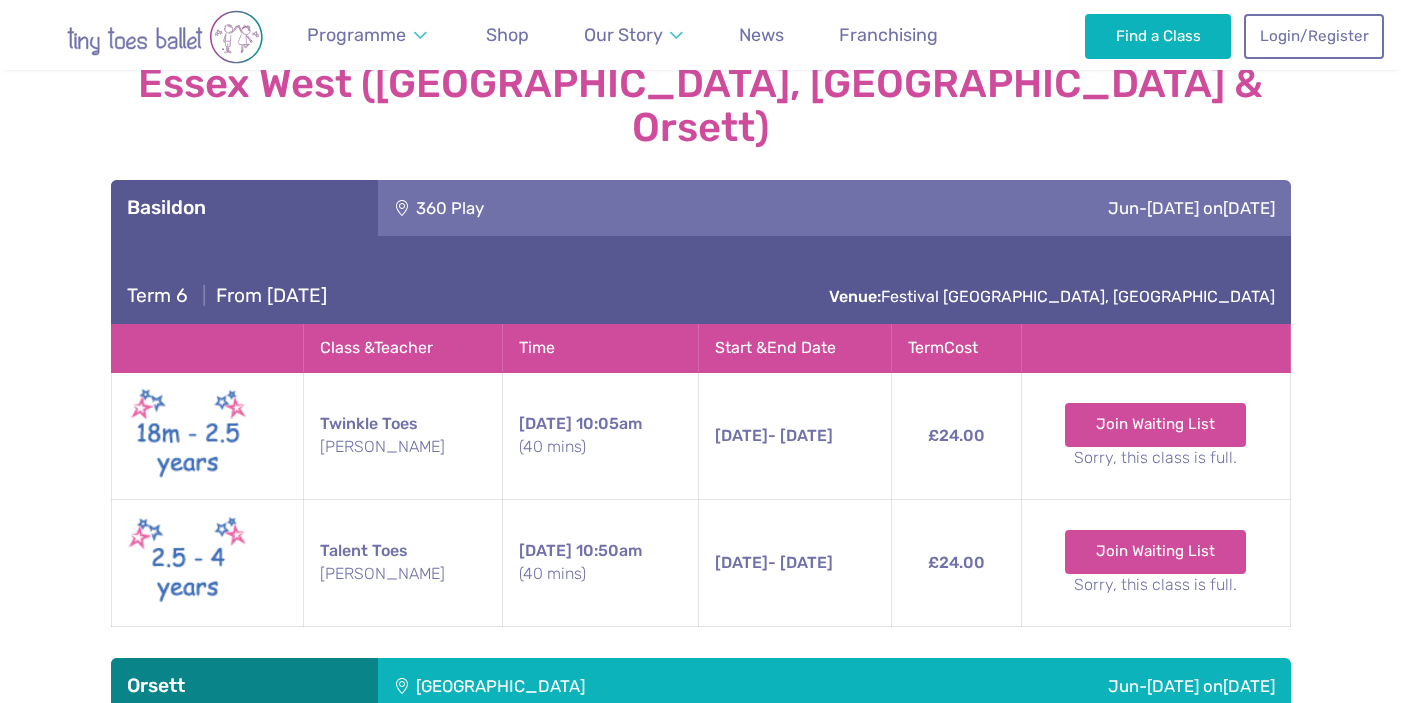 click on "360 Play" at bounding box center (552, 208) 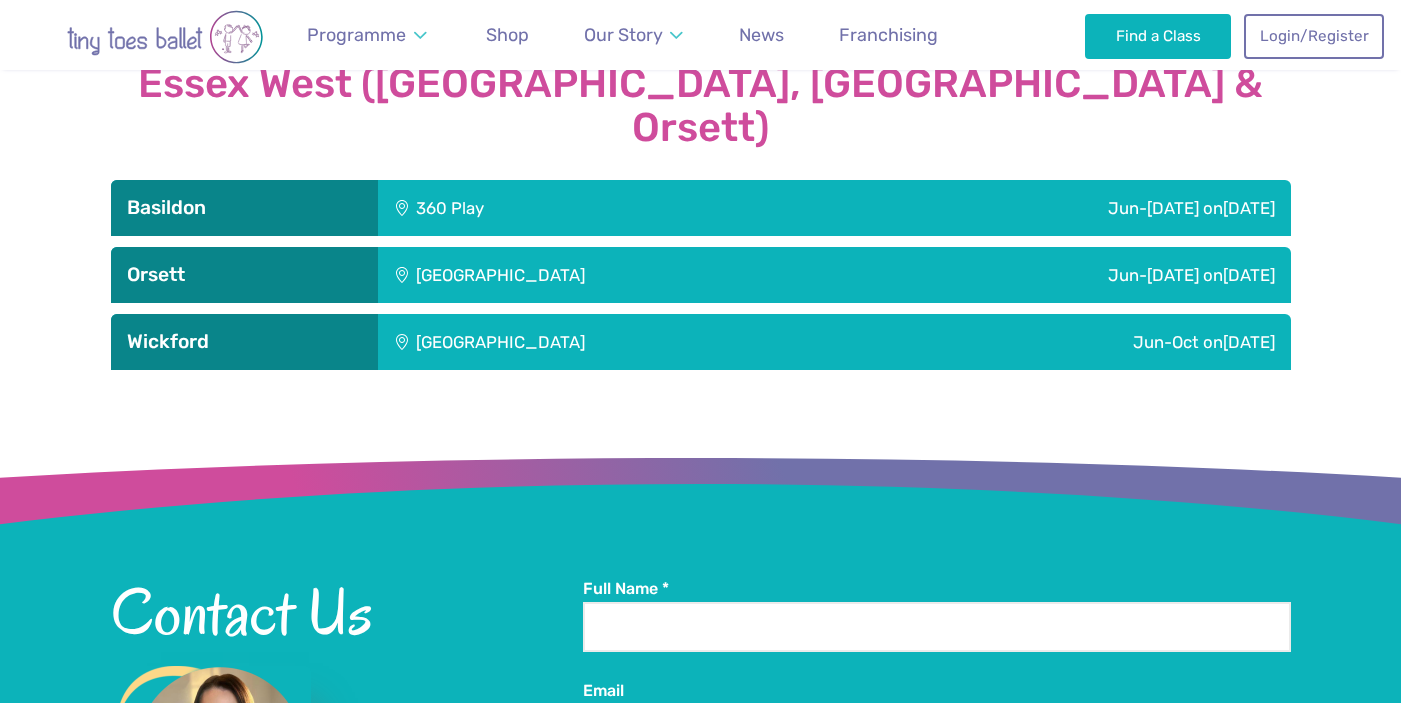 click on "Orsett Village Hall" at bounding box center [619, 275] 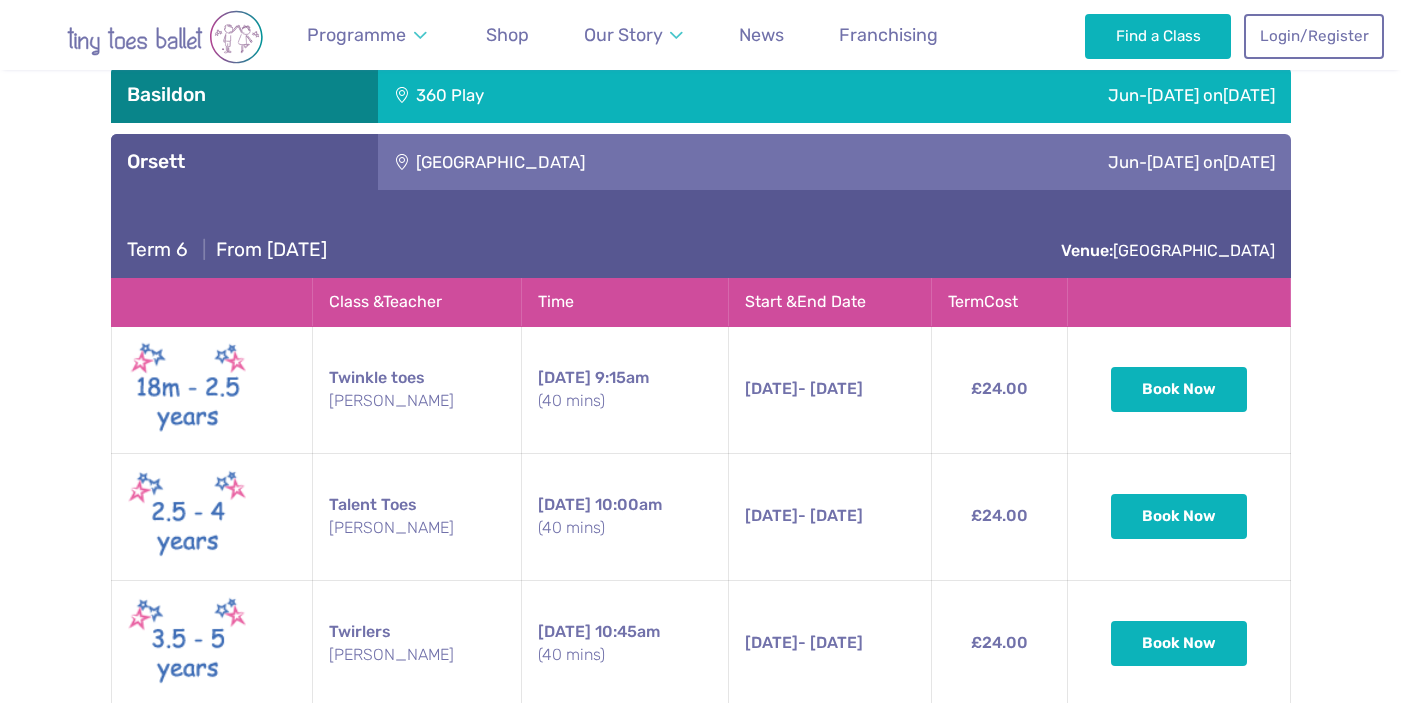 scroll, scrollTop: 2278, scrollLeft: 0, axis: vertical 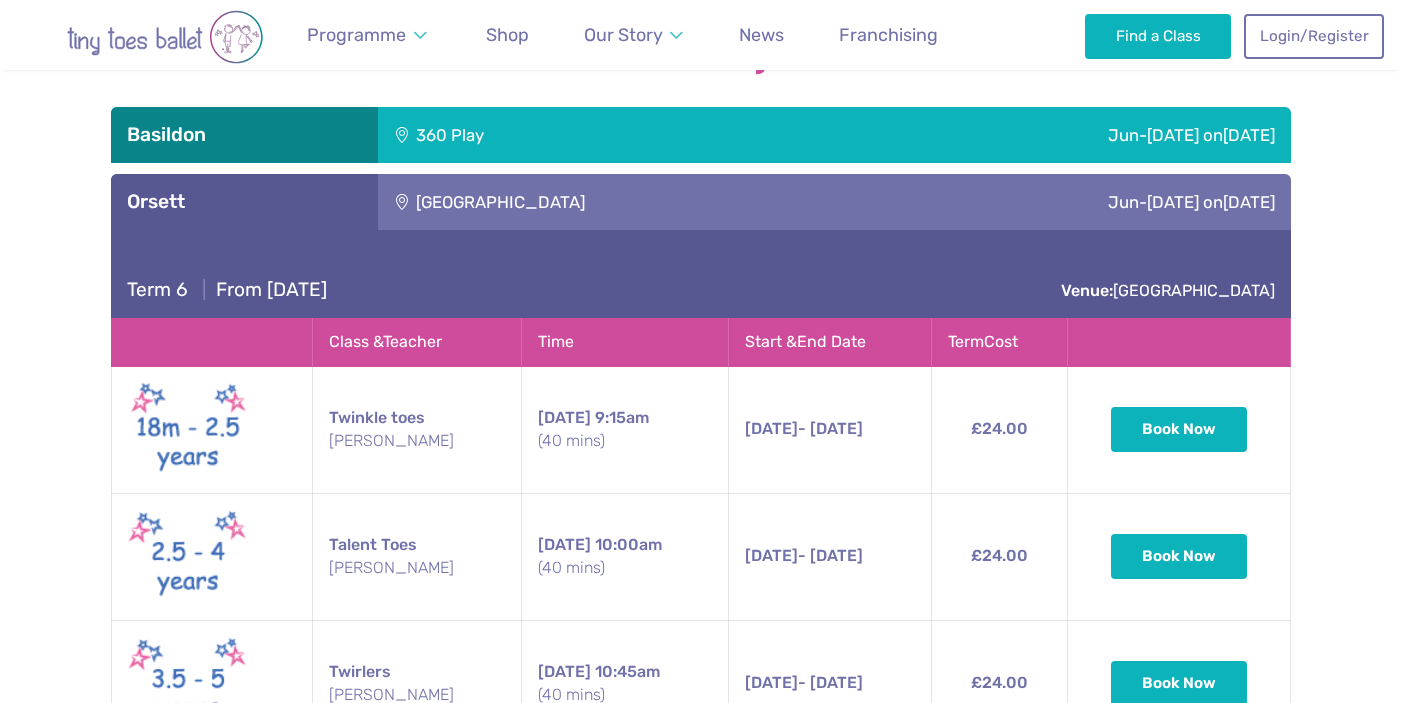 click on "Orsett Village Hall" at bounding box center (619, 202) 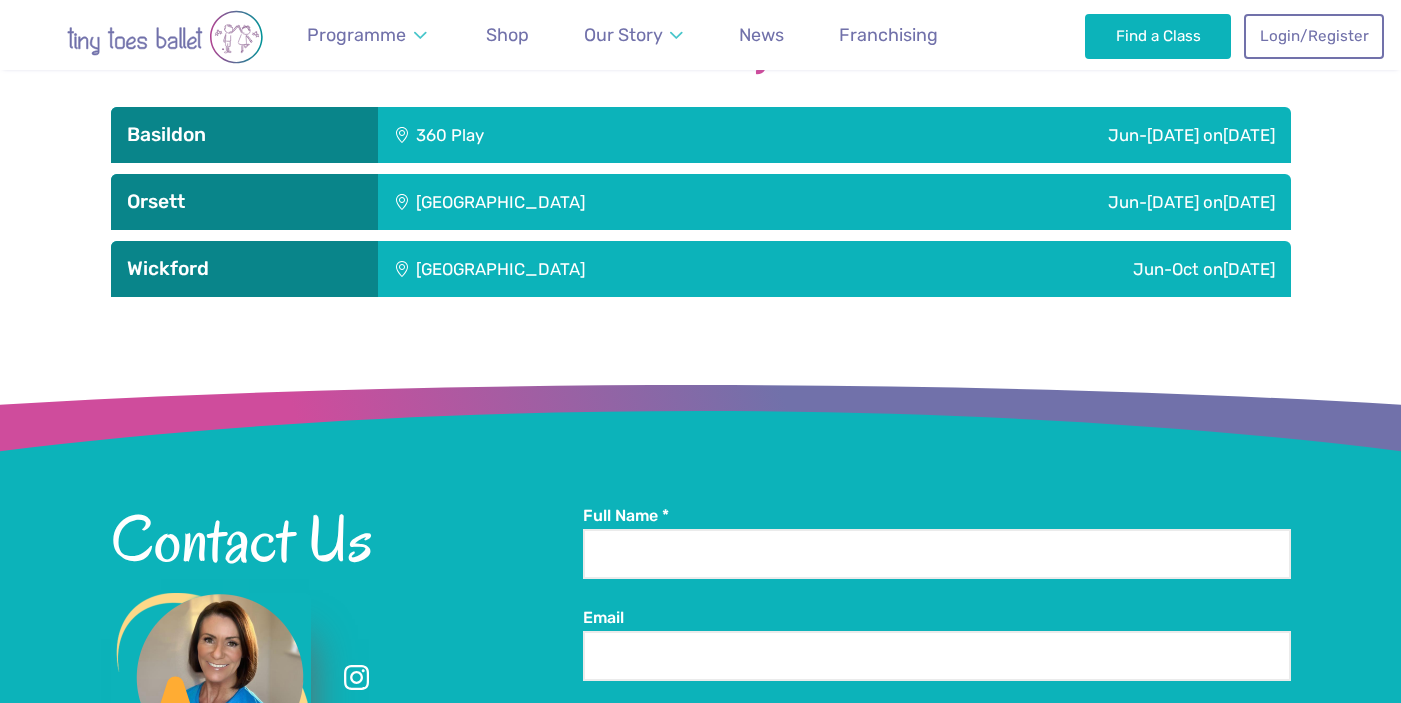 click on "Runwell Village Hall" at bounding box center [634, 269] 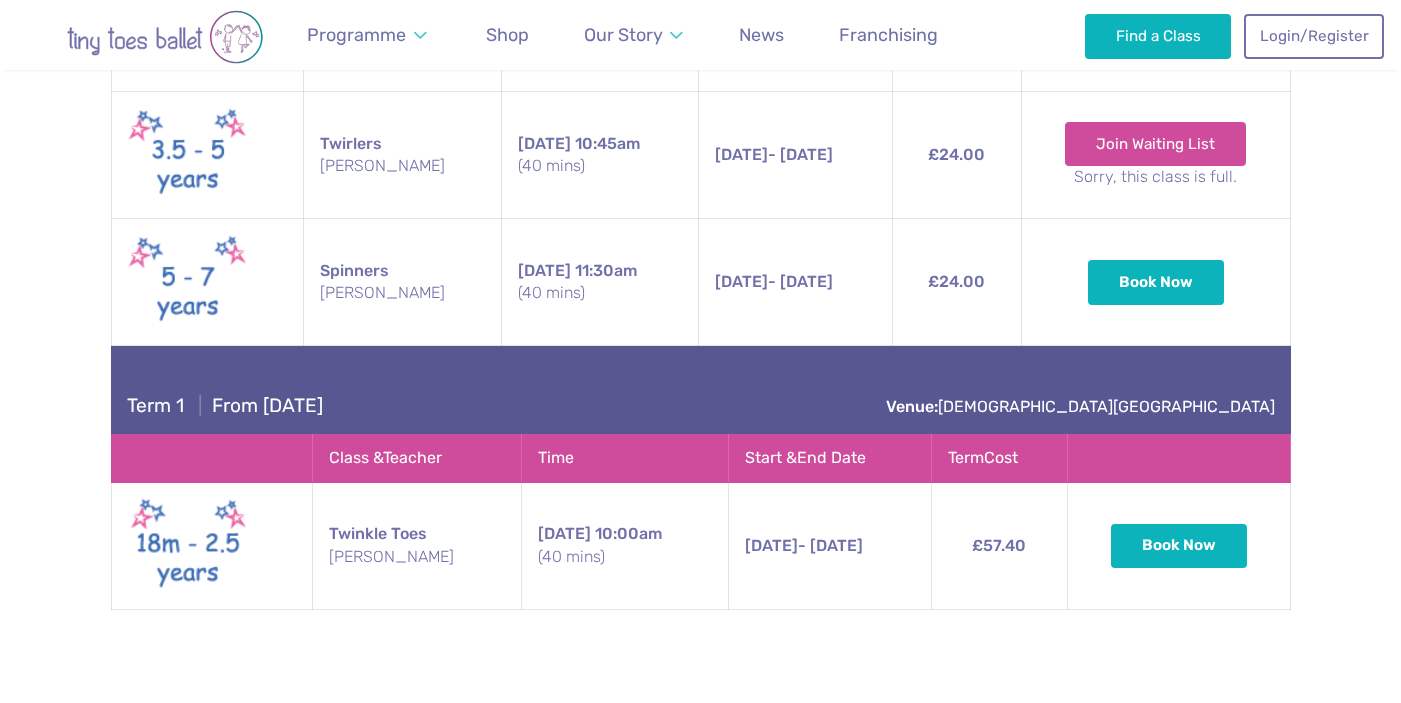 scroll, scrollTop: 2845, scrollLeft: 0, axis: vertical 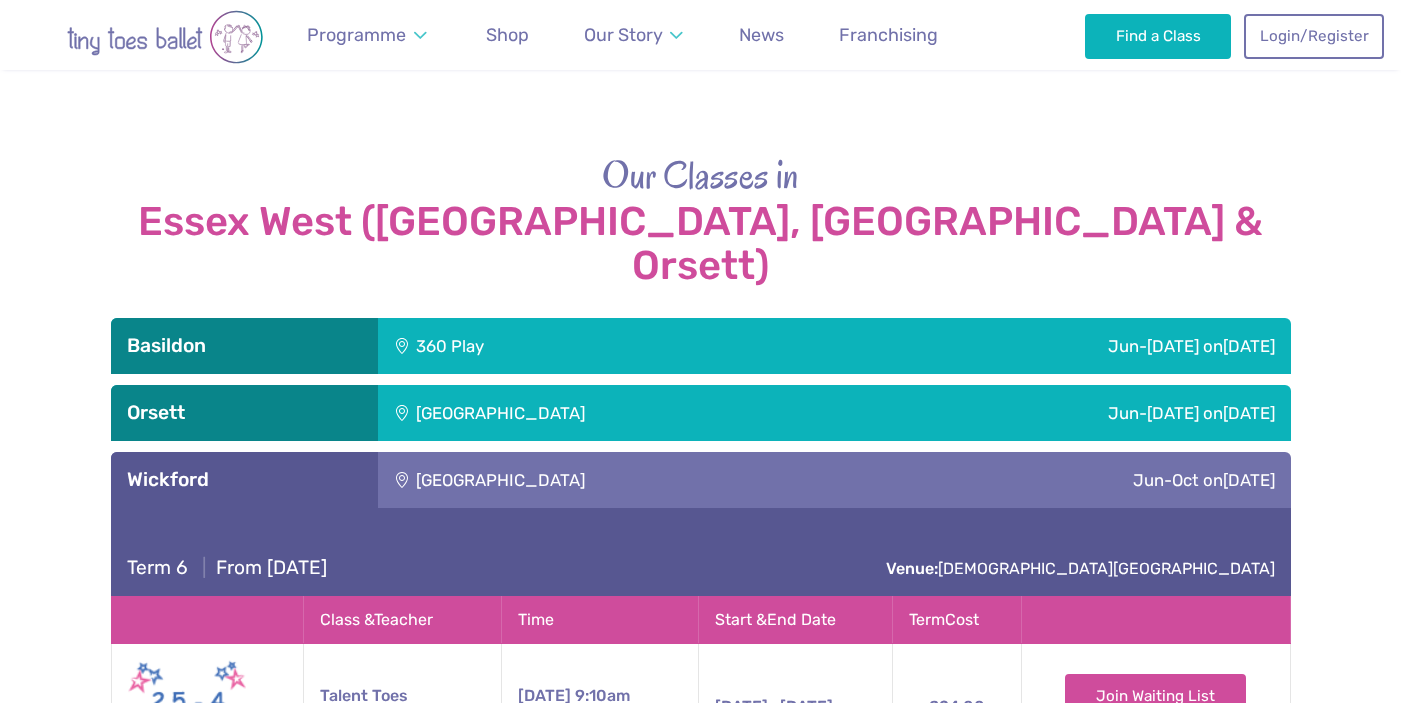 click on "Orsett Village Hall" at bounding box center [619, 413] 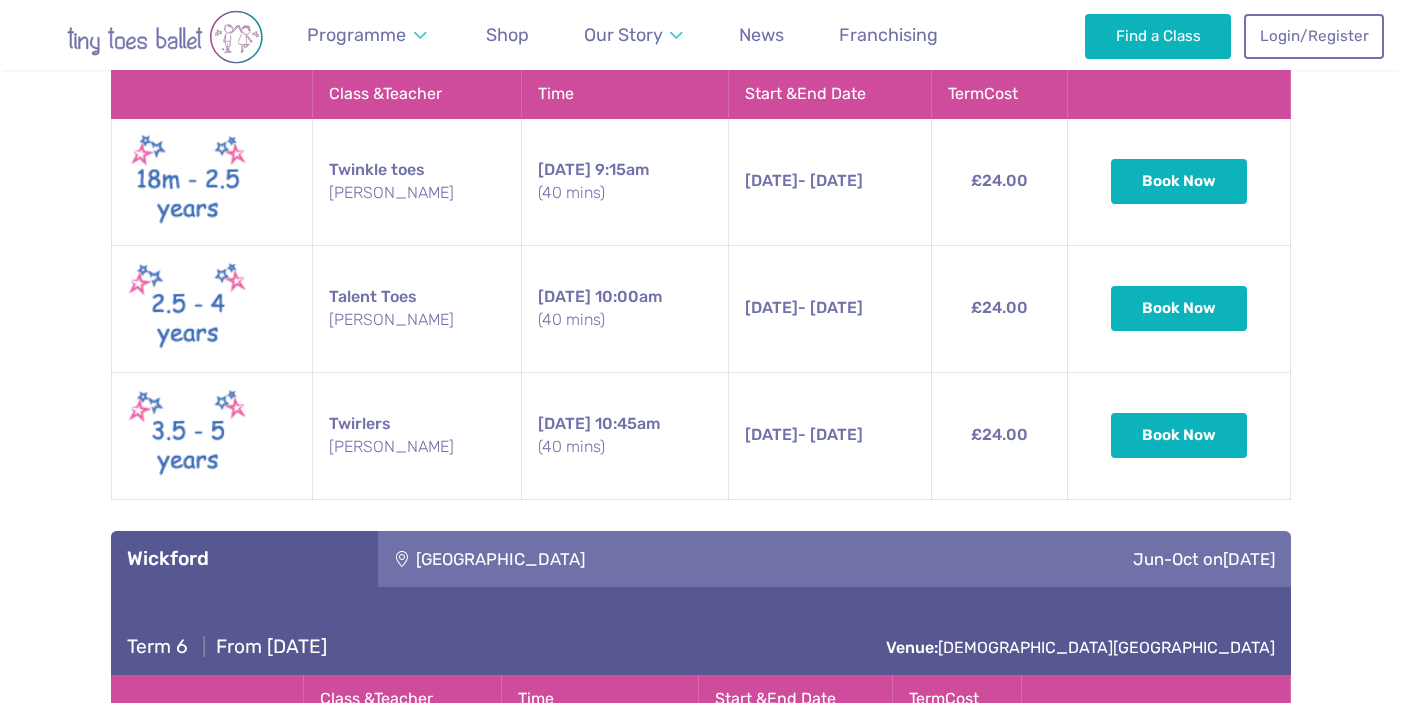 scroll, scrollTop: 2525, scrollLeft: 0, axis: vertical 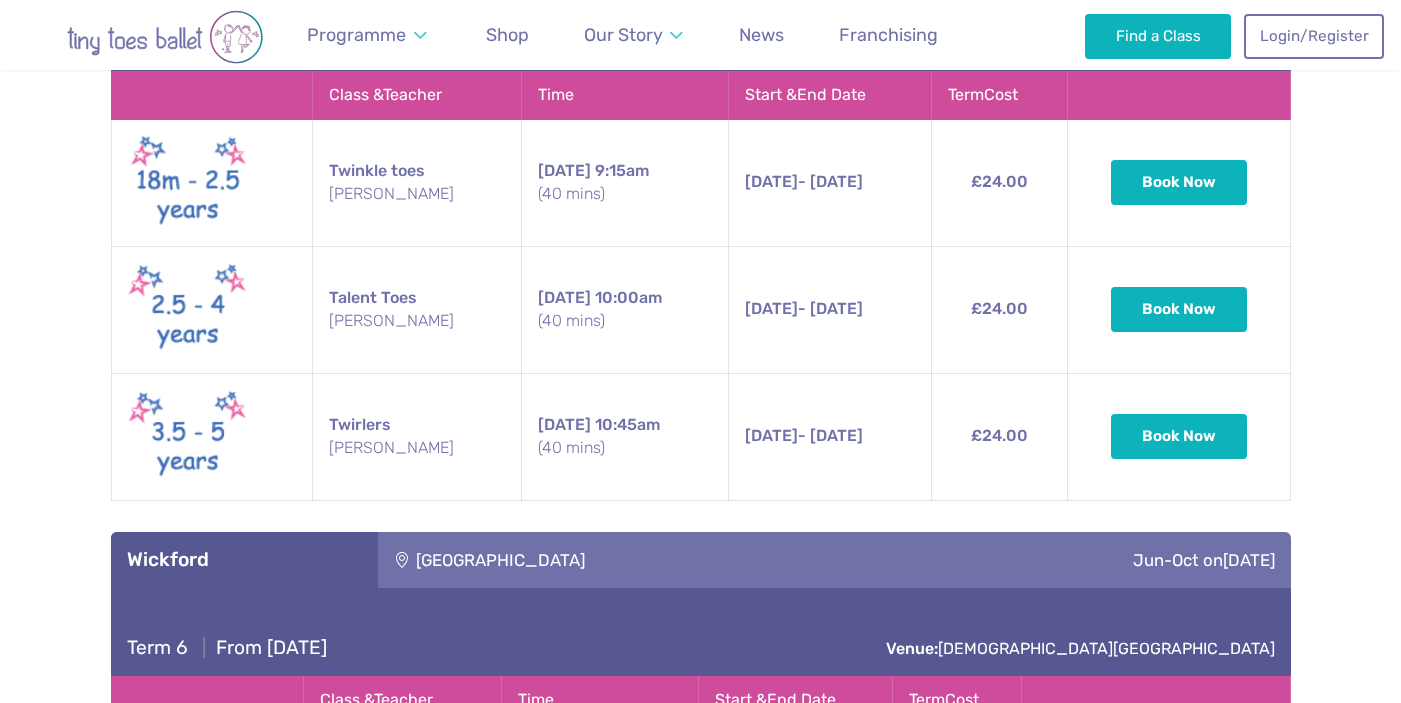 click on "Runwell Village Hall" at bounding box center (634, 560) 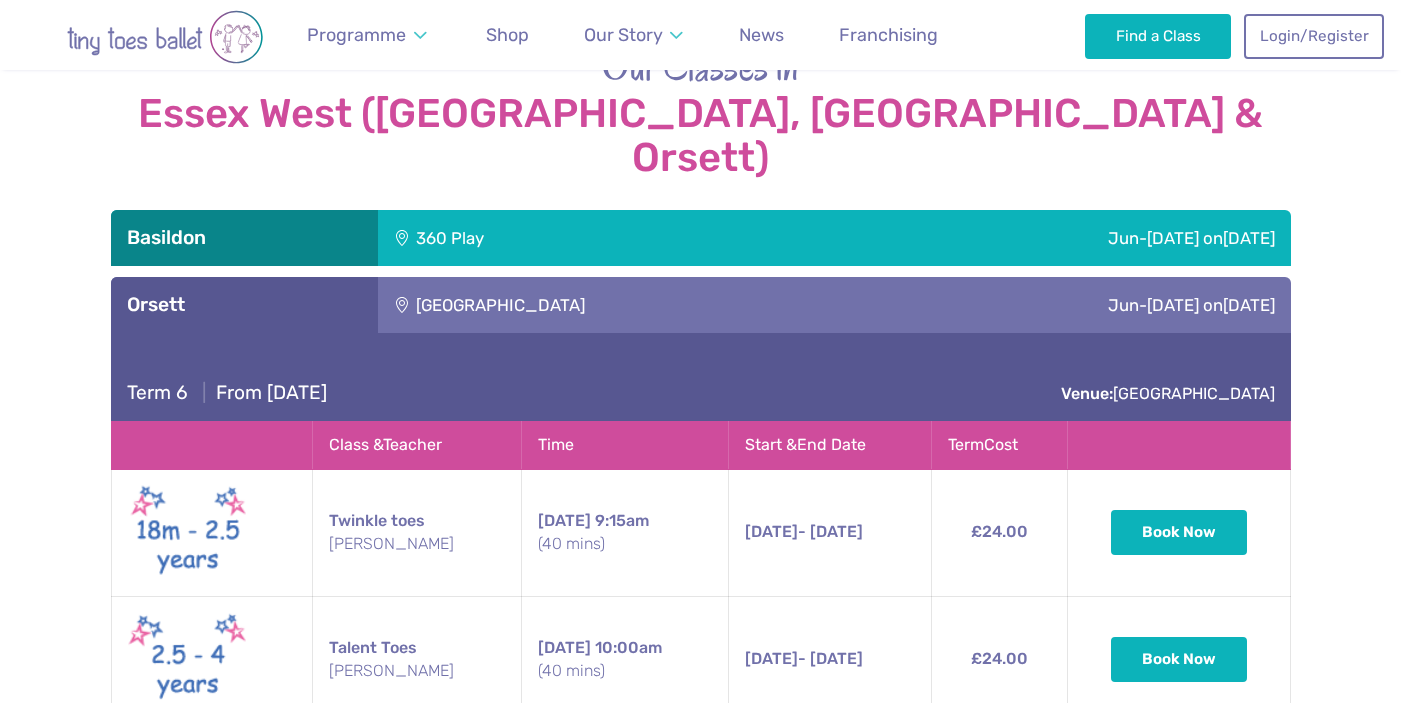 scroll, scrollTop: 2169, scrollLeft: 0, axis: vertical 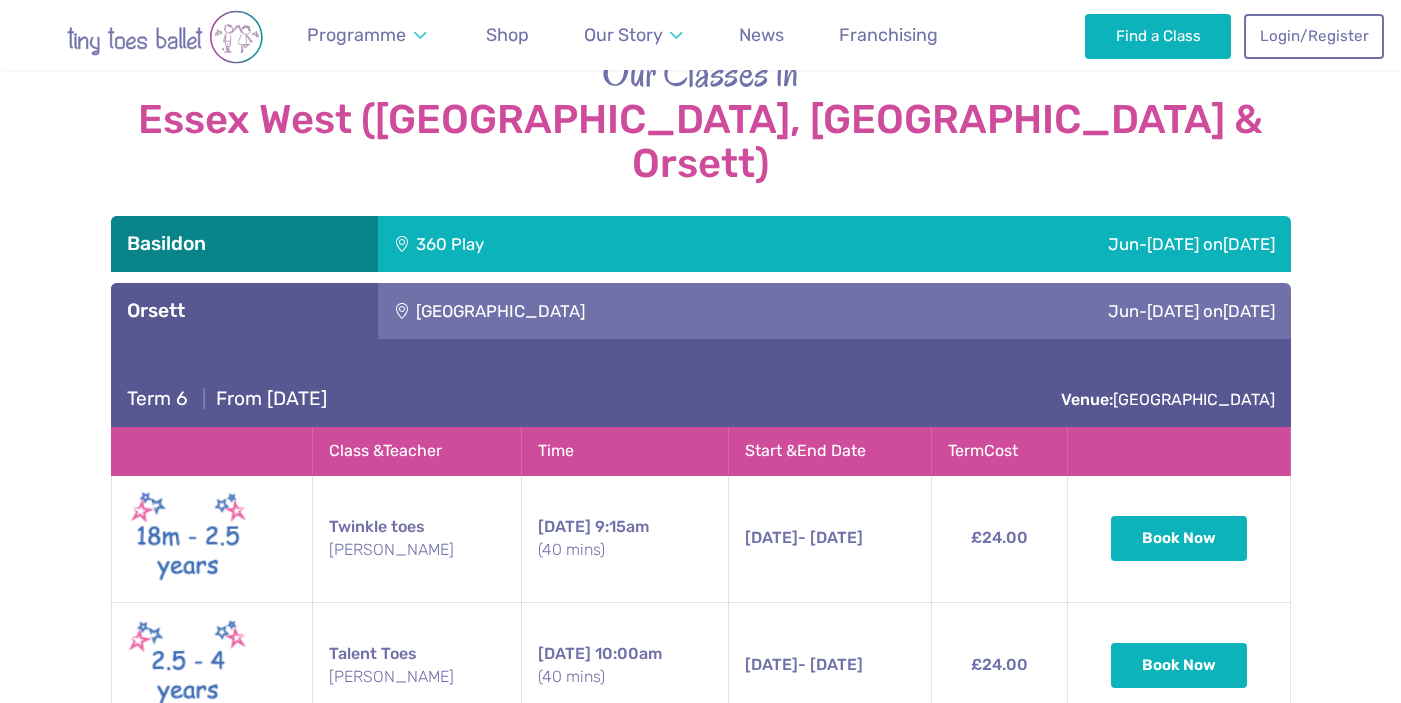 click on "360 Play" at bounding box center [552, 244] 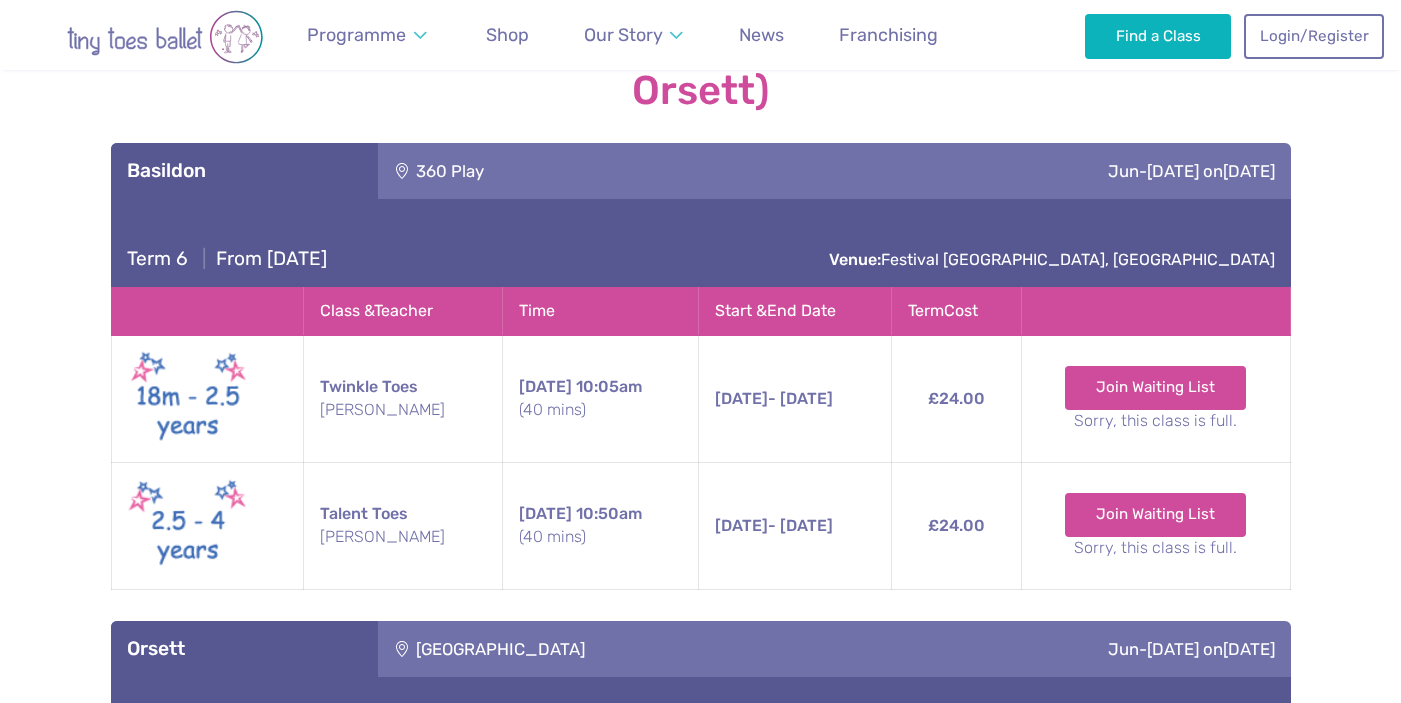 scroll, scrollTop: 2245, scrollLeft: 0, axis: vertical 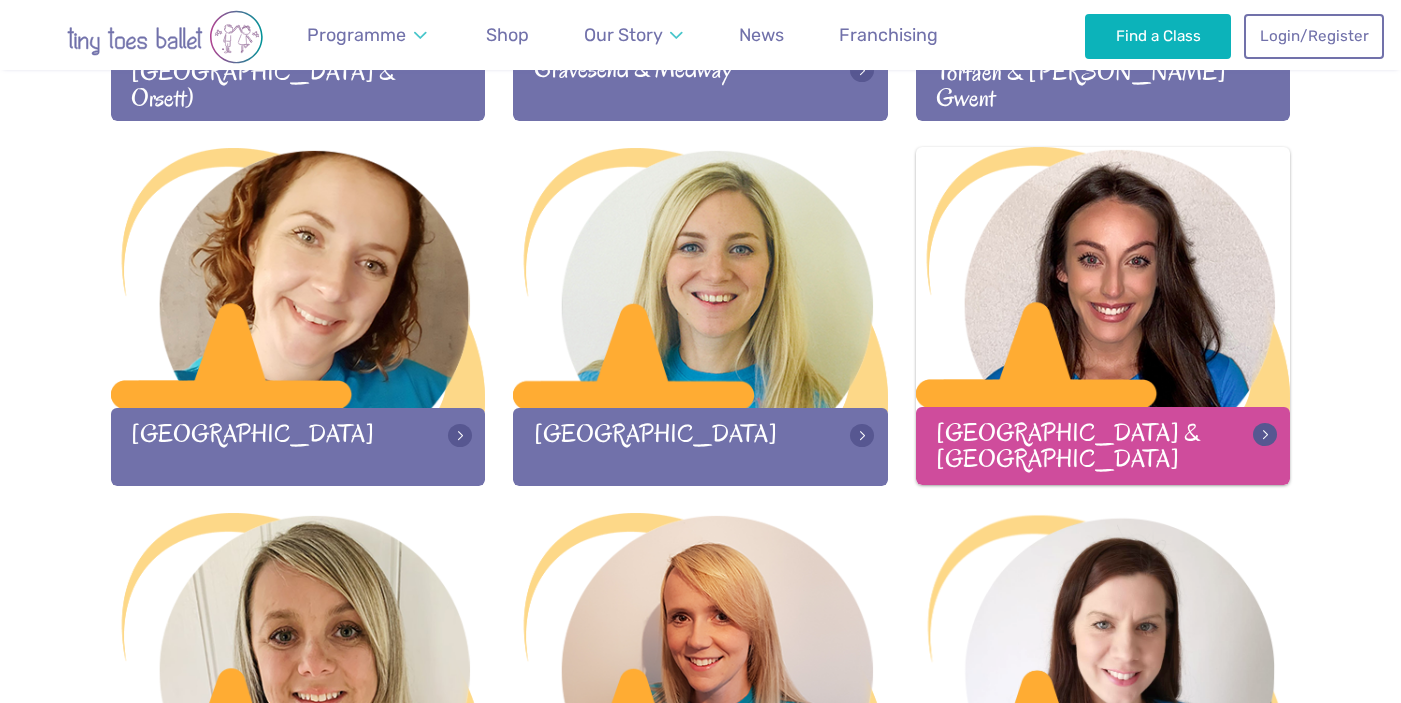 click at bounding box center (1103, 279) 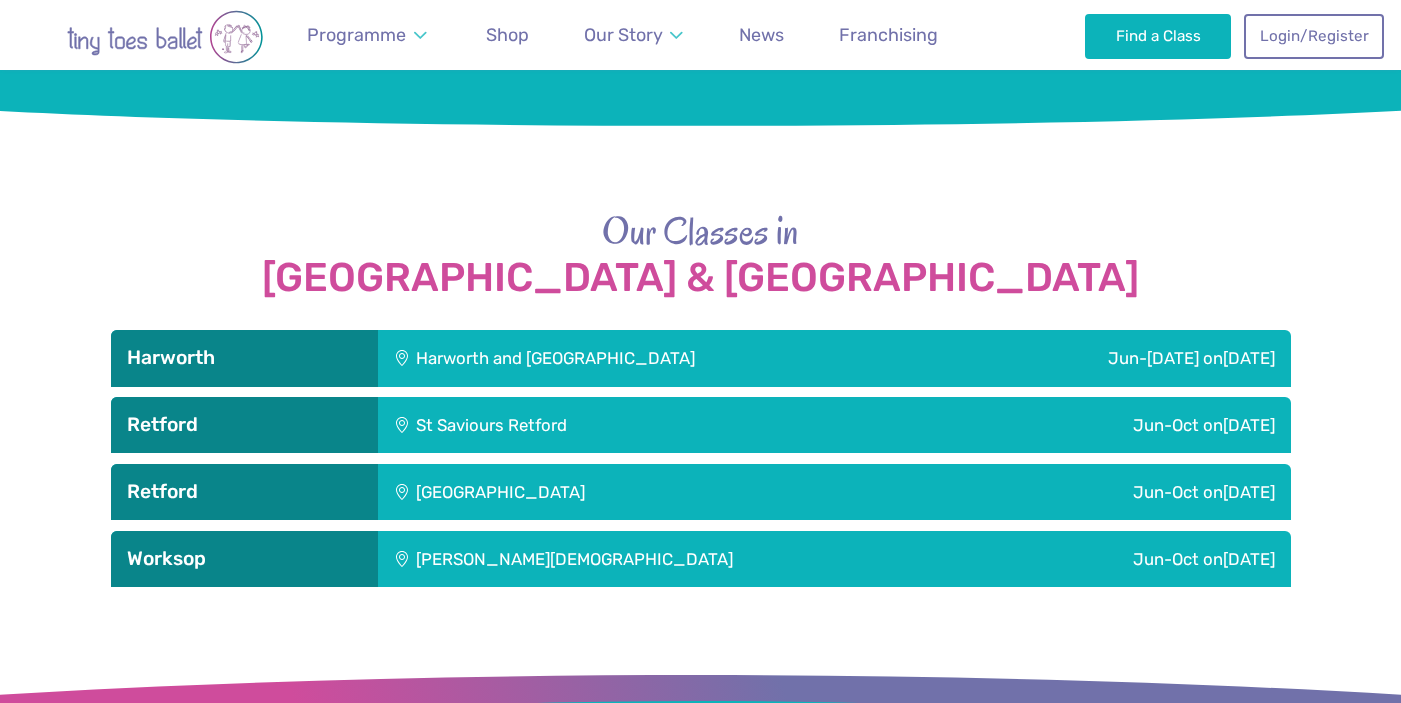 scroll, scrollTop: 2221, scrollLeft: 0, axis: vertical 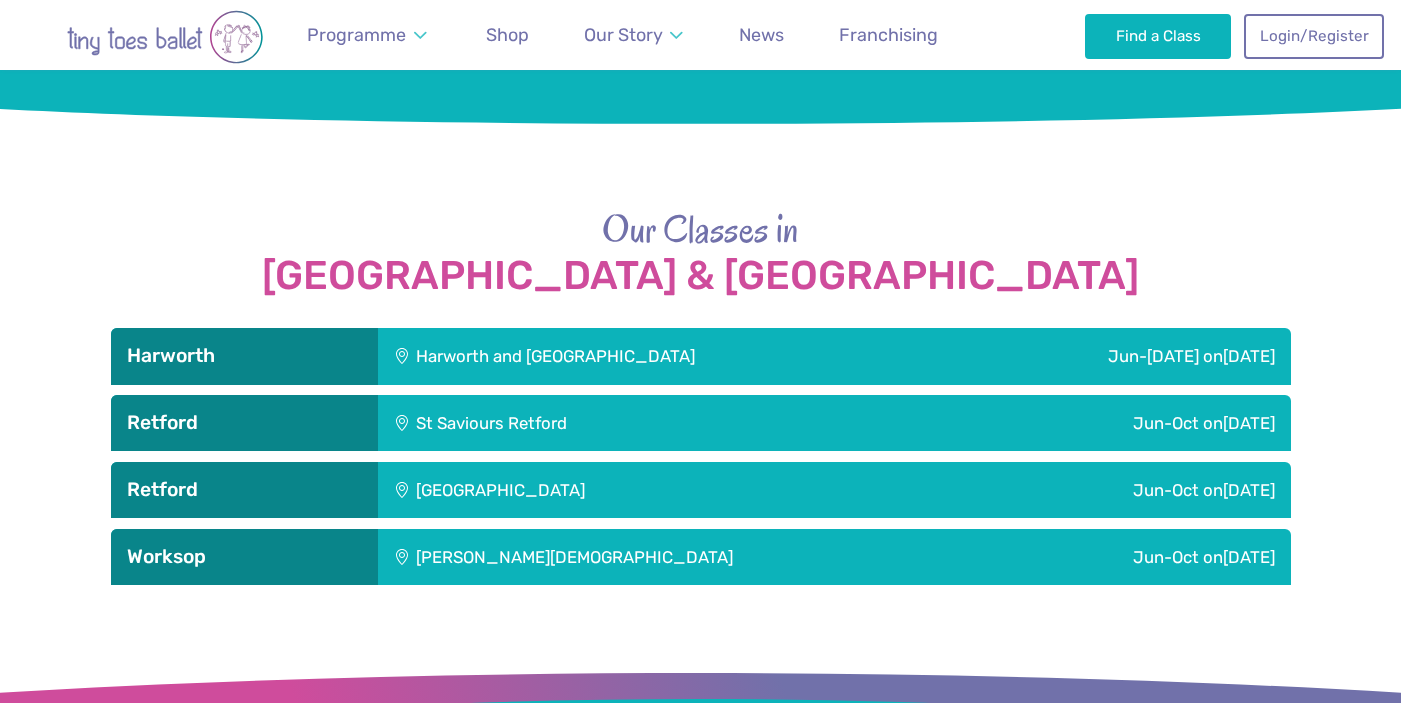 click on "St Saviours Retford" at bounding box center [625, 423] 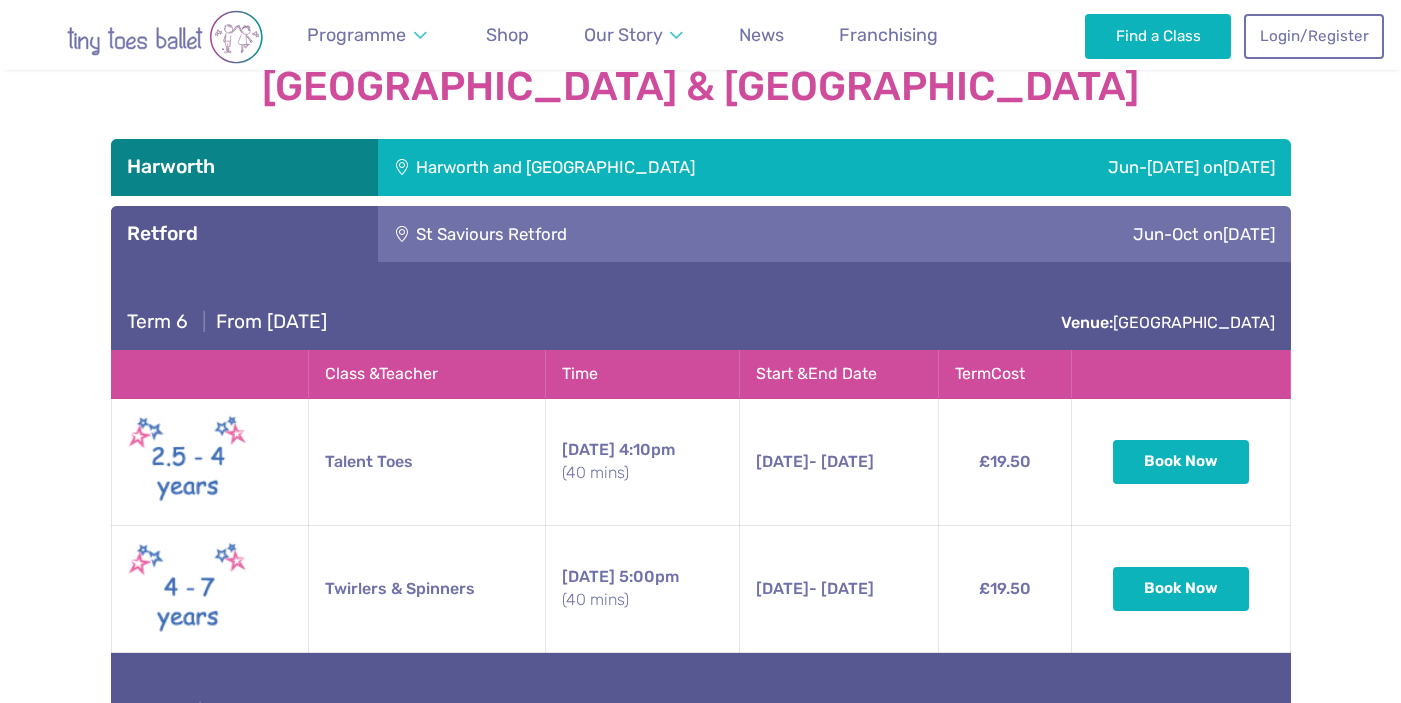 scroll, scrollTop: 2288, scrollLeft: 0, axis: vertical 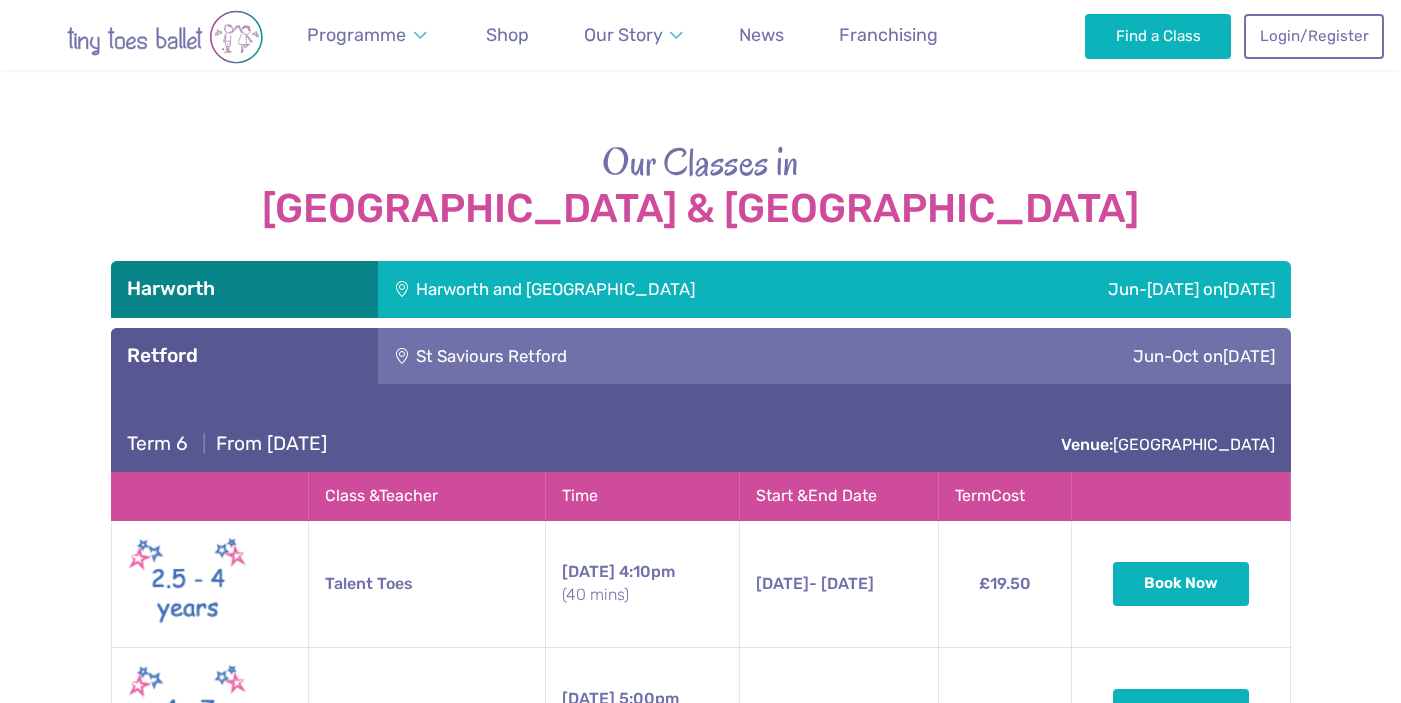 click on "St Saviours Retford" at bounding box center [625, 356] 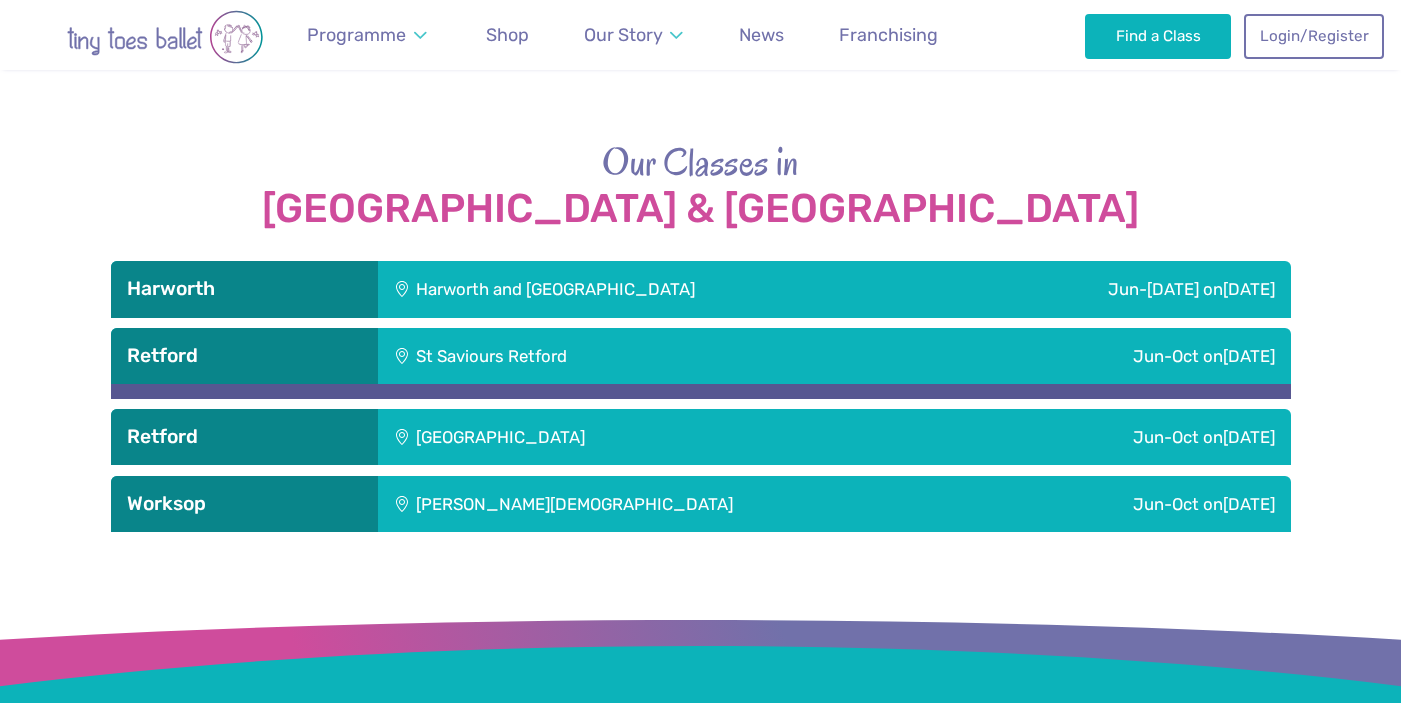 click on "Harworth and Bircotes Town Hall" at bounding box center [664, 289] 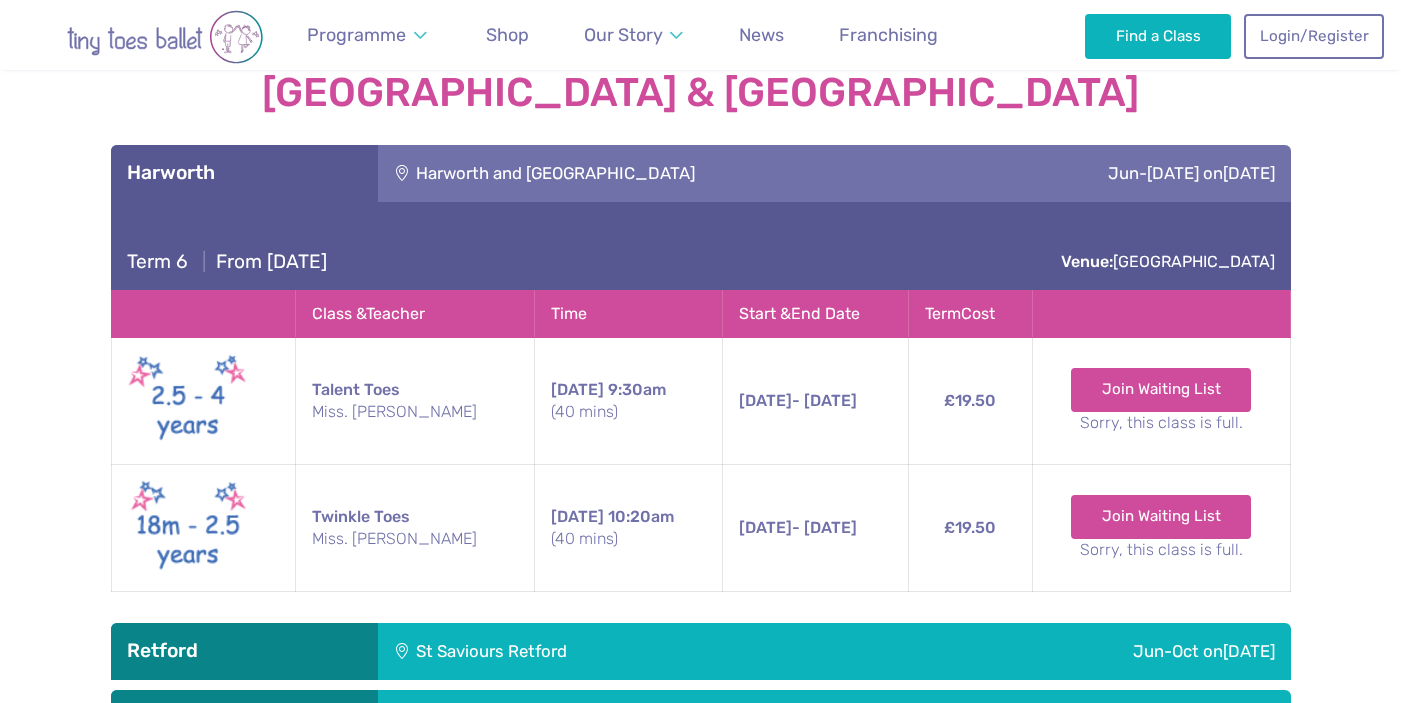 scroll, scrollTop: 2388, scrollLeft: 0, axis: vertical 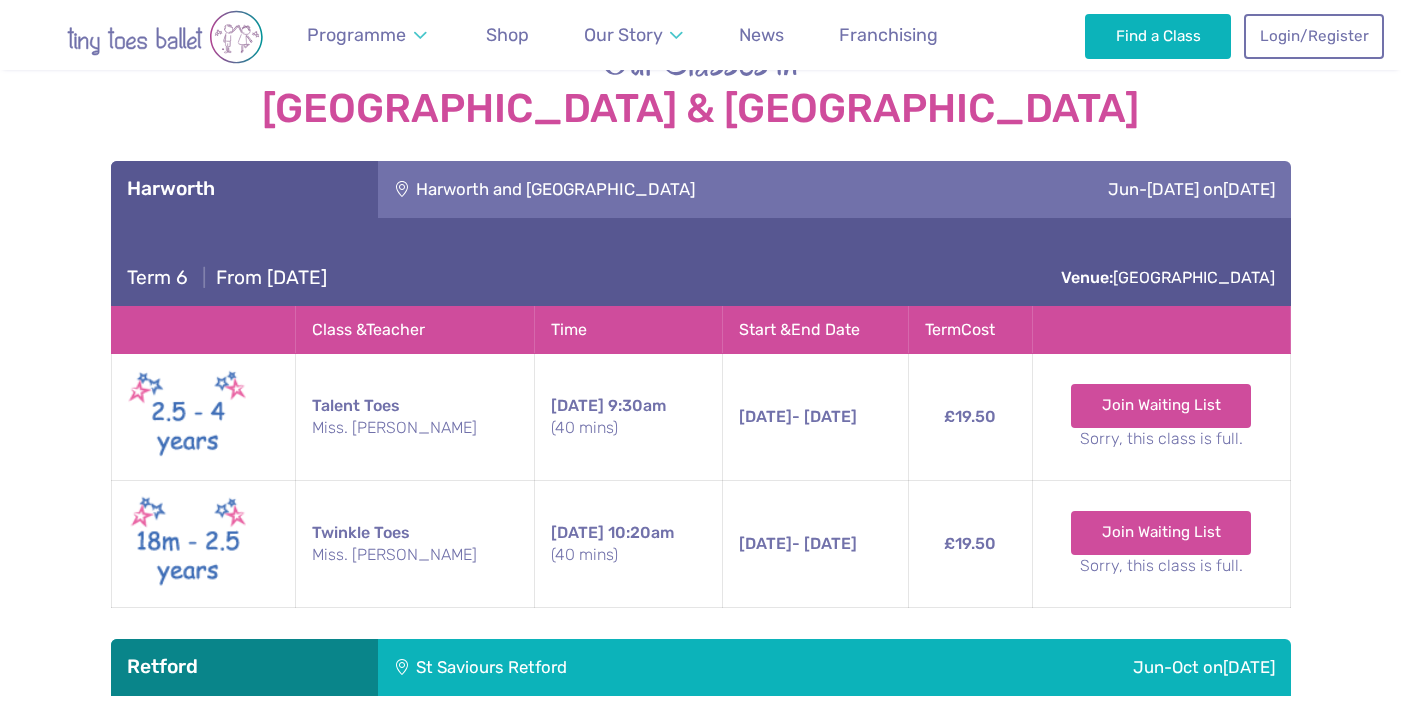 click on "Harworth and Bircotes Town Hall" at bounding box center (664, 189) 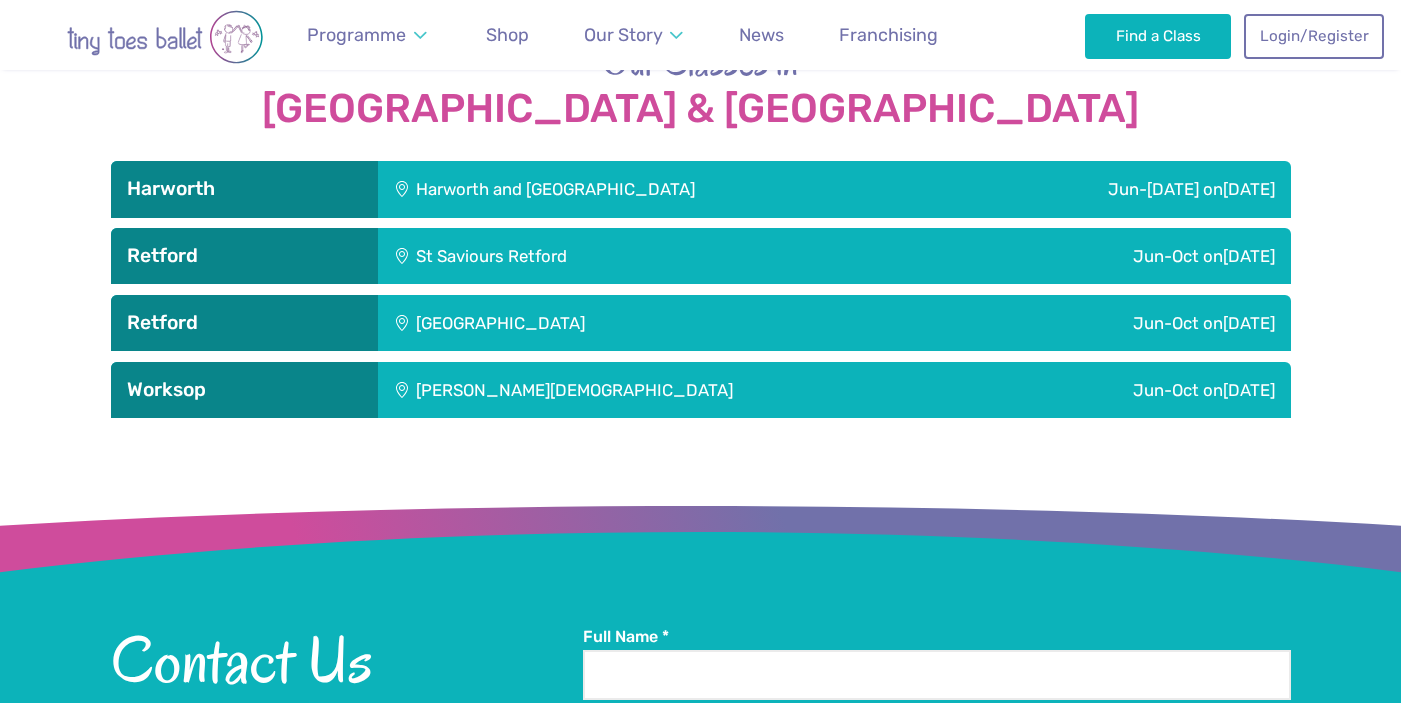click on "Westhill Community Centre" at bounding box center (634, 323) 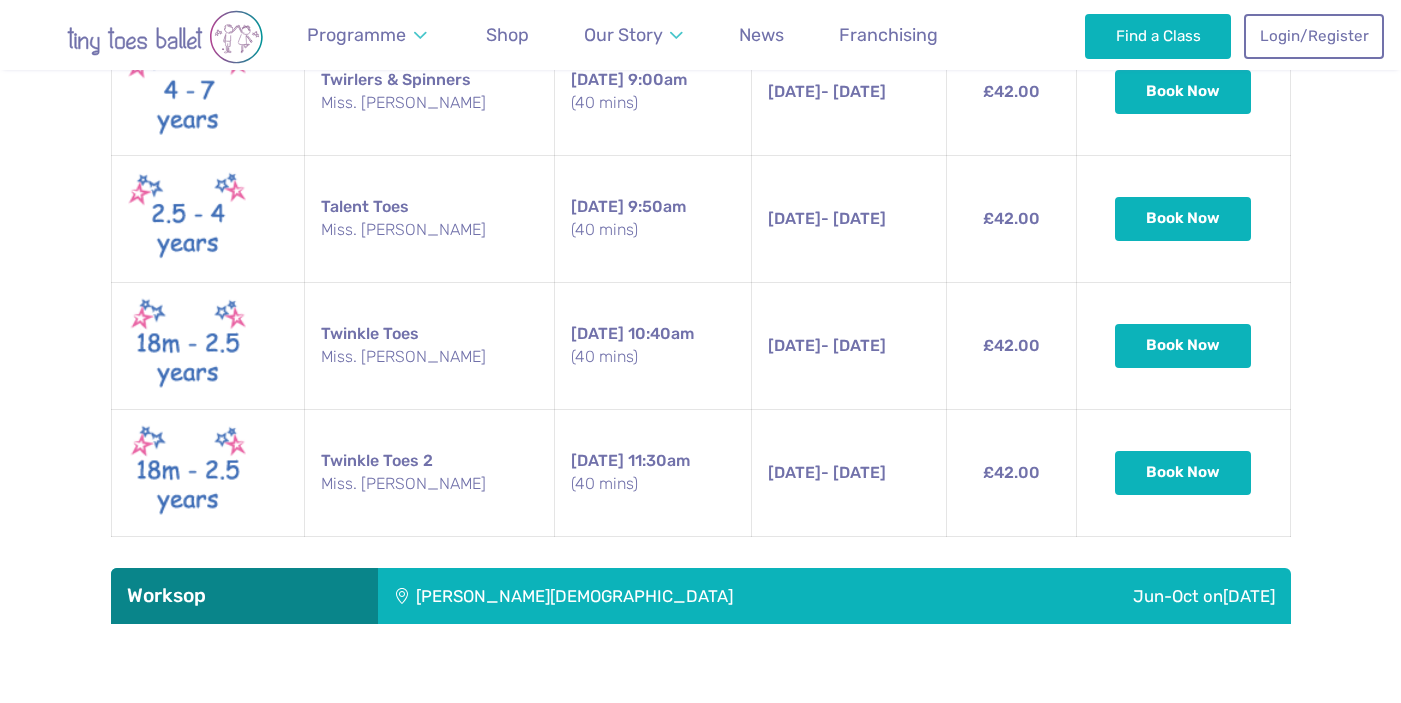 scroll, scrollTop: 3648, scrollLeft: 0, axis: vertical 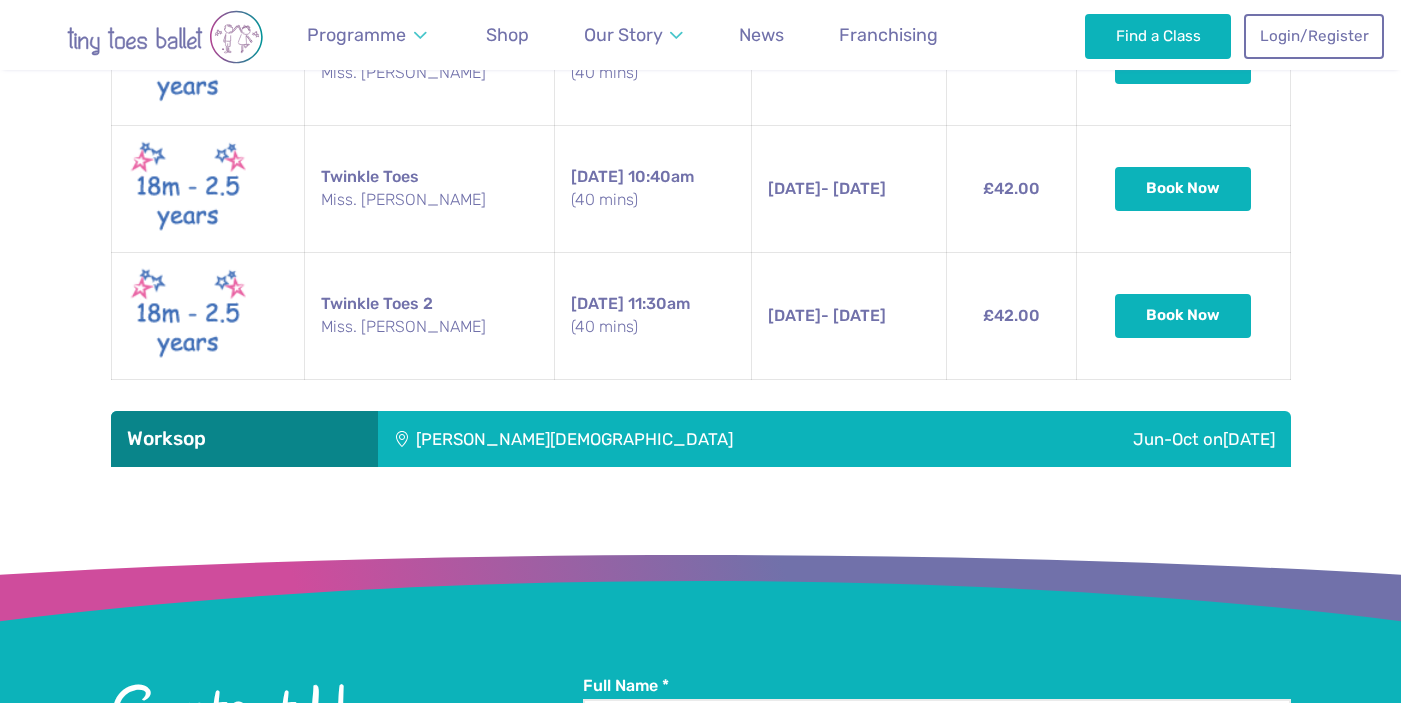 click on "Christ Church" at bounding box center (689, 439) 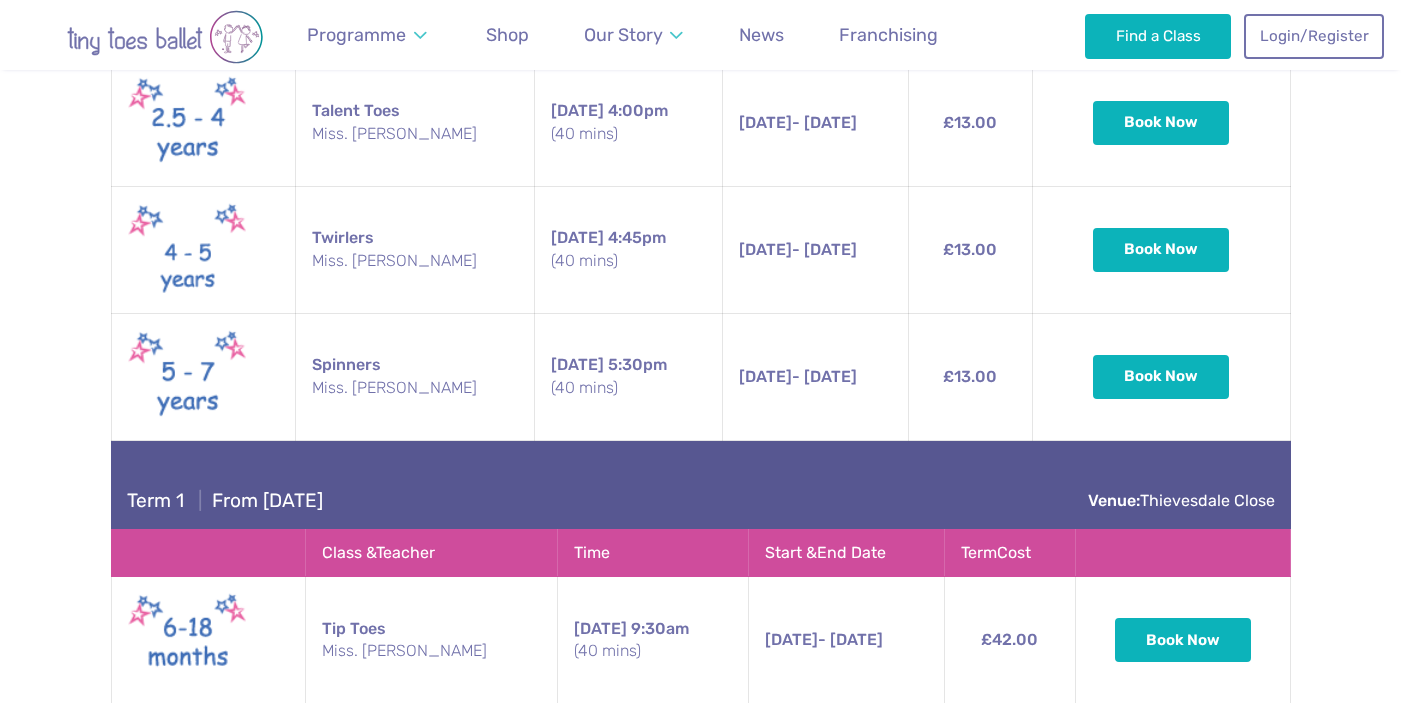 scroll, scrollTop: 4714, scrollLeft: 0, axis: vertical 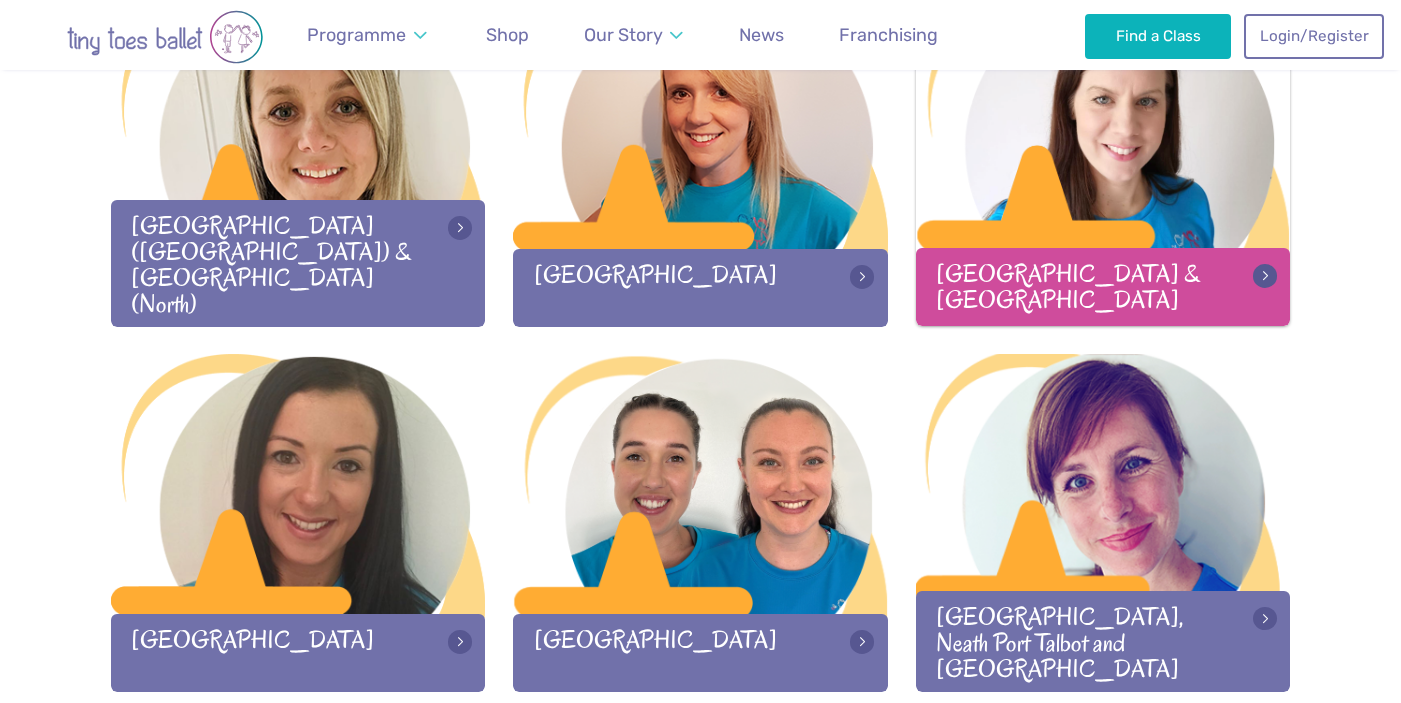 click at bounding box center [1103, 120] 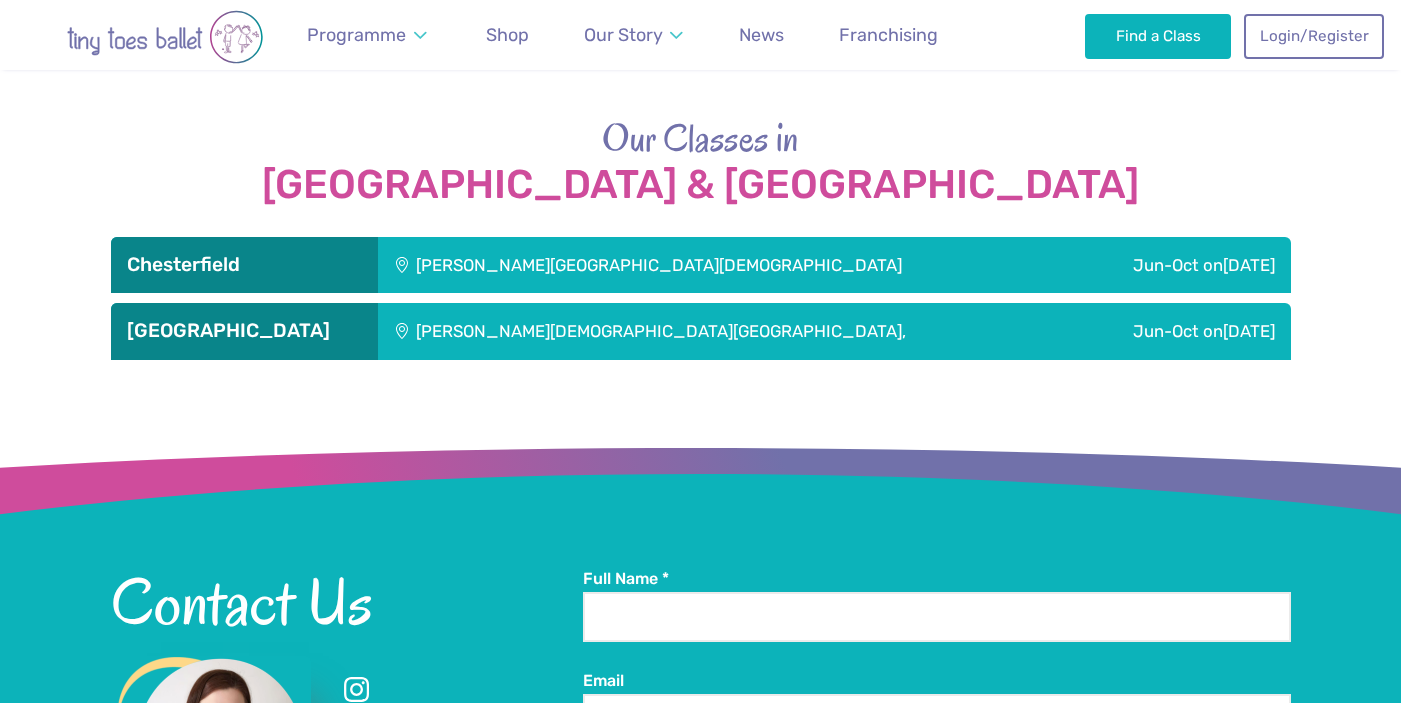 scroll, scrollTop: 2132, scrollLeft: 0, axis: vertical 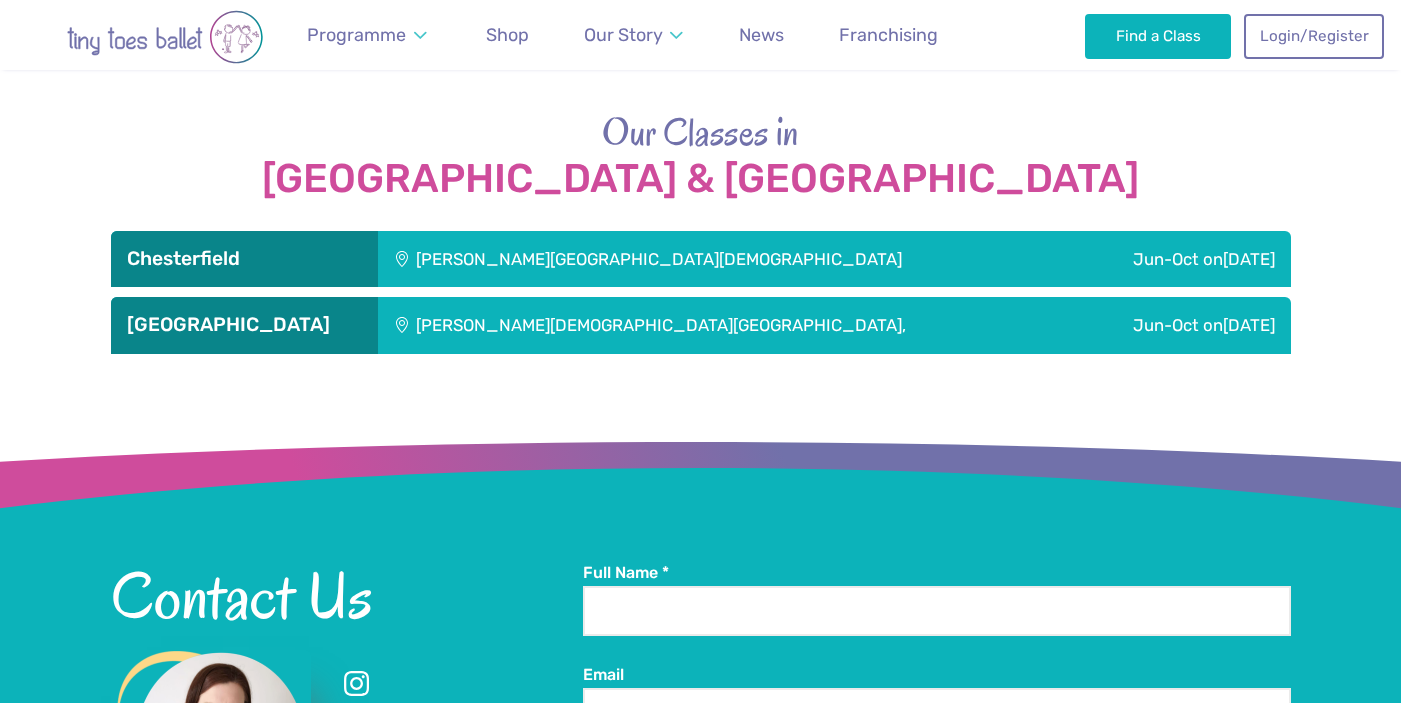 click on "[PERSON_NAME][GEOGRAPHIC_DATA][DEMOGRAPHIC_DATA]" at bounding box center [723, 259] 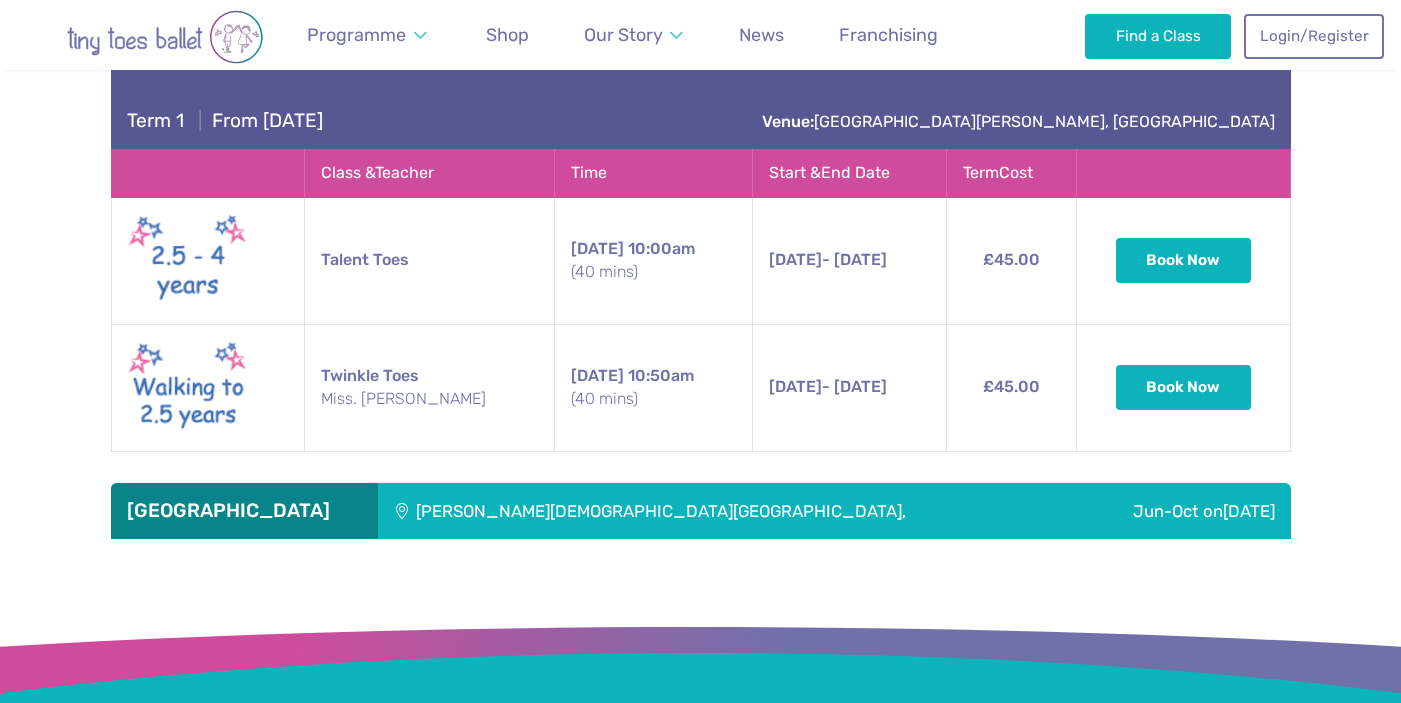click on "[PERSON_NAME][DEMOGRAPHIC_DATA][GEOGRAPHIC_DATA]," at bounding box center (724, 511) 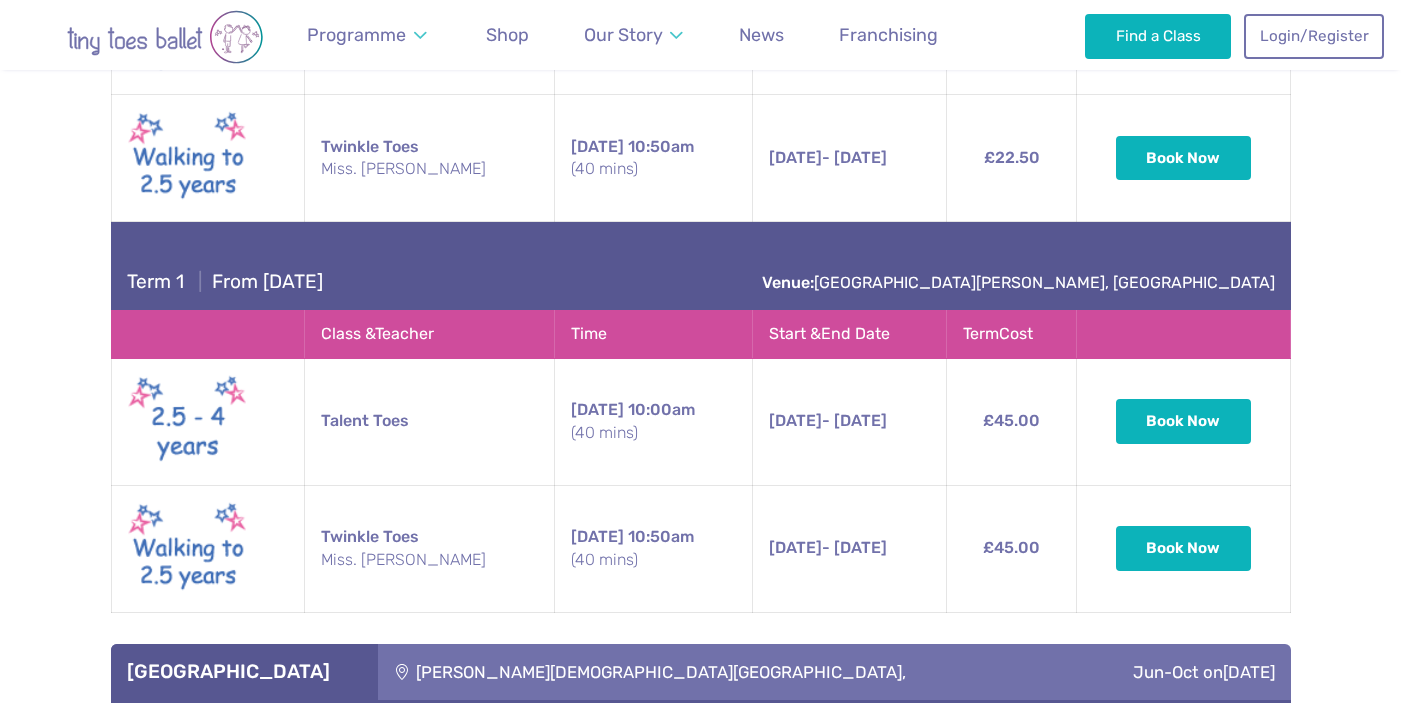 scroll, scrollTop: 2584, scrollLeft: 0, axis: vertical 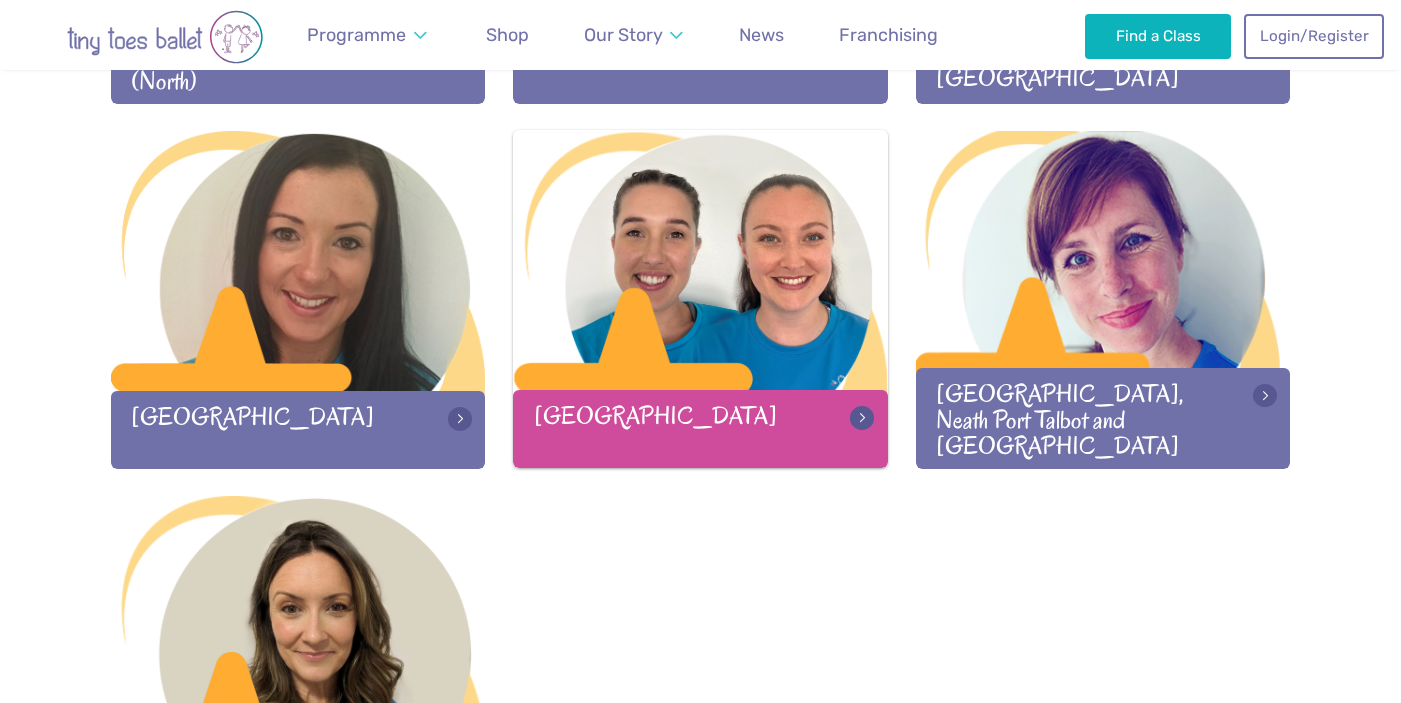 click at bounding box center [700, 262] 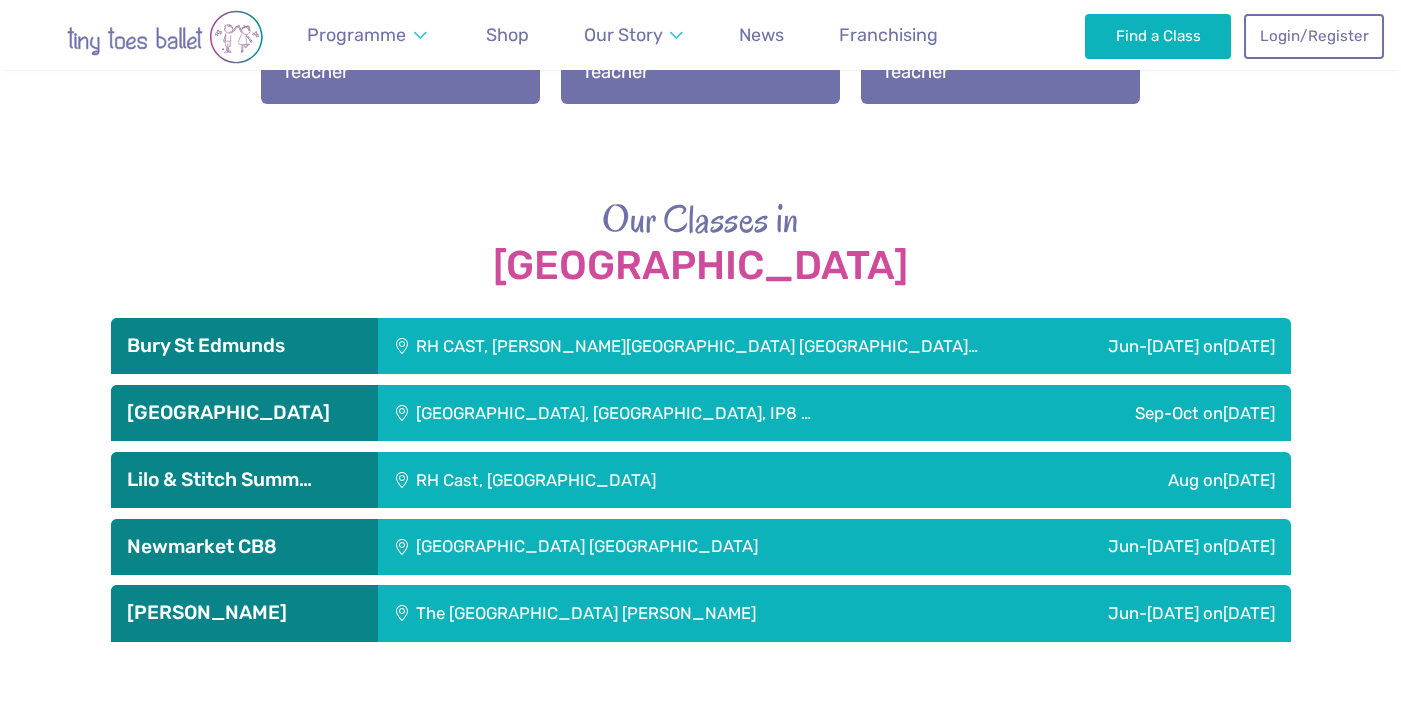 scroll, scrollTop: 2813, scrollLeft: 0, axis: vertical 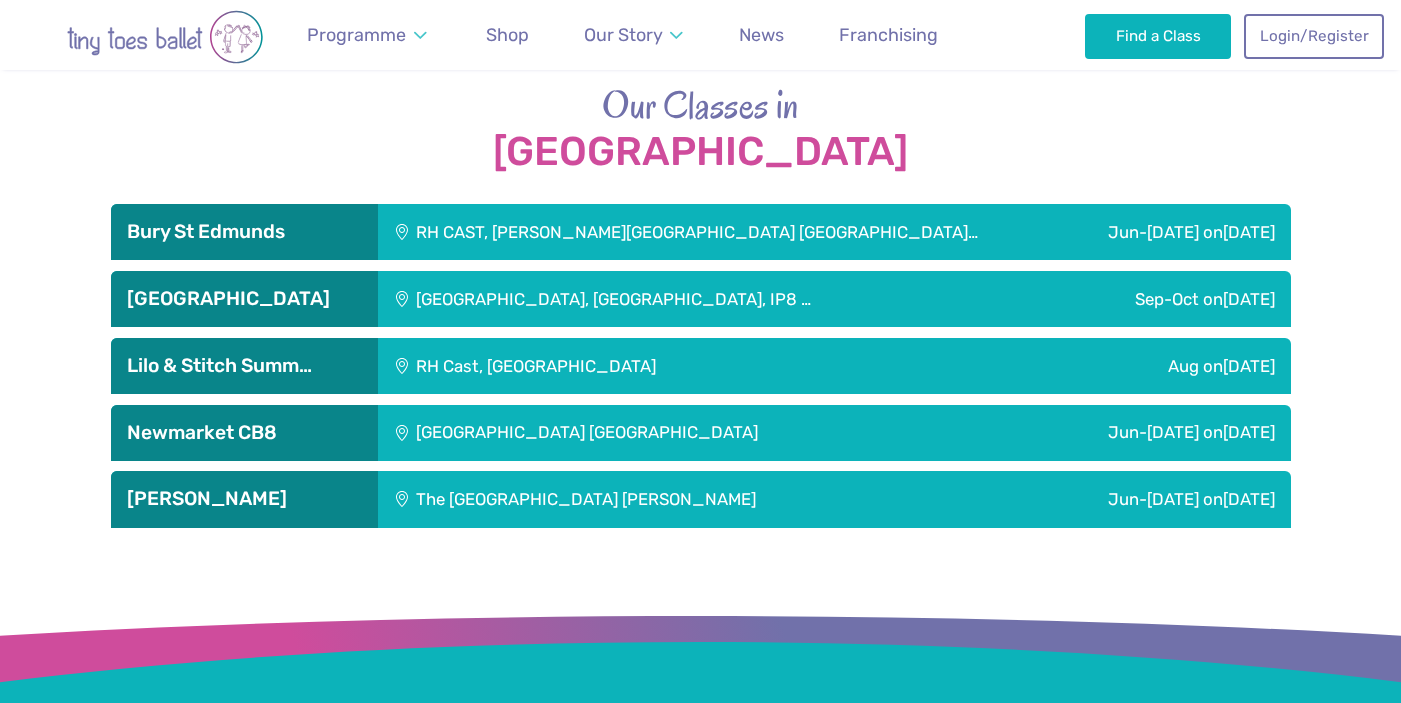 click on "RH CAST, Falconbury House Bury St Edmu…" at bounding box center (723, 232) 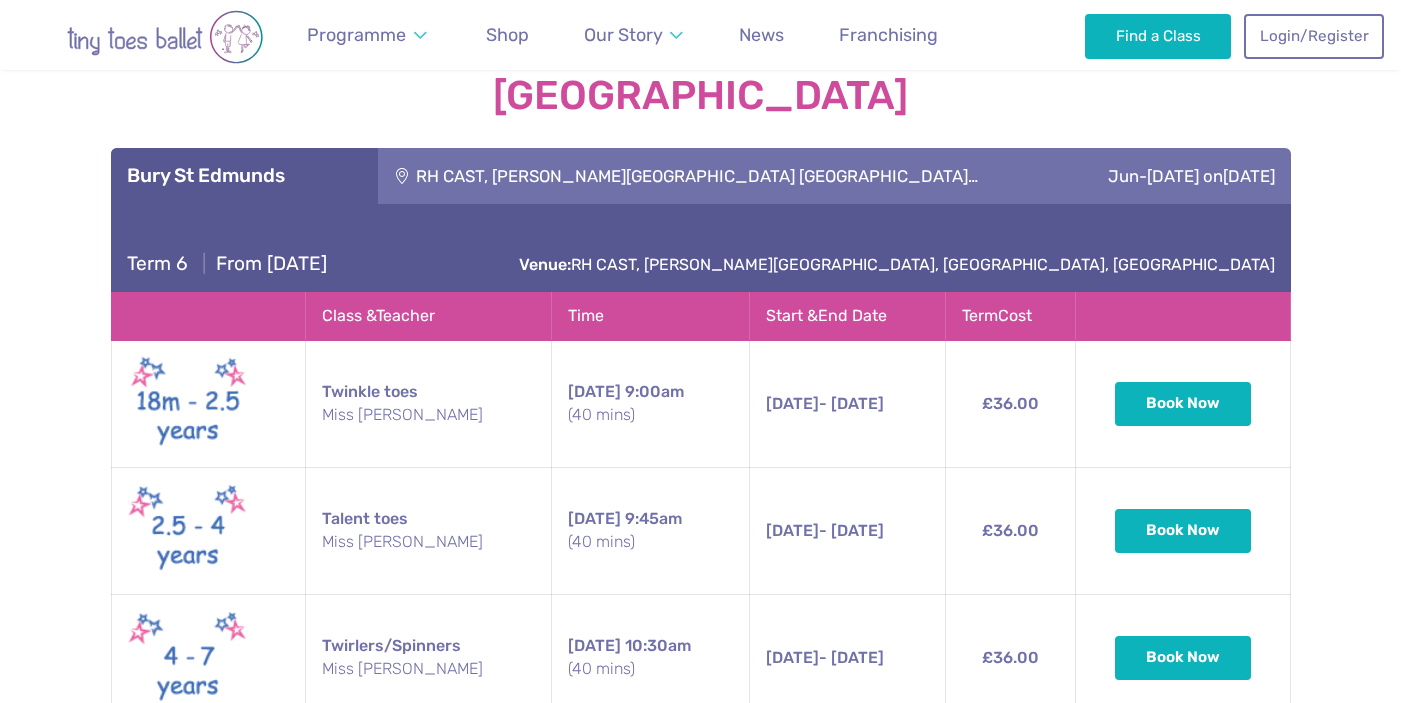 scroll, scrollTop: 2852, scrollLeft: 0, axis: vertical 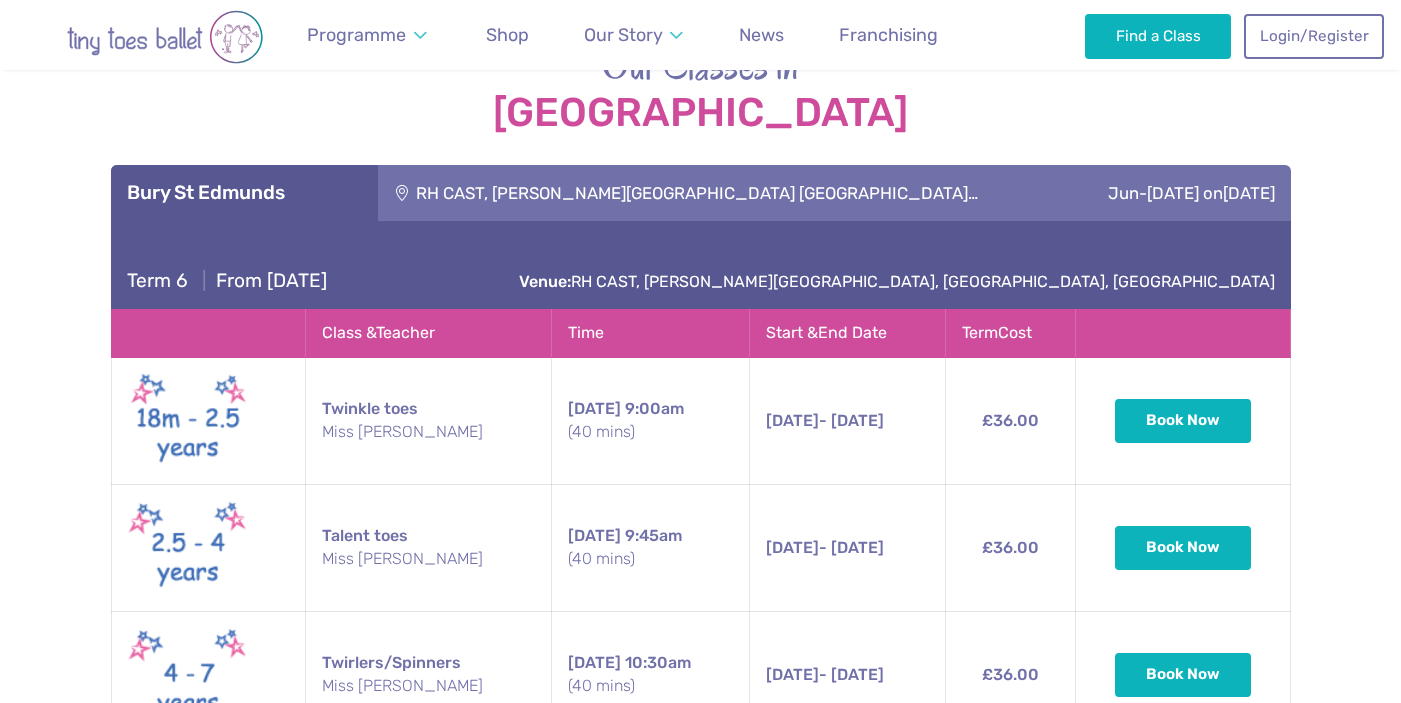 click on "RH CAST, Falconbury House Bury St Edmu…" at bounding box center (723, 193) 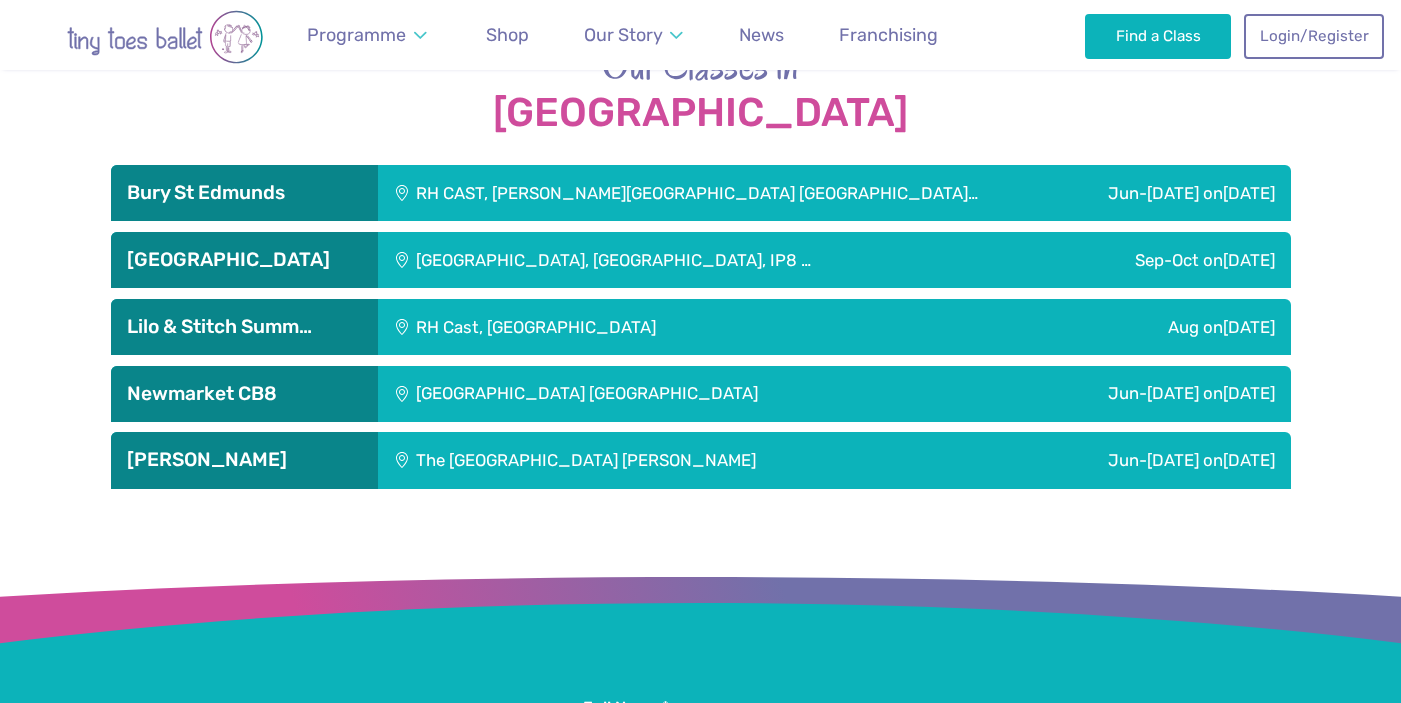 click on "Pinewood community hall, Ipswich, IP8 …" at bounding box center [708, 260] 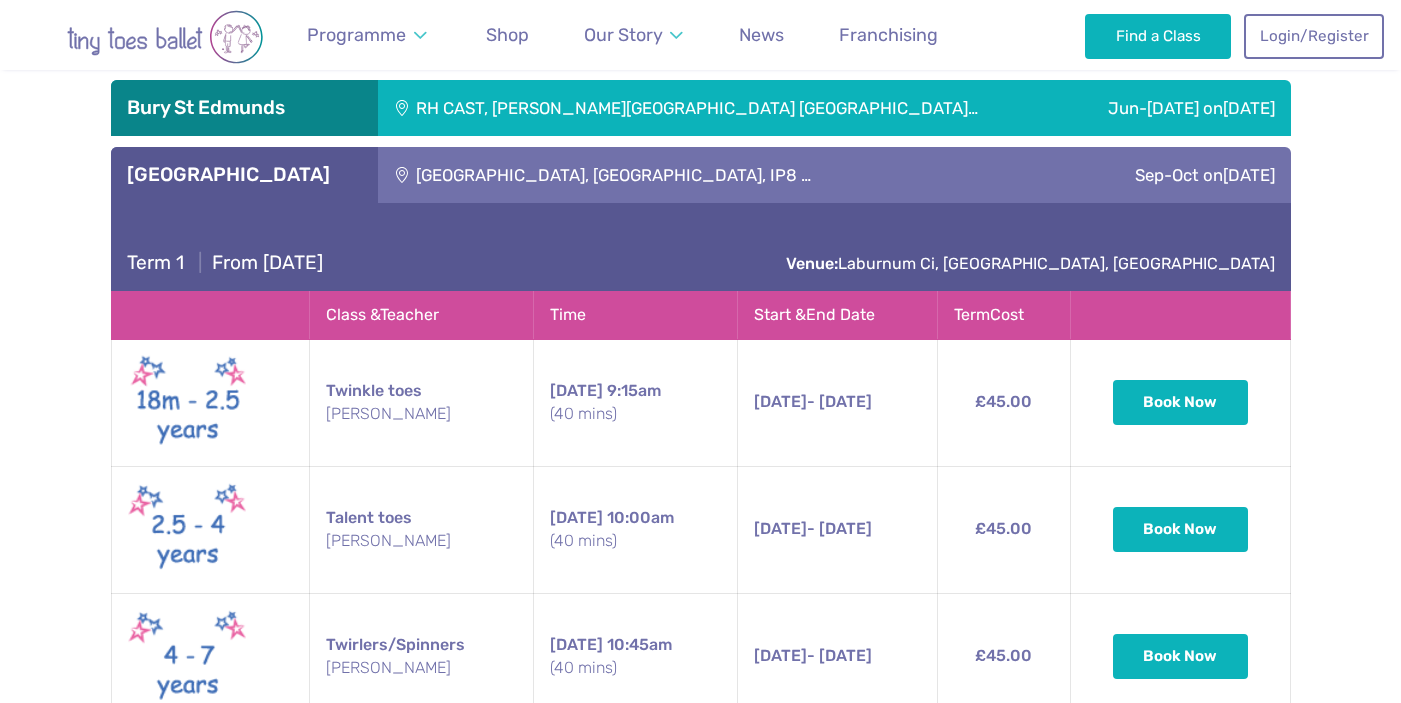 scroll, scrollTop: 2910, scrollLeft: 0, axis: vertical 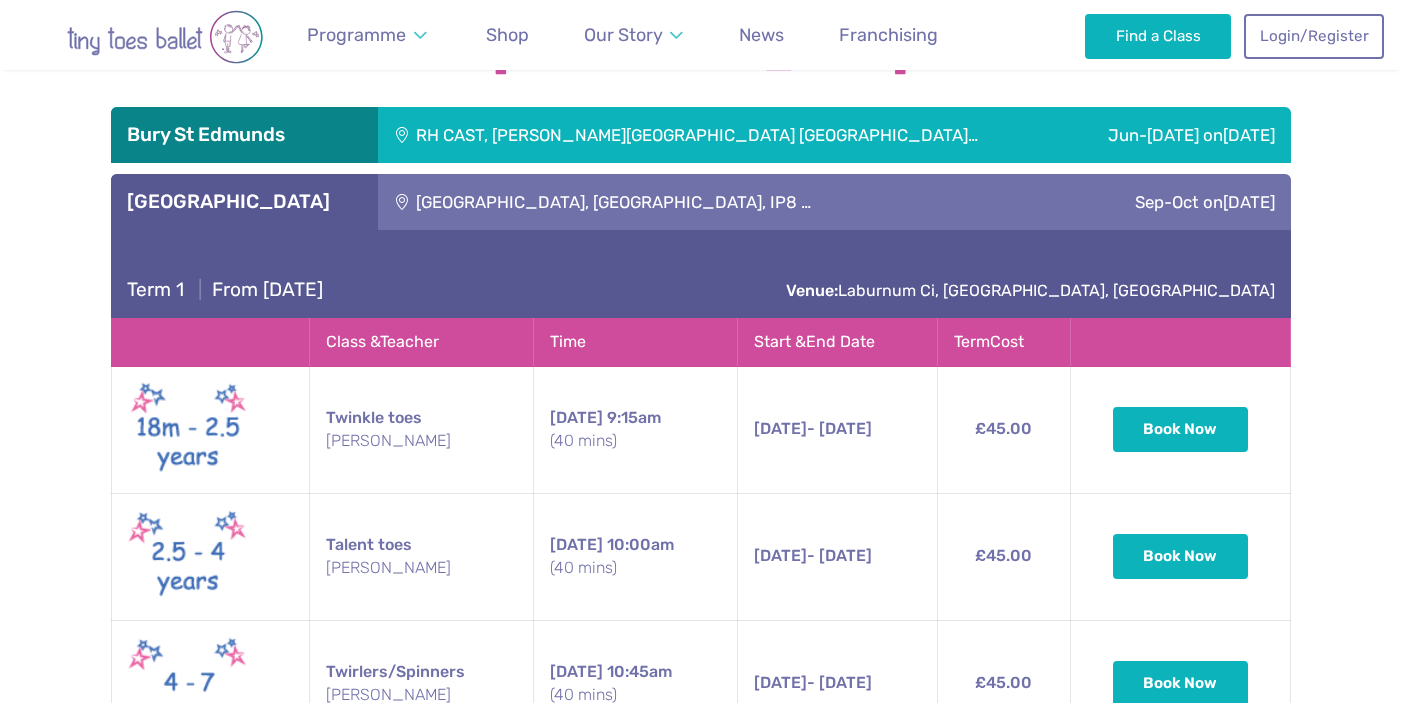 click on "Pinewood community hall, Ipswich, IP8 …" at bounding box center (708, 202) 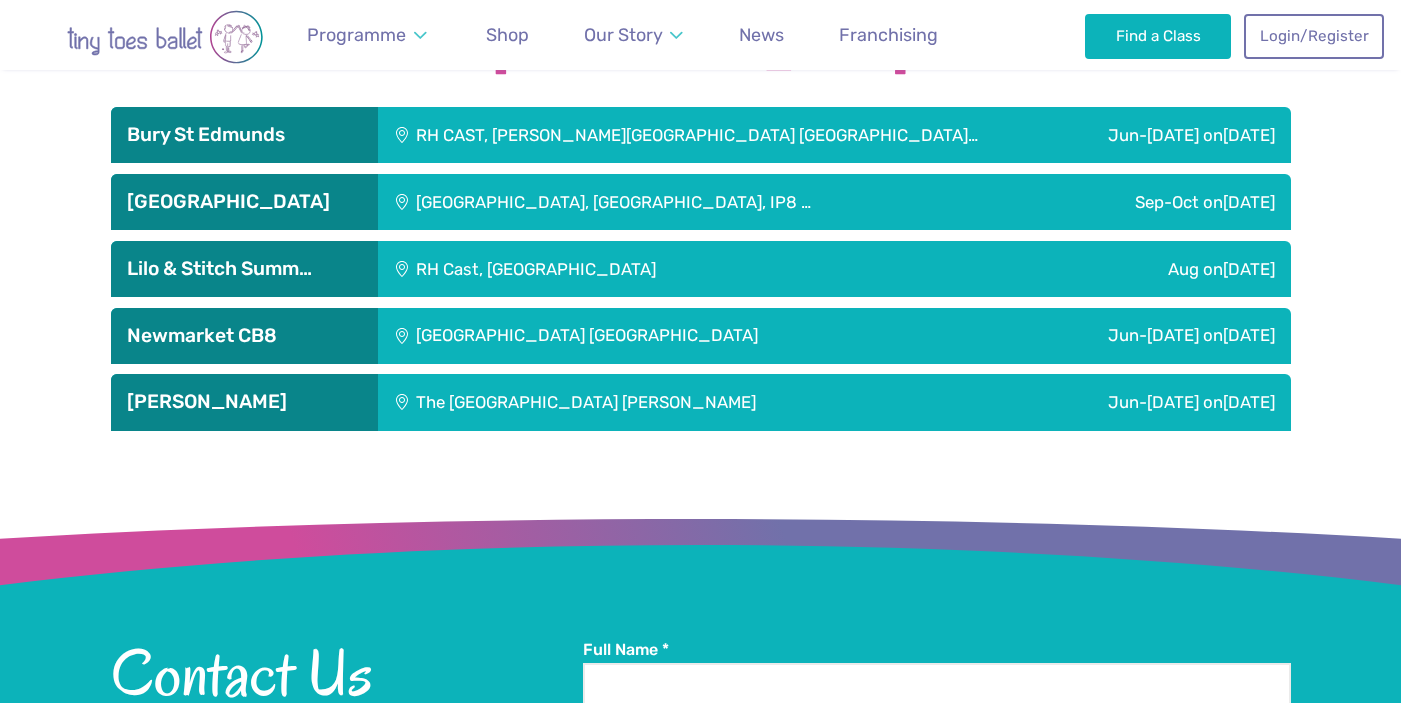 click on "RH Cast, Bury St Edmunds" at bounding box center [688, 269] 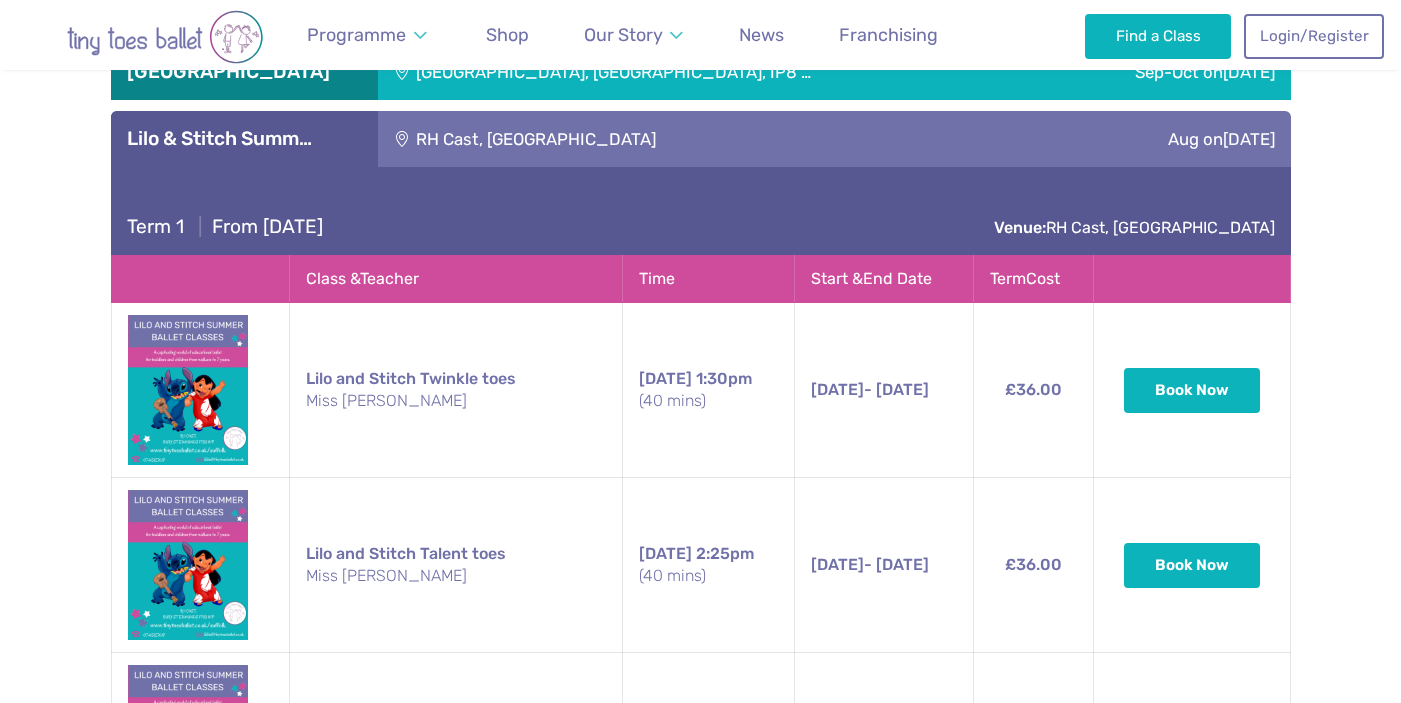 scroll, scrollTop: 3010, scrollLeft: 0, axis: vertical 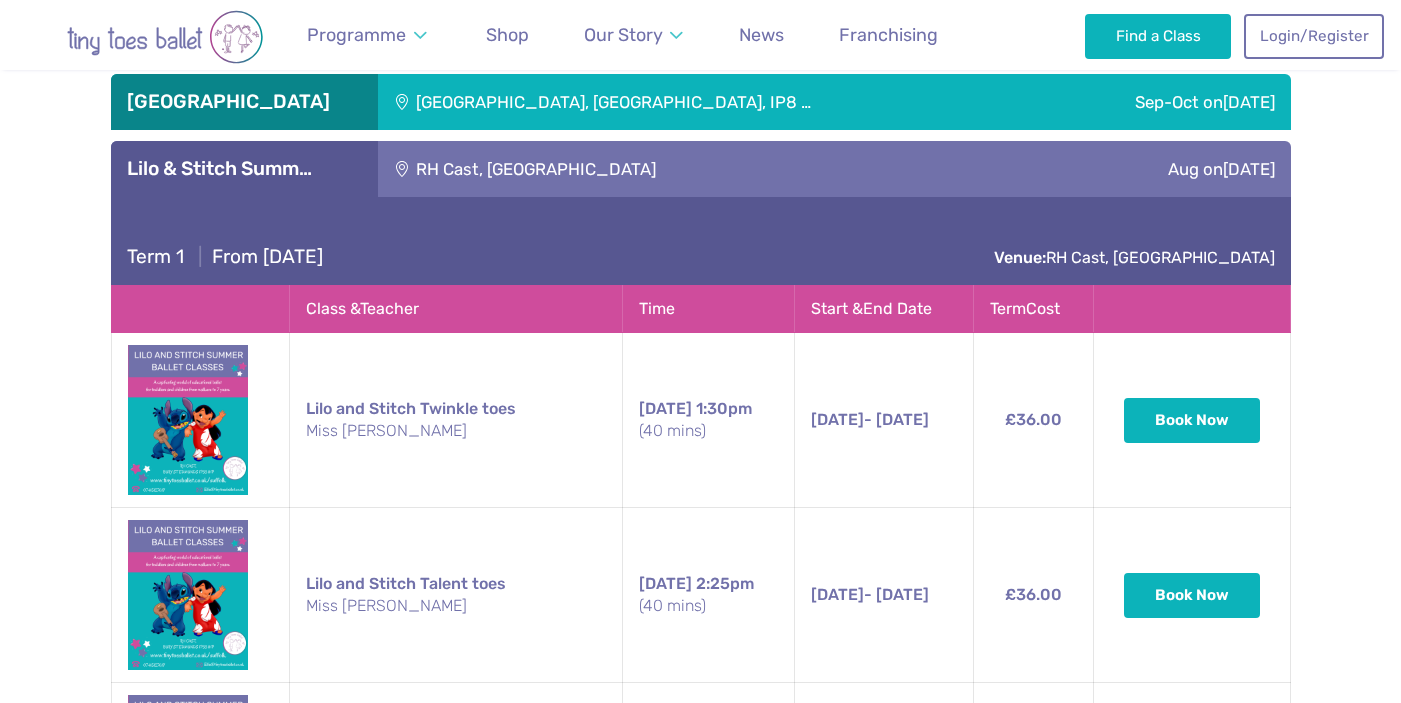 click on "RH Cast, Bury St Edmunds" at bounding box center (688, 169) 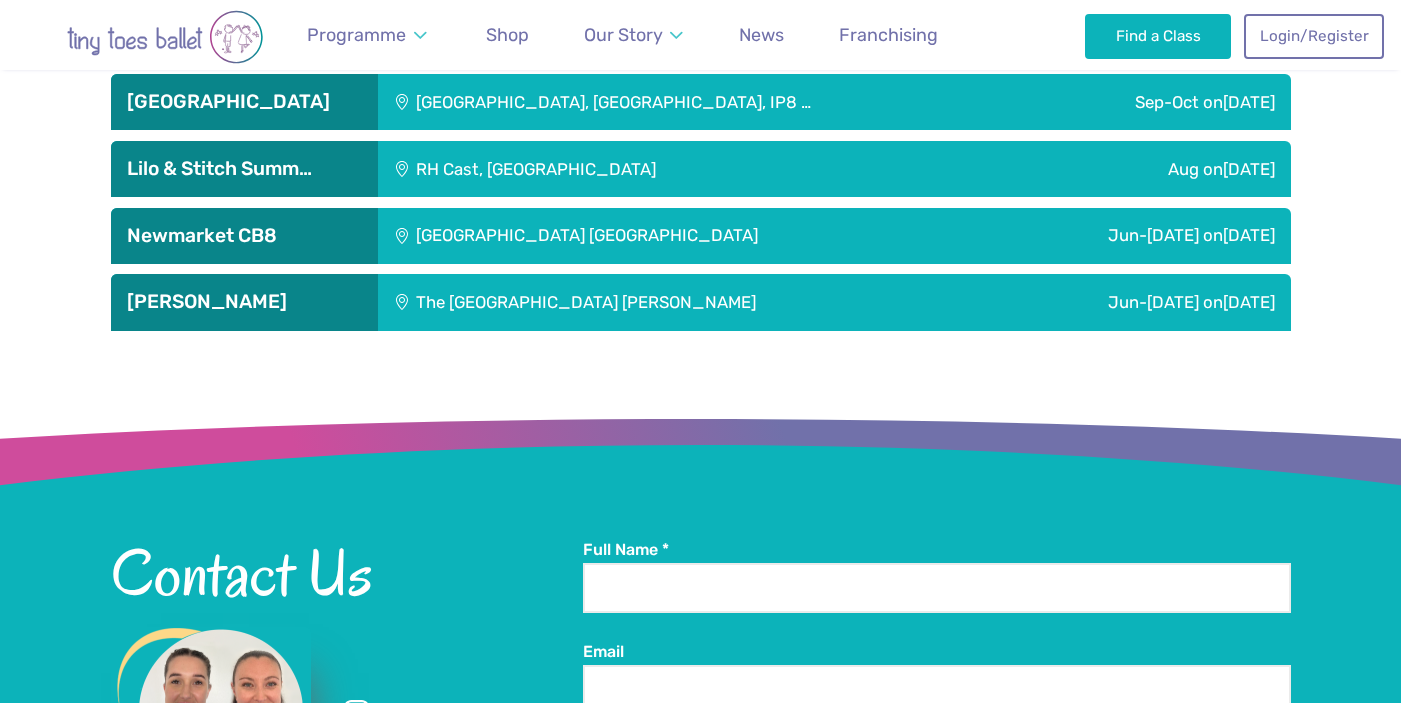 click on "Ellesmere Centre Suffolk" at bounding box center (682, 236) 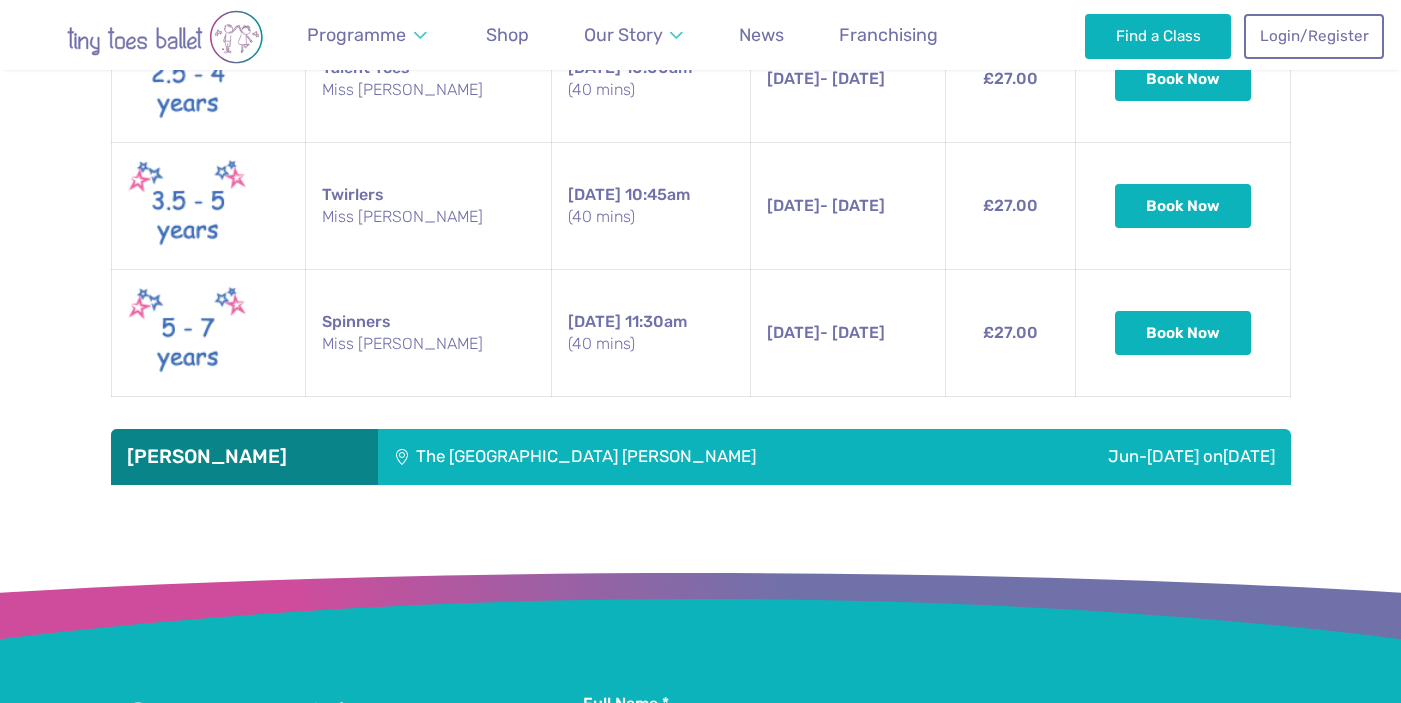 scroll, scrollTop: 3520, scrollLeft: 0, axis: vertical 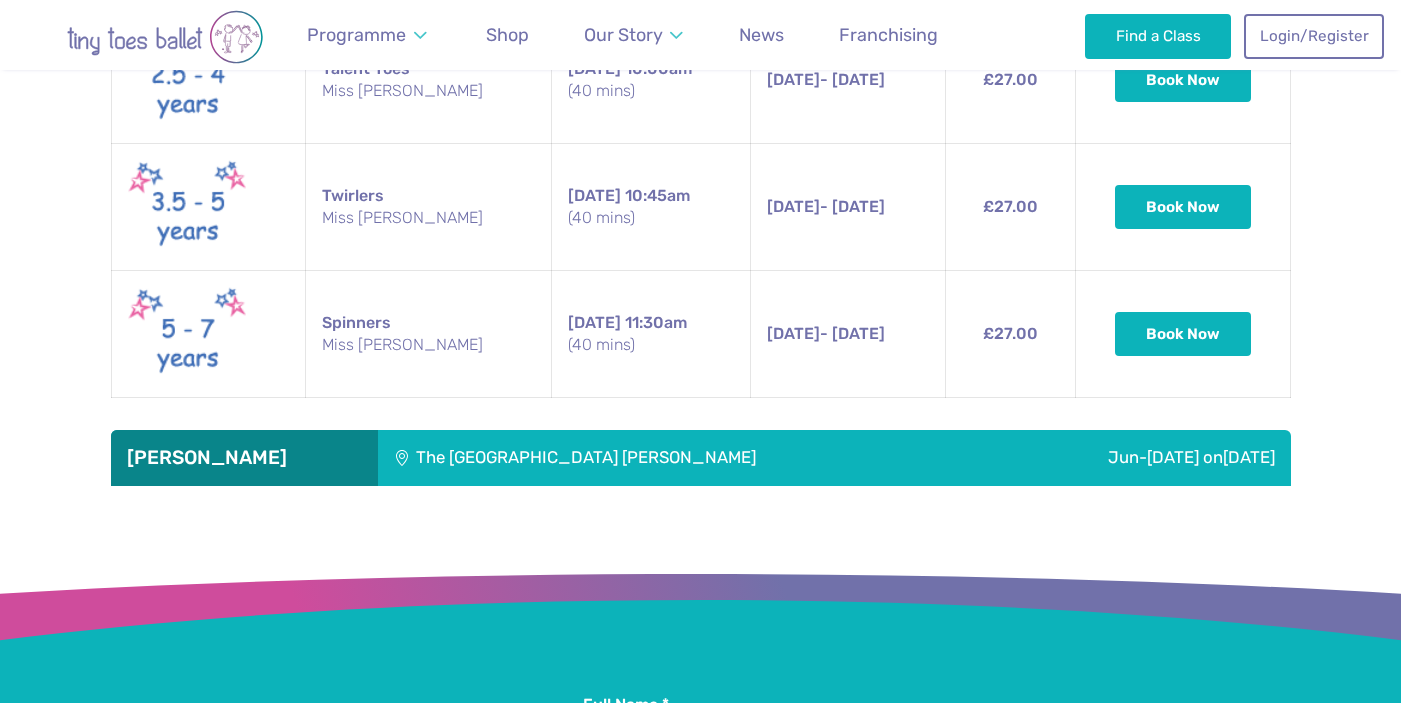 click on "The New Green Centre Thurston" at bounding box center (681, 458) 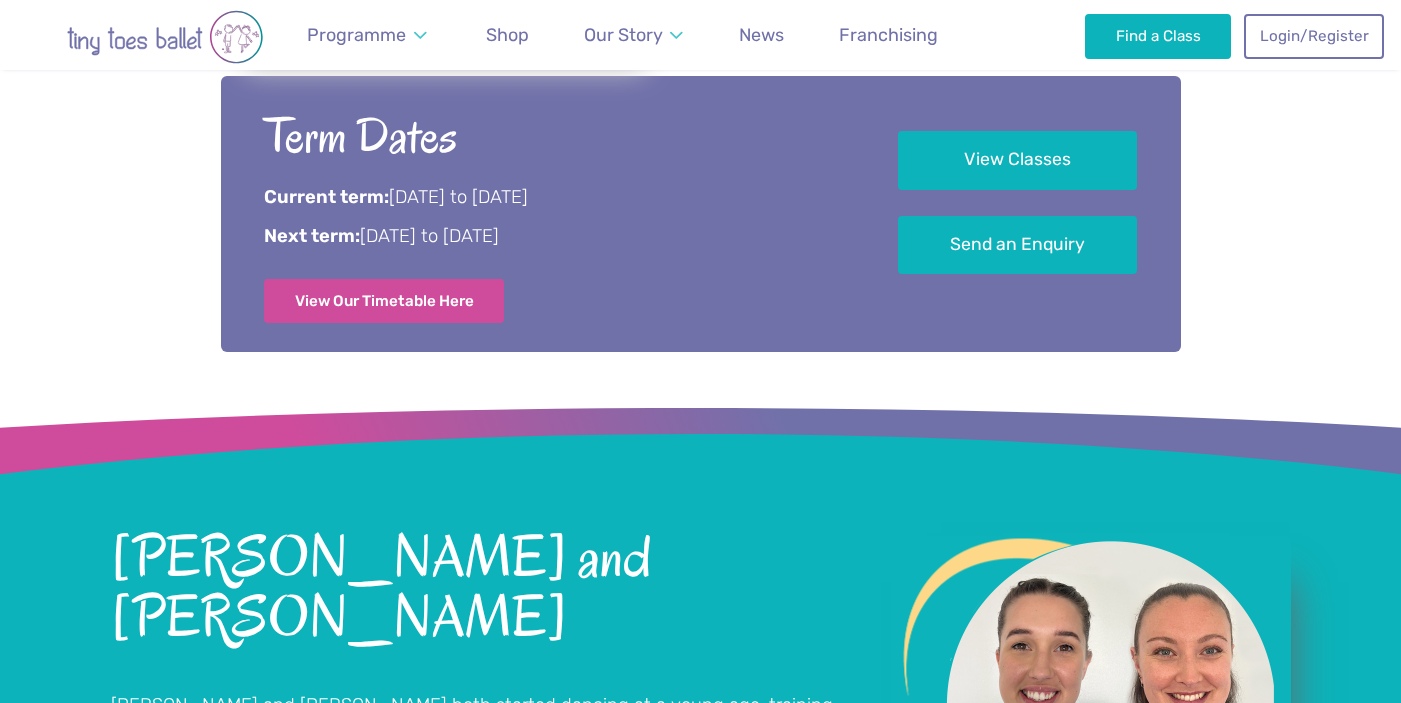 scroll, scrollTop: 1162, scrollLeft: 0, axis: vertical 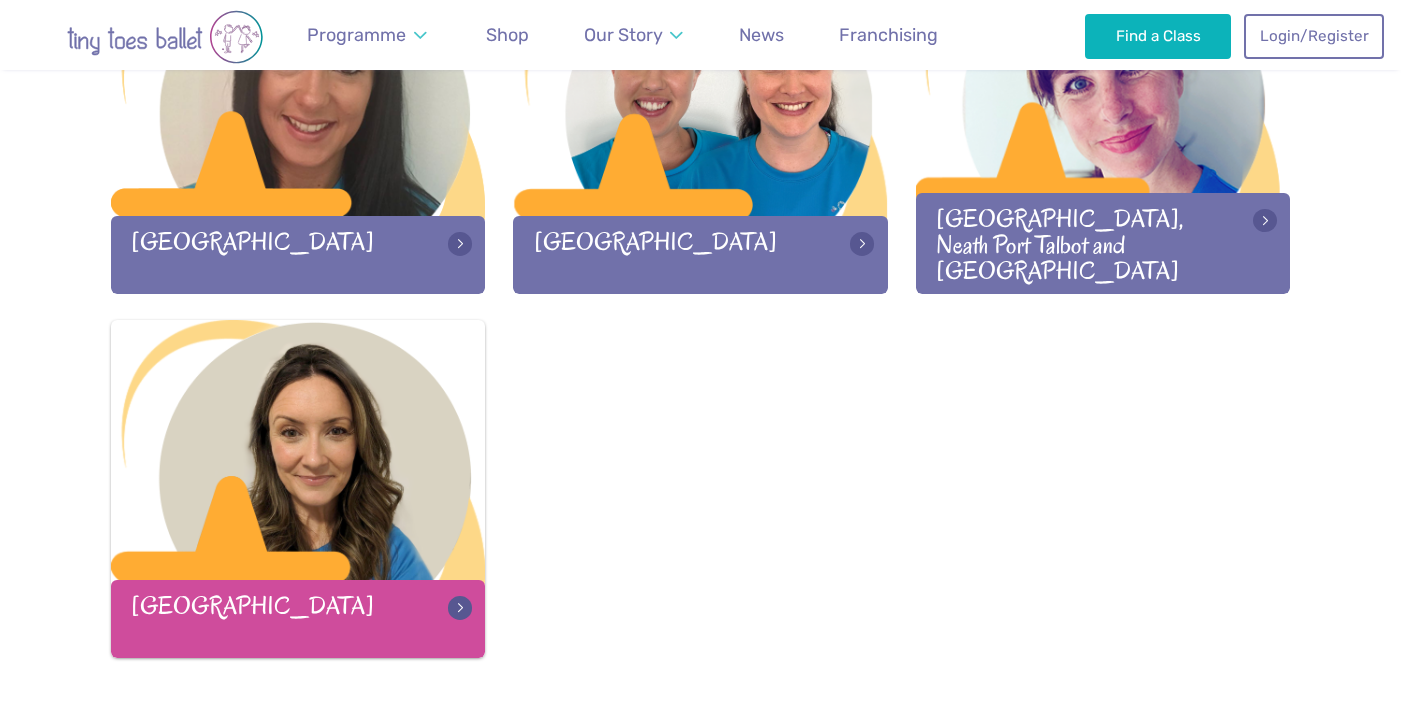 click at bounding box center (298, 452) 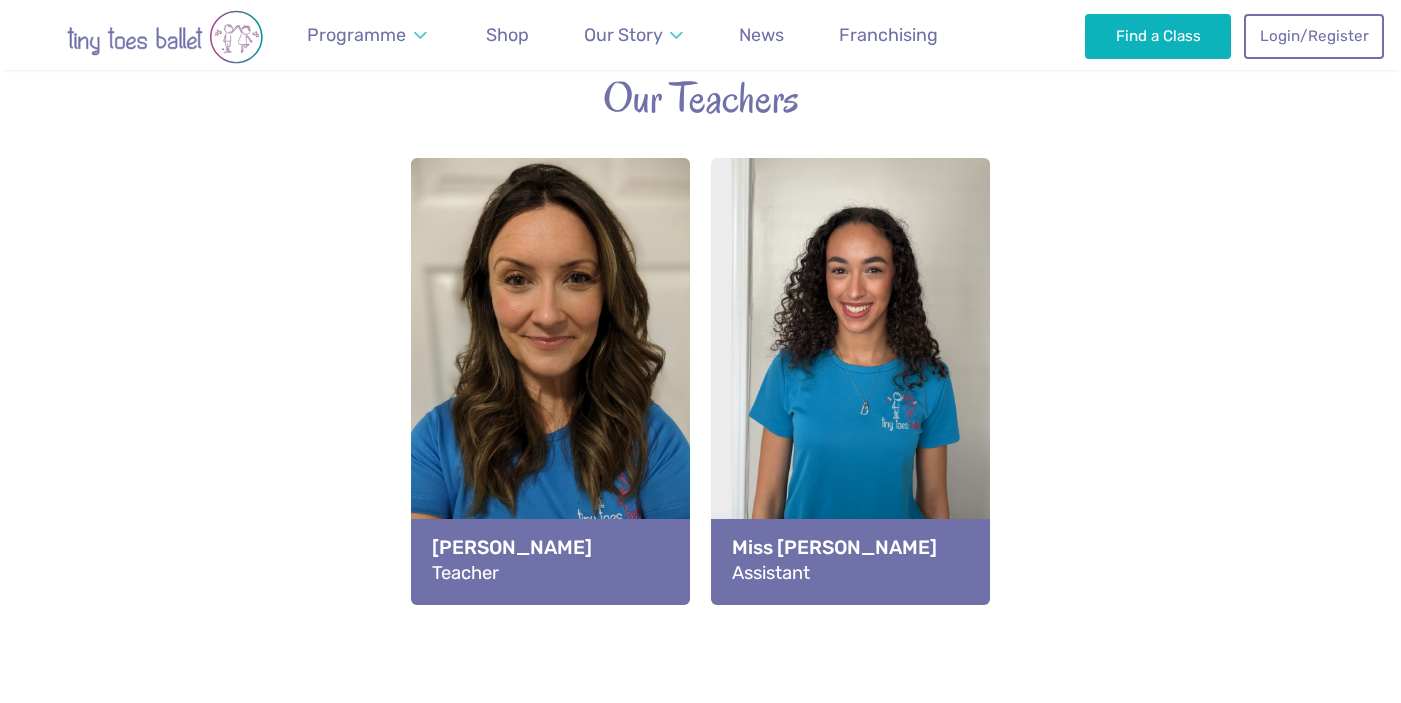 scroll, scrollTop: 2277, scrollLeft: 0, axis: vertical 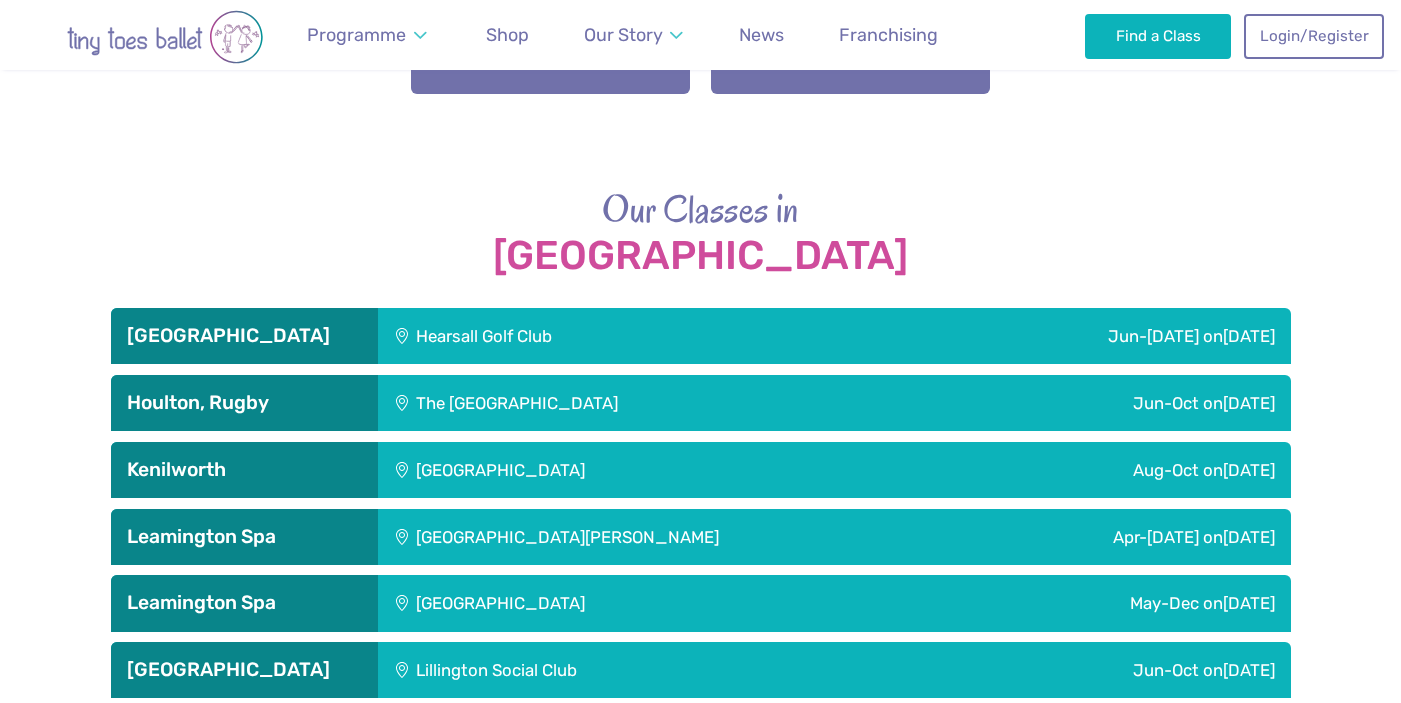 click on "Hearsall Golf Club" at bounding box center [601, 336] 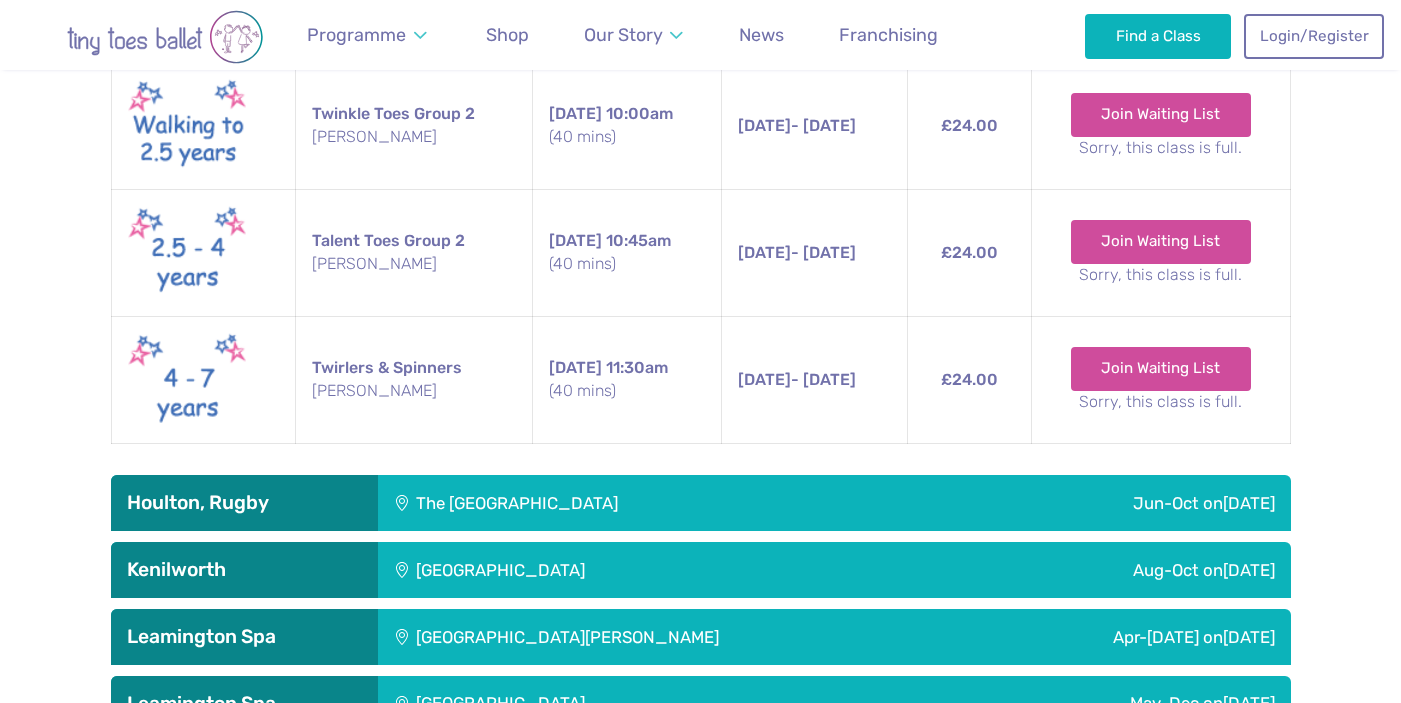 scroll, scrollTop: 3481, scrollLeft: 0, axis: vertical 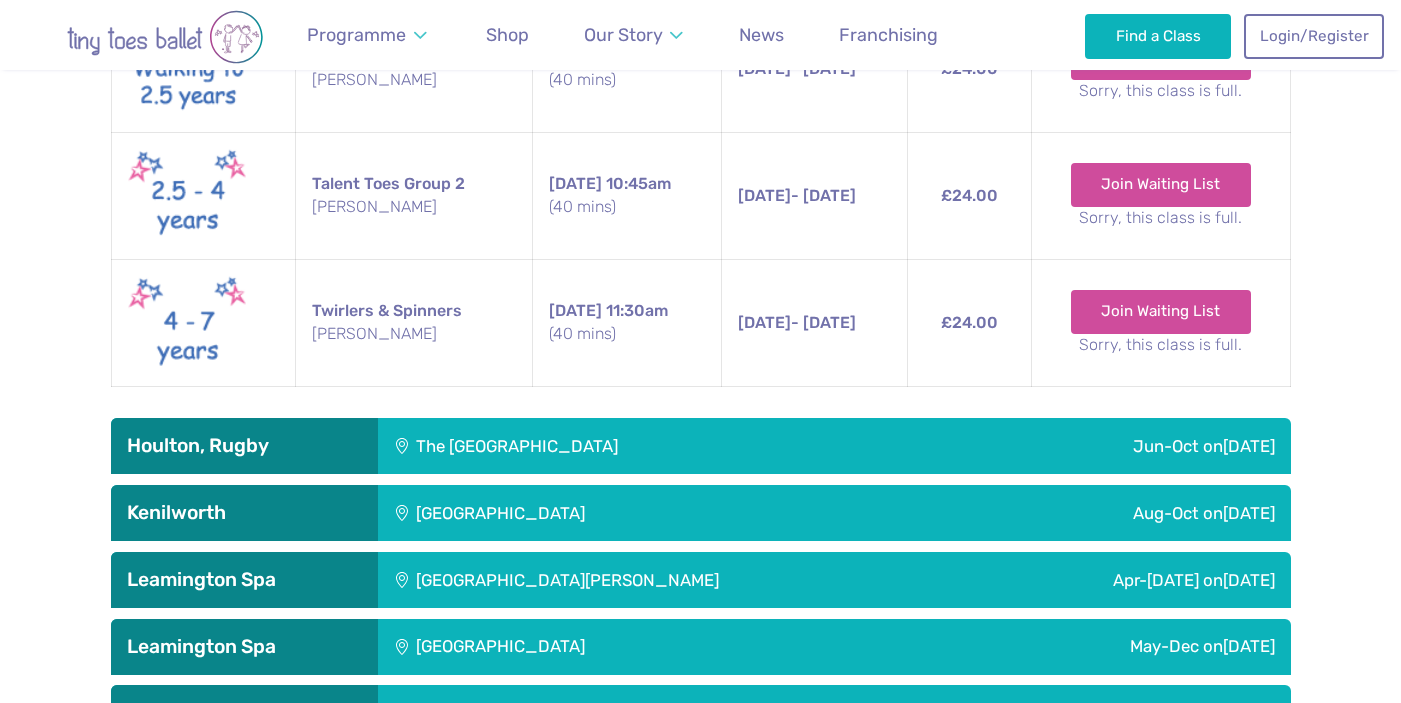 click on "The [GEOGRAPHIC_DATA]" at bounding box center (650, 446) 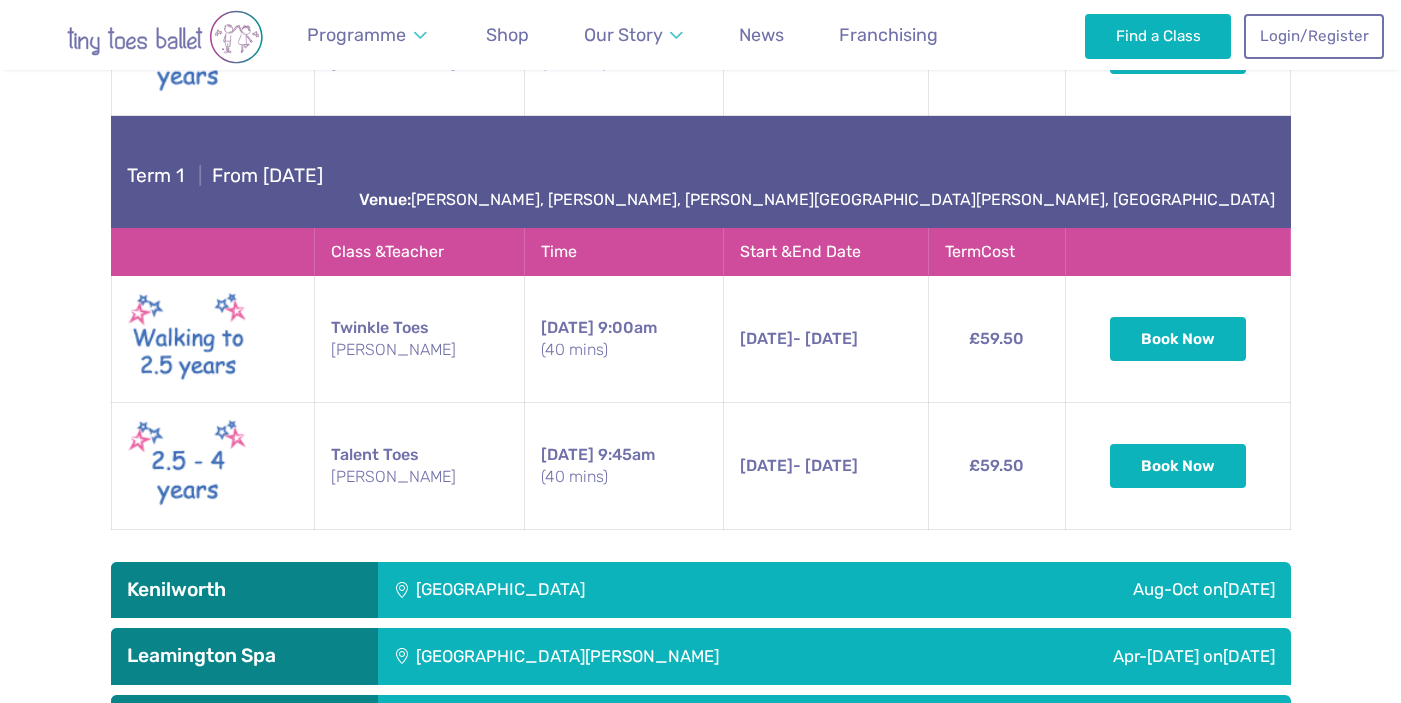 scroll, scrollTop: 4267, scrollLeft: 0, axis: vertical 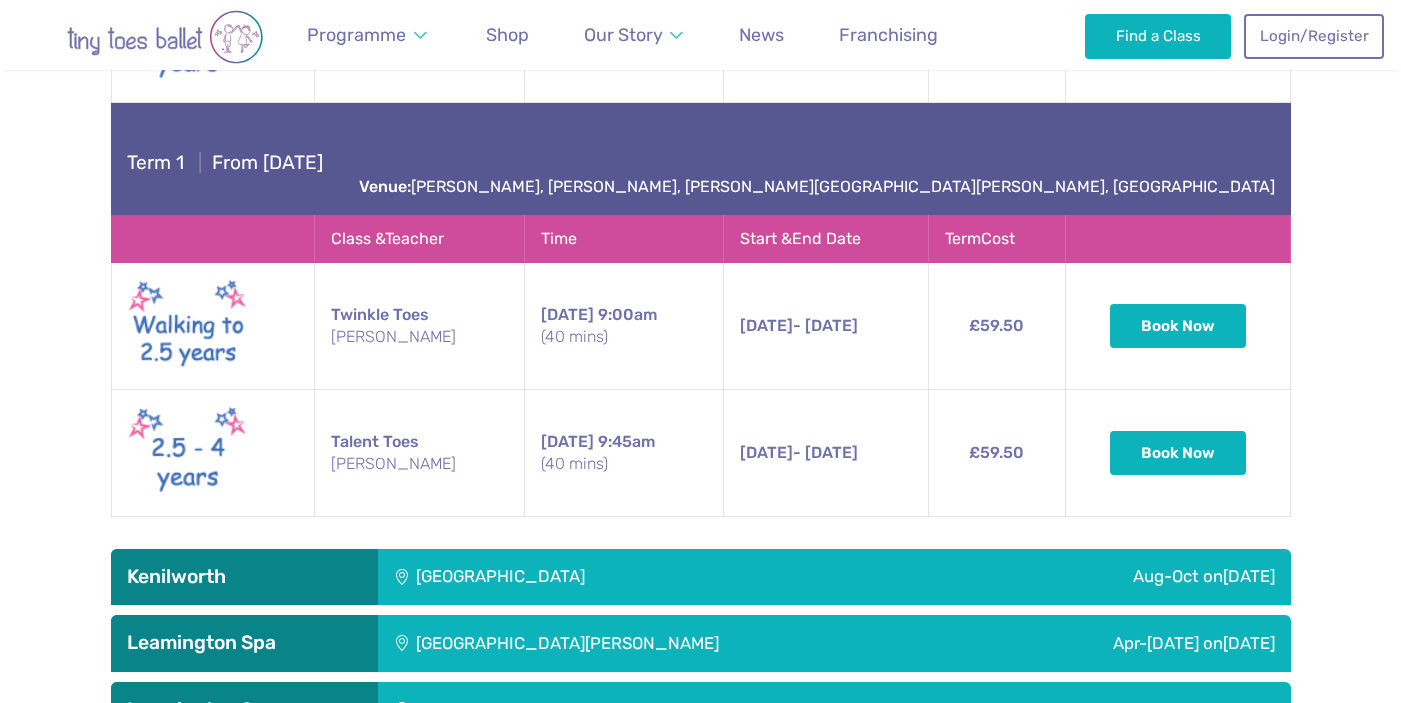 click on "[GEOGRAPHIC_DATA]" at bounding box center (634, 577) 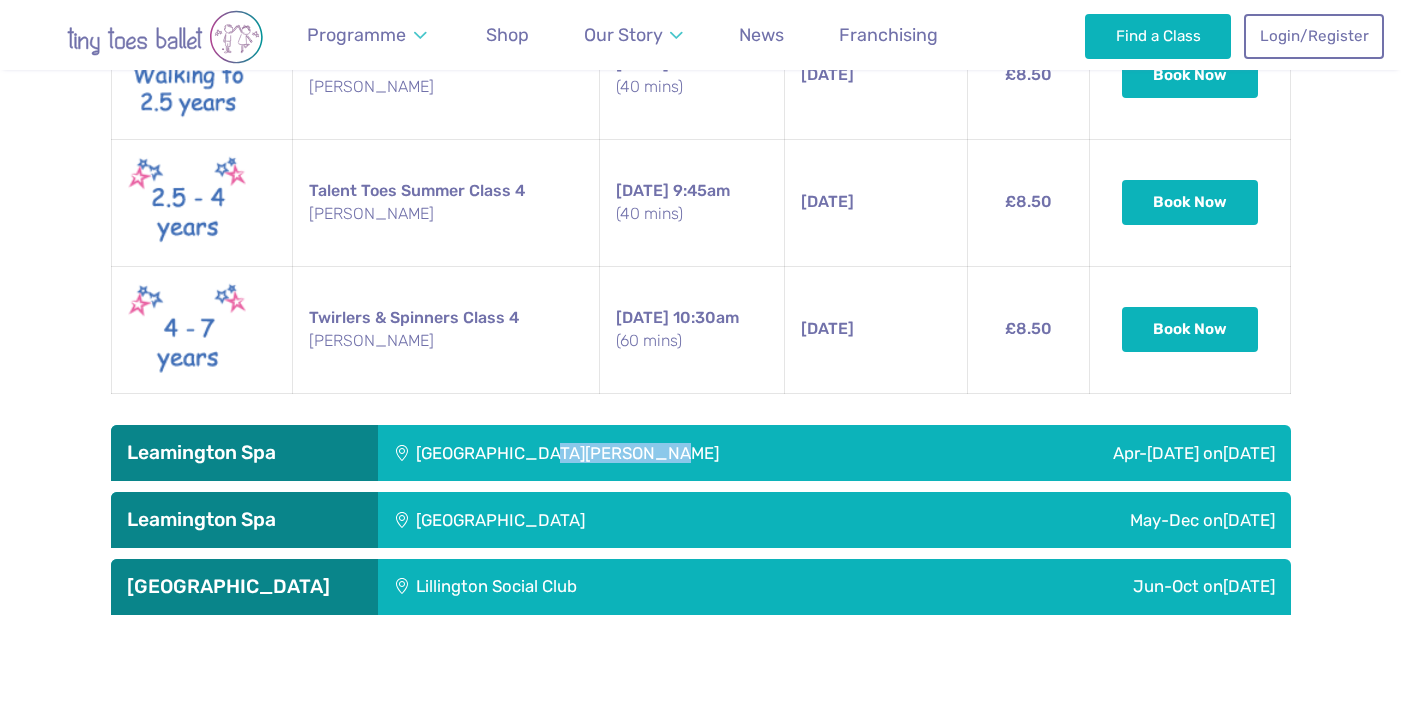 click on "[GEOGRAPHIC_DATA][PERSON_NAME]" at bounding box center (674, 453) 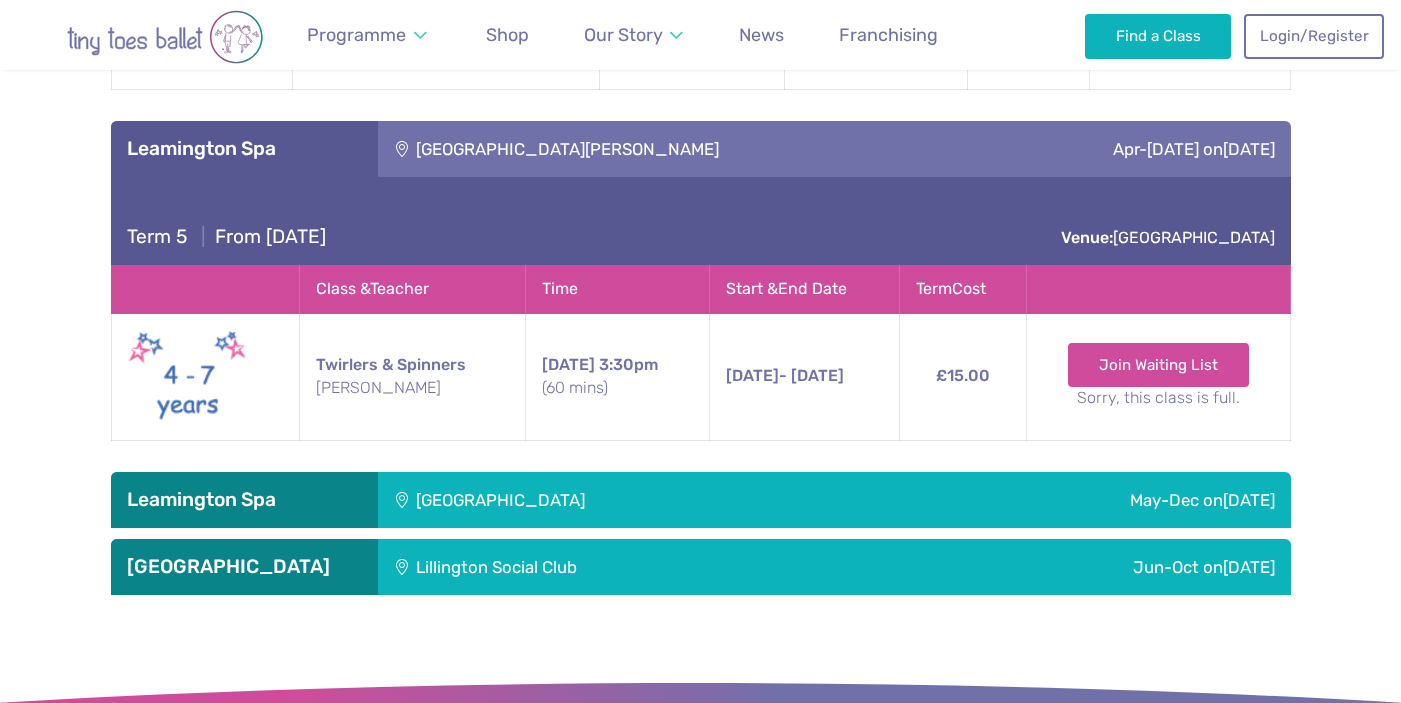 click on "Telford Infant School" at bounding box center [633, 500] 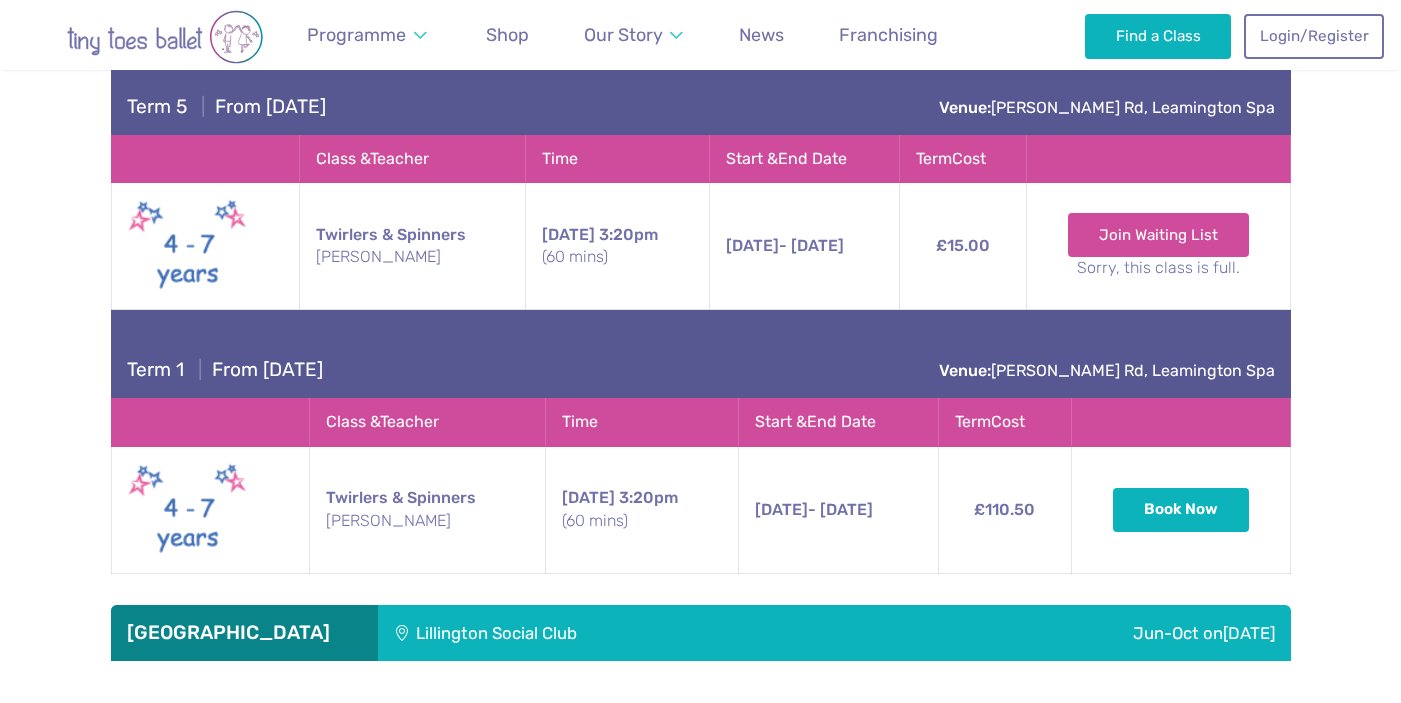click on "Lillington Social Club" at bounding box center [630, 633] 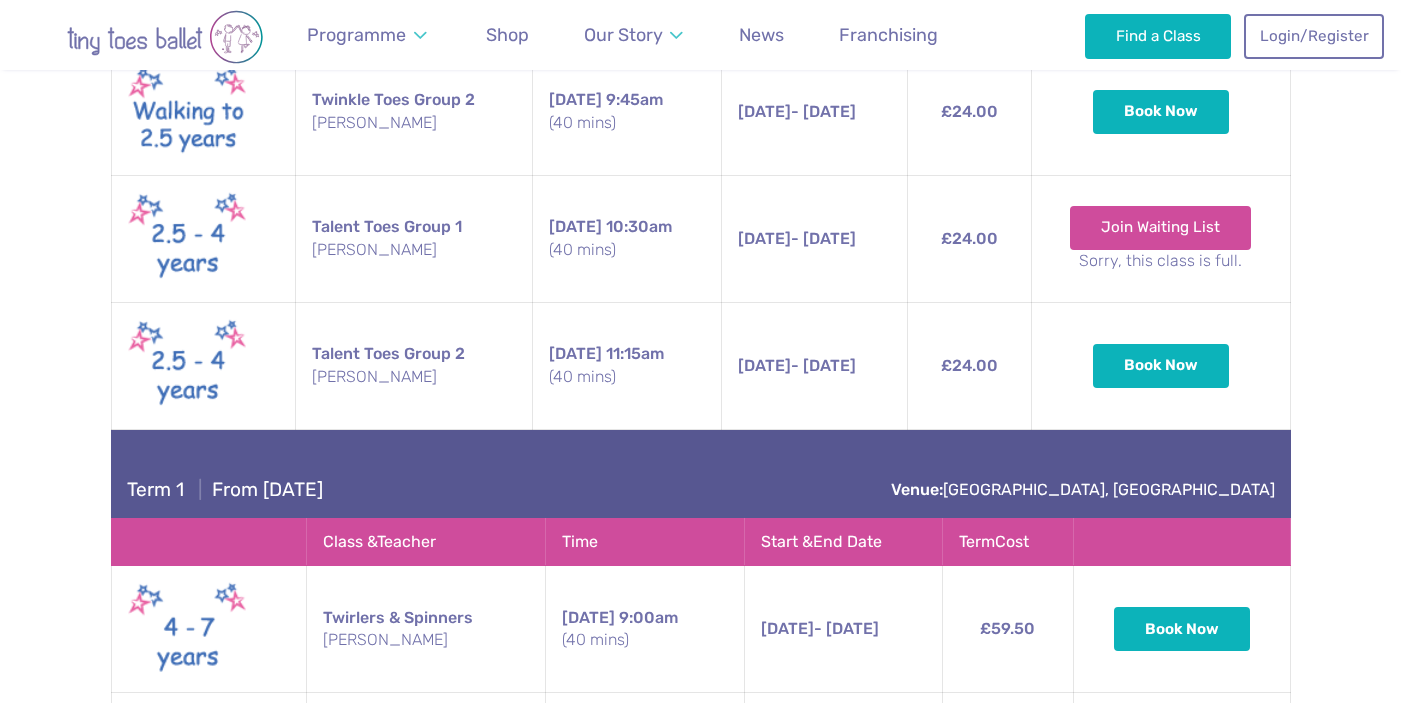 scroll, scrollTop: 8590, scrollLeft: 0, axis: vertical 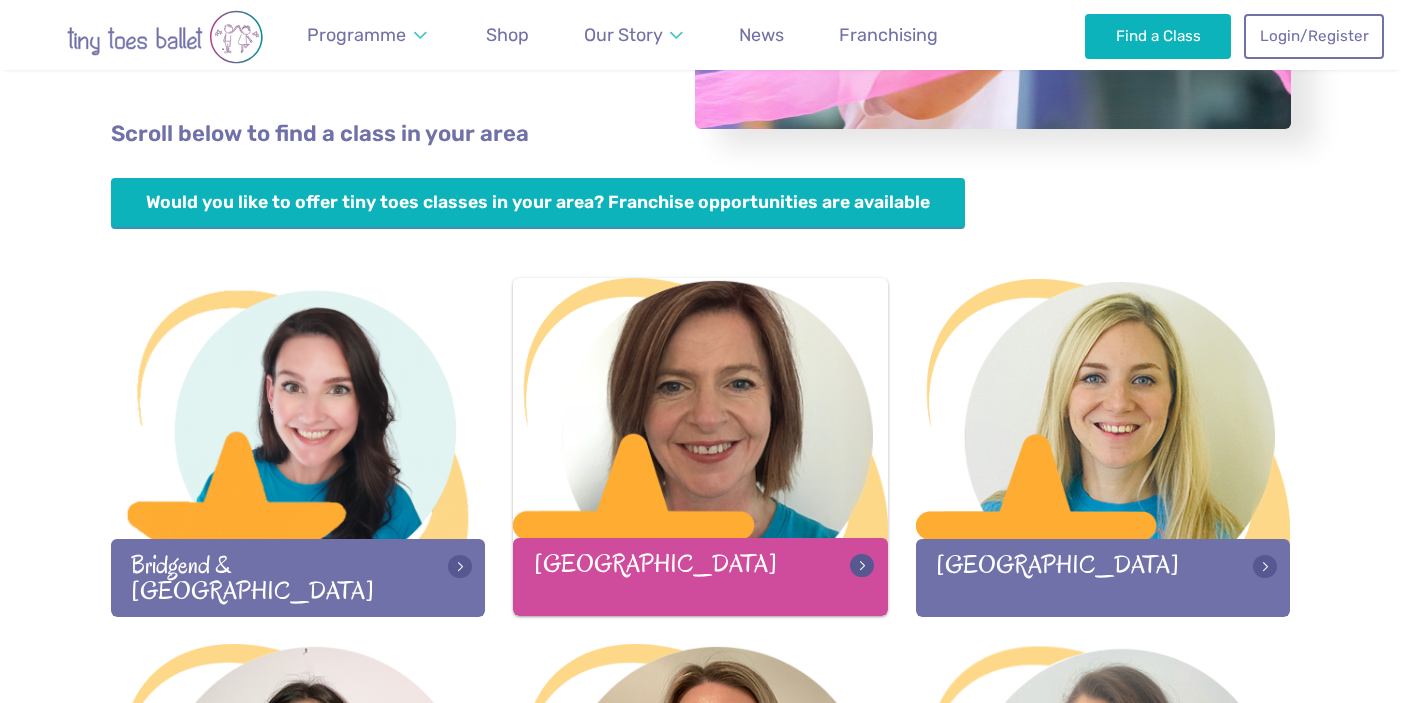 click at bounding box center (700, 410) 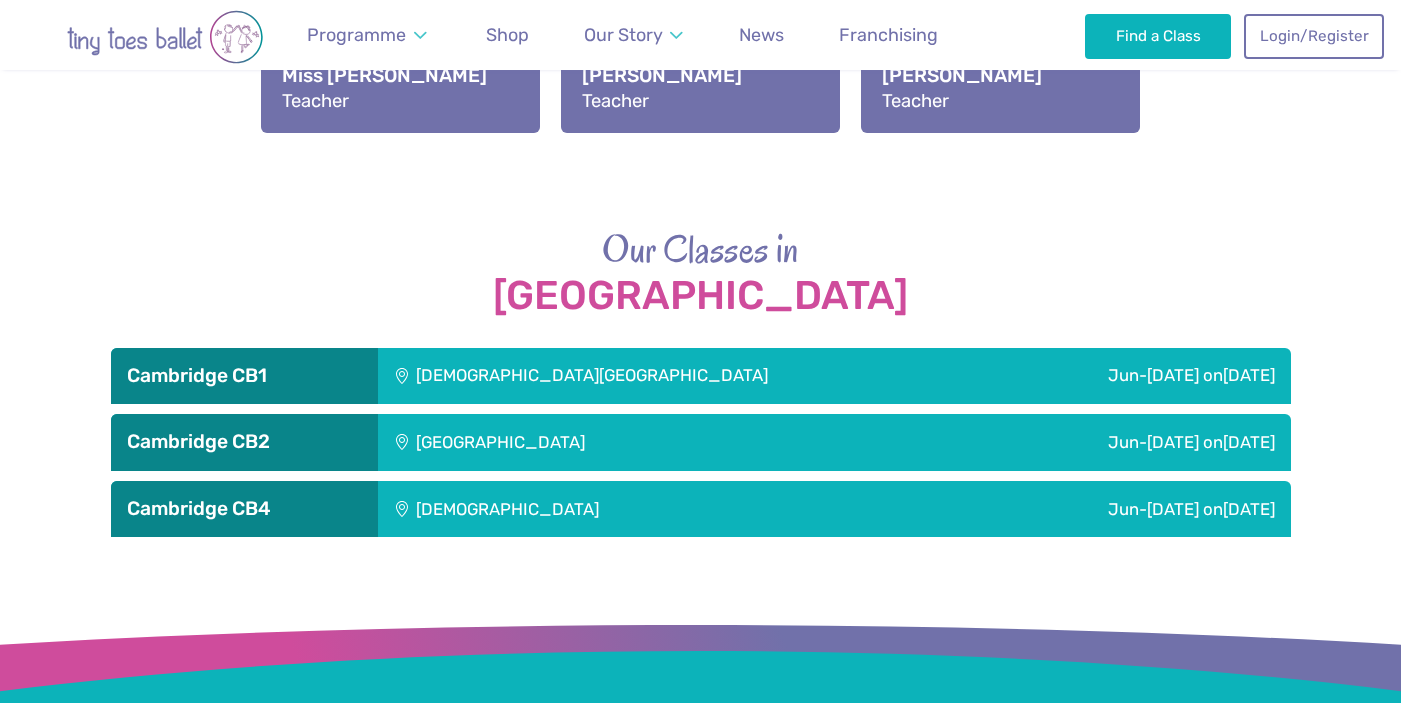 scroll, scrollTop: 3074, scrollLeft: 0, axis: vertical 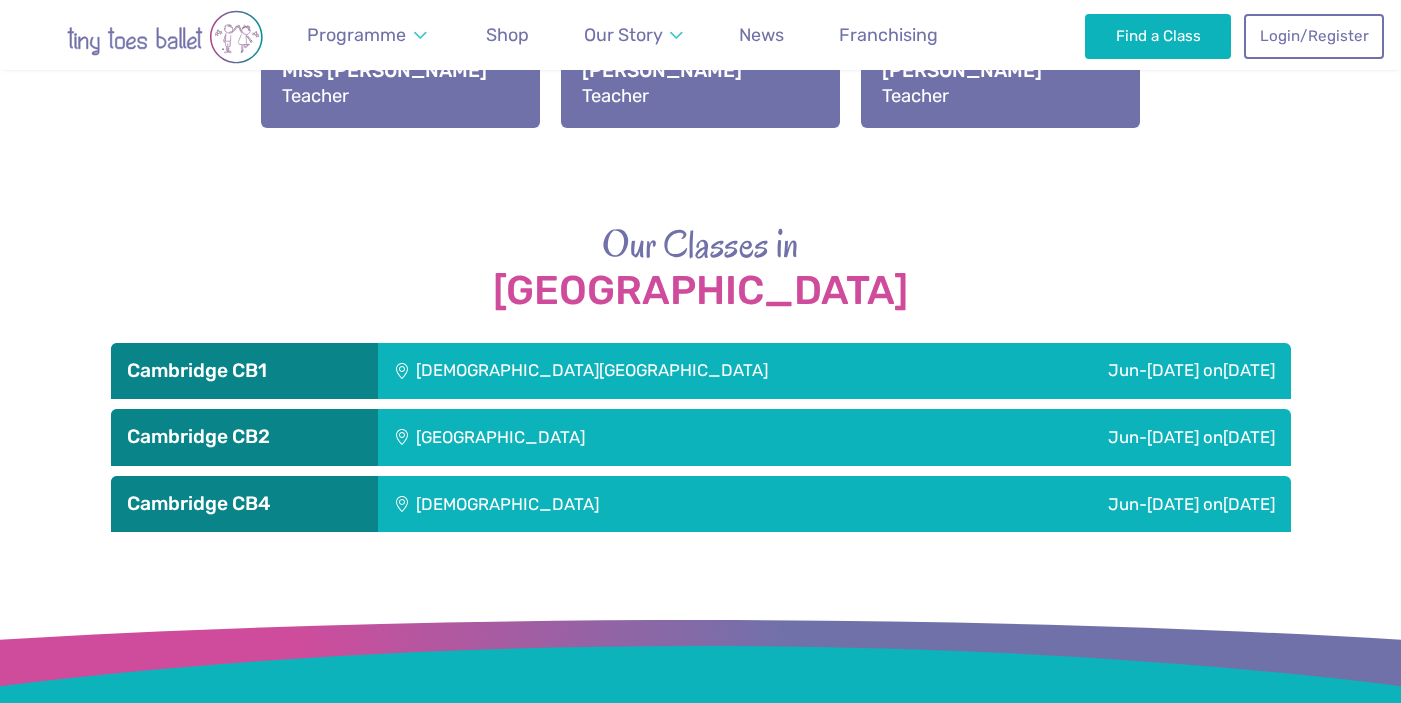 click on "[DEMOGRAPHIC_DATA][GEOGRAPHIC_DATA]" at bounding box center [684, 371] 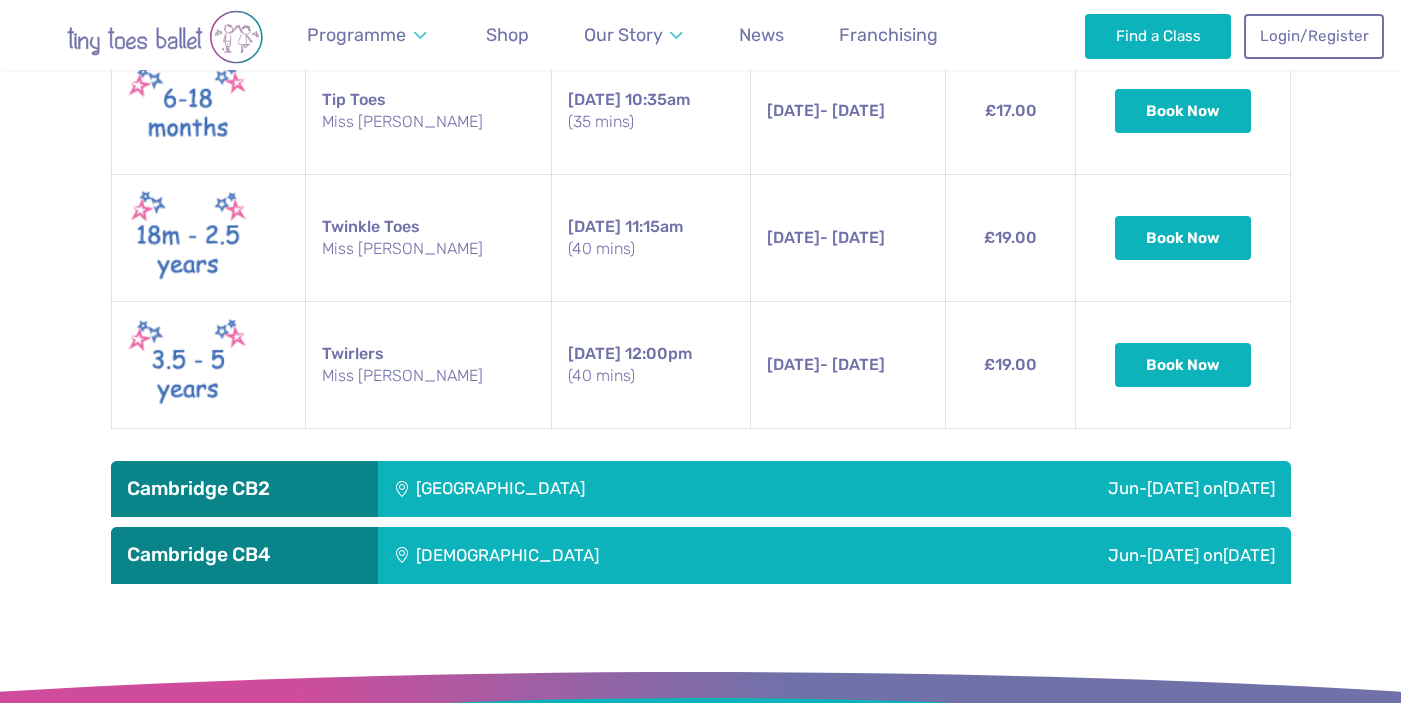 click on "Trumpington Village Hall" at bounding box center [619, 489] 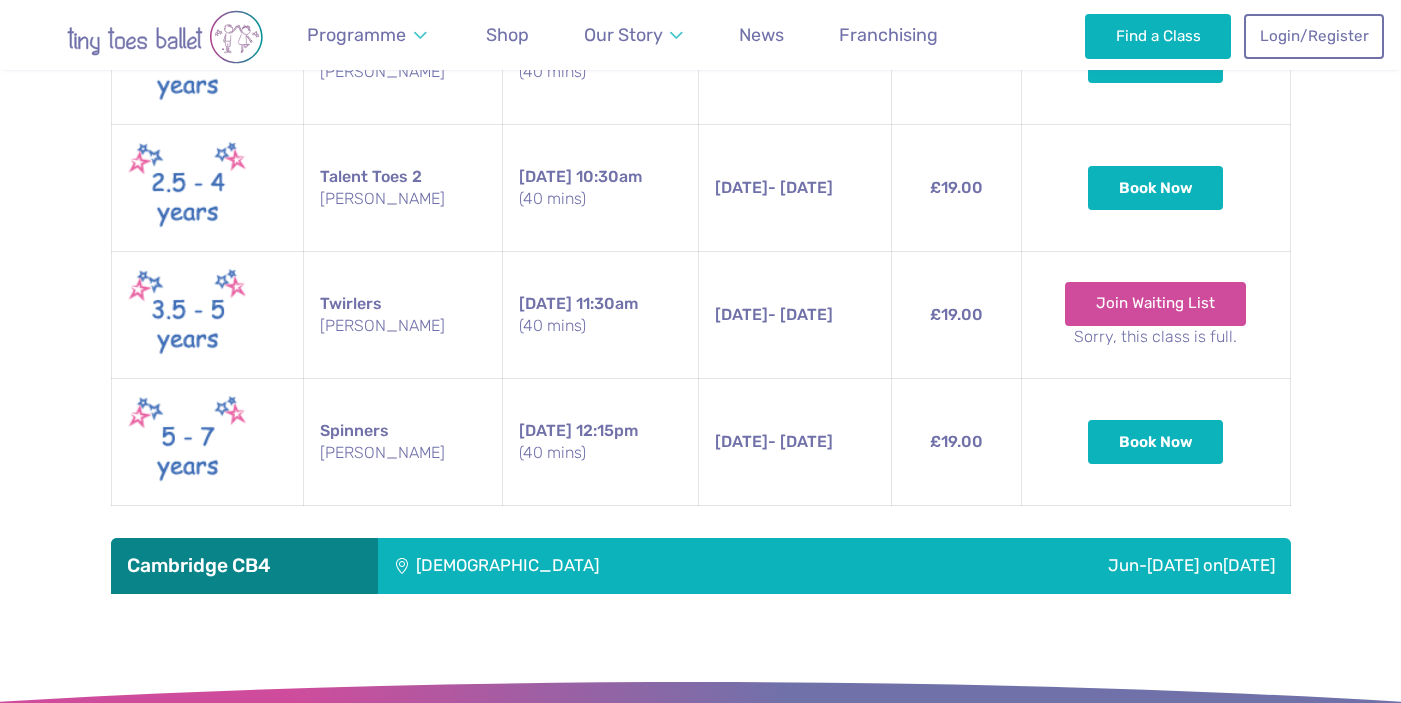 click on "Chesterton Methodist Church" at bounding box center (626, 566) 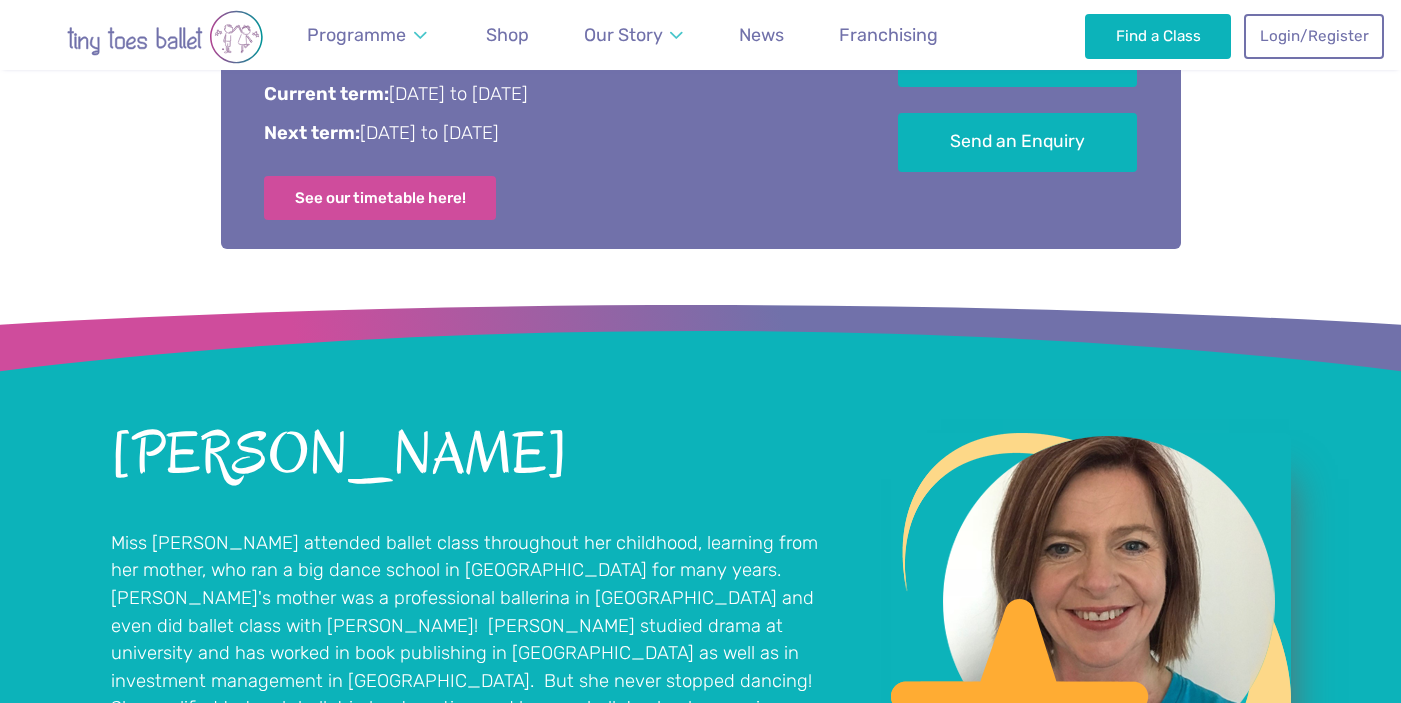 scroll, scrollTop: 1200, scrollLeft: 0, axis: vertical 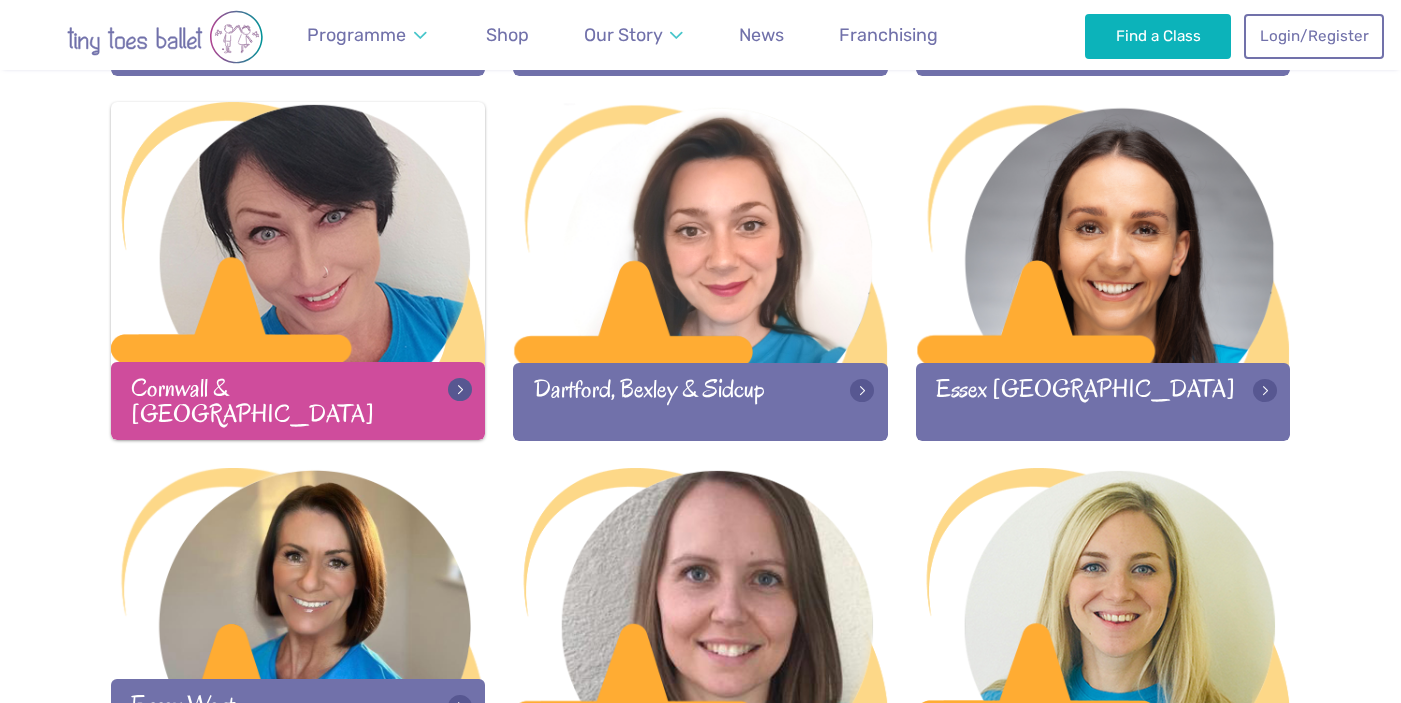 click at bounding box center (298, 234) 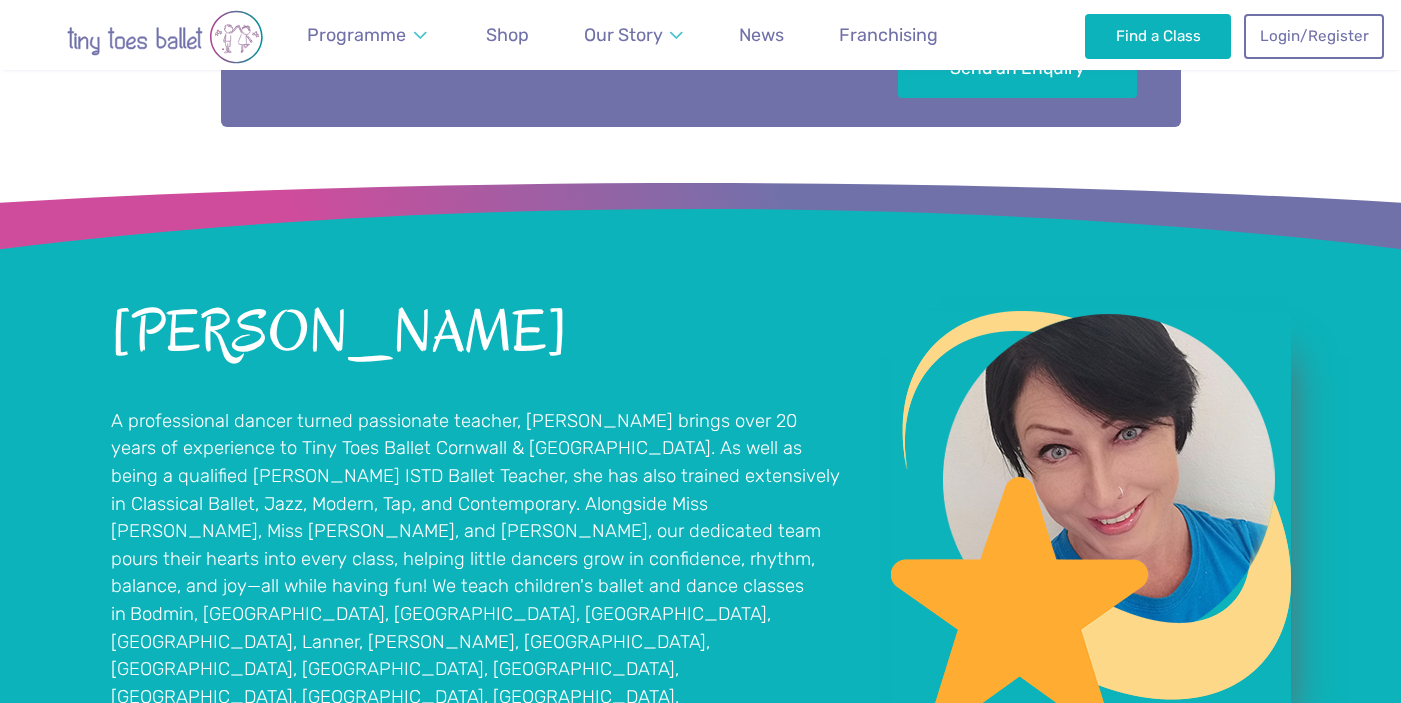 scroll, scrollTop: 1413, scrollLeft: 0, axis: vertical 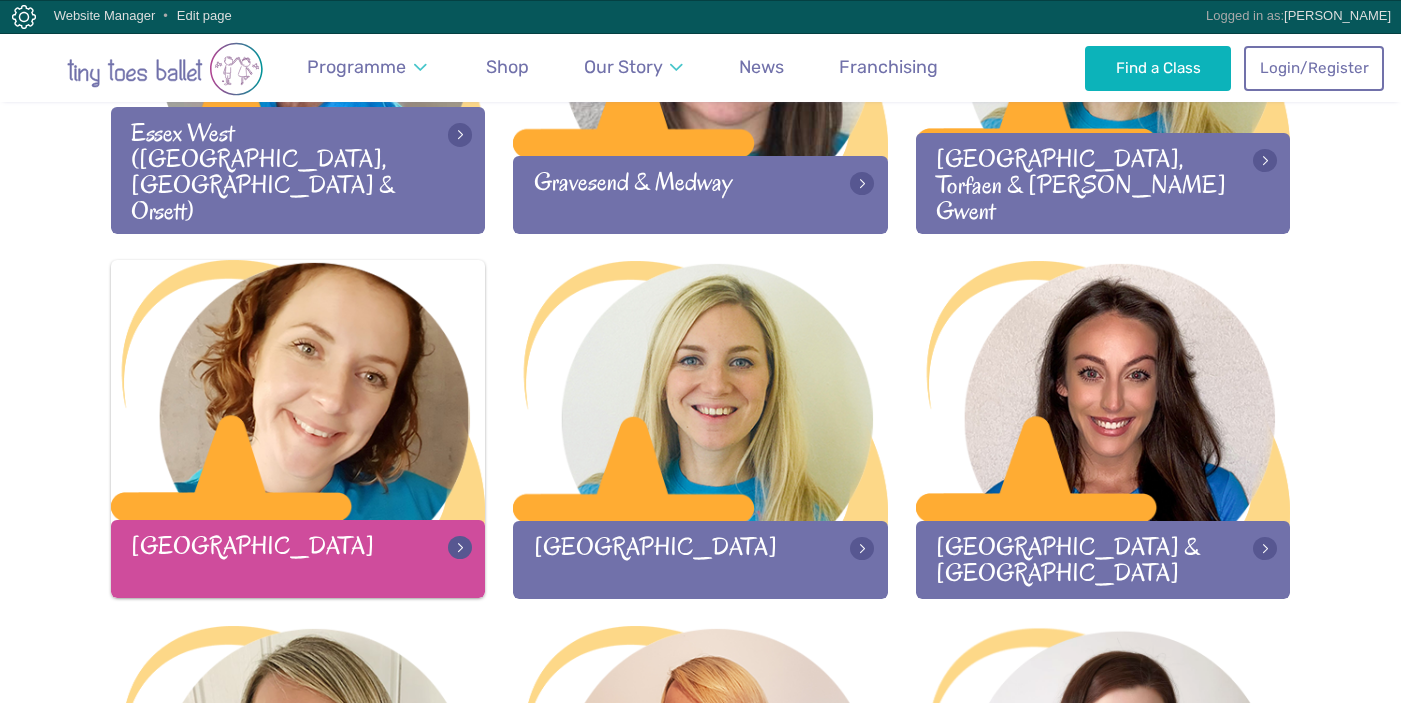 click at bounding box center (298, 392) 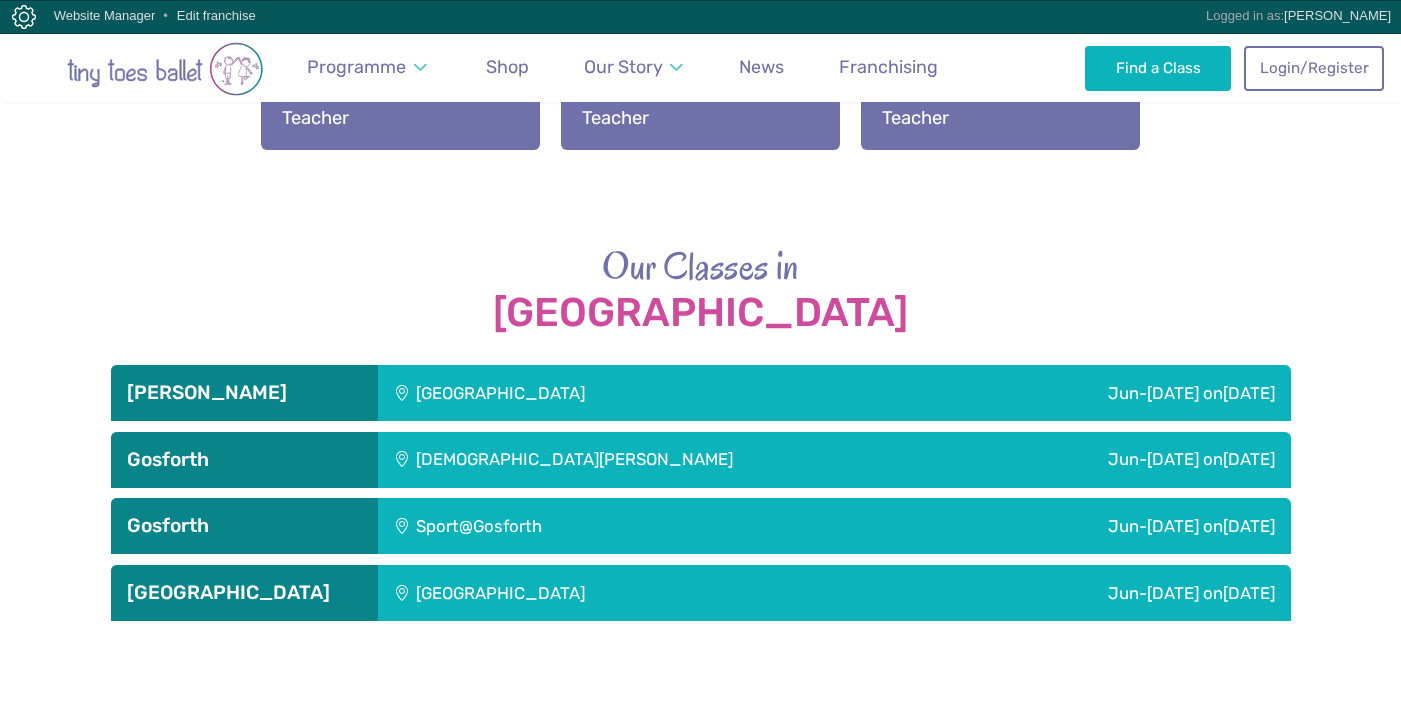 scroll, scrollTop: 2664, scrollLeft: 0, axis: vertical 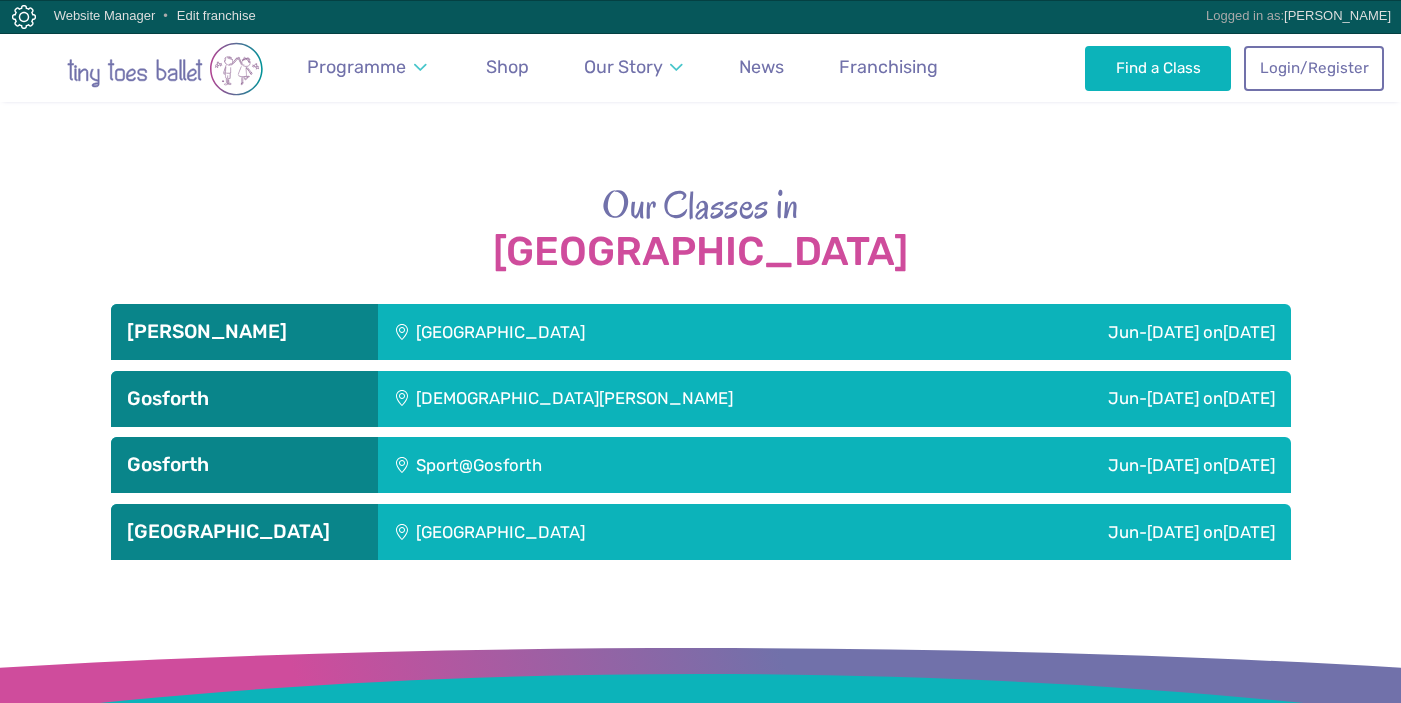 click on "[GEOGRAPHIC_DATA]" at bounding box center [619, 332] 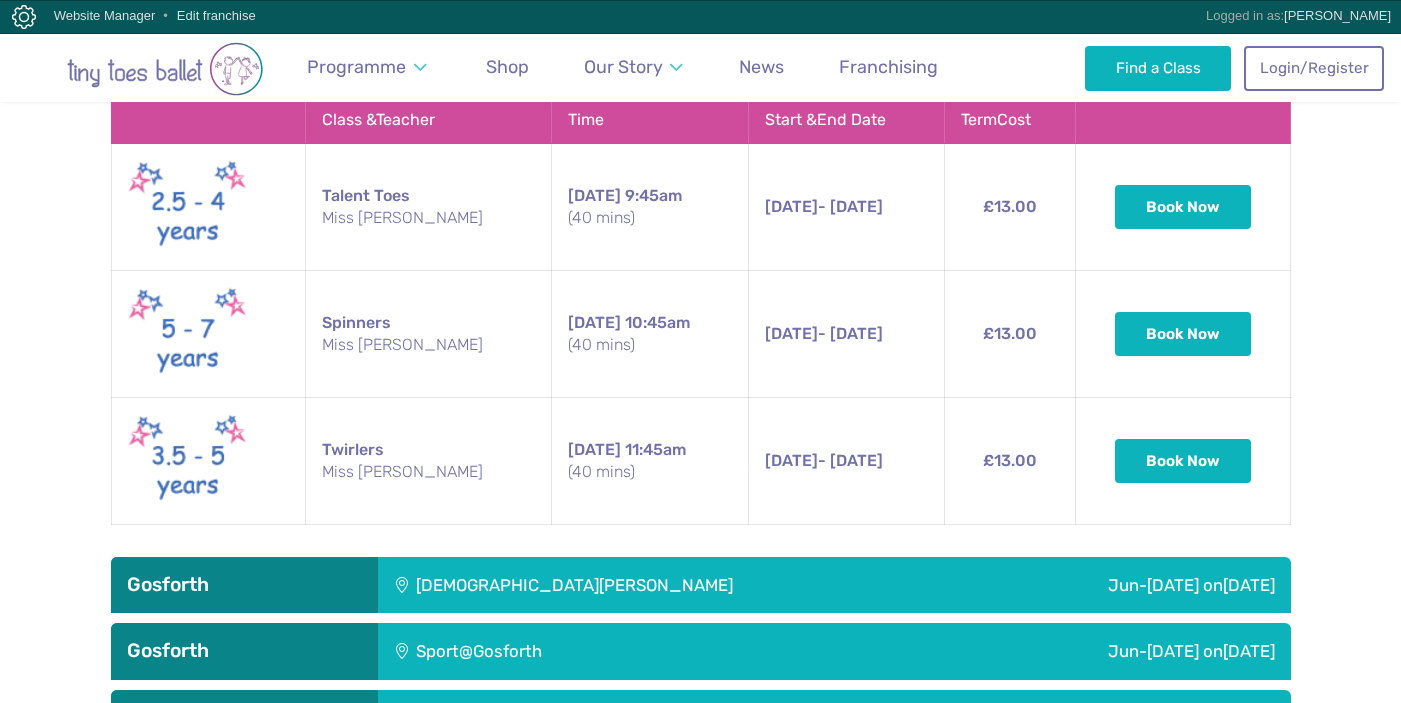 click on "St Hughs Church" at bounding box center (675, 585) 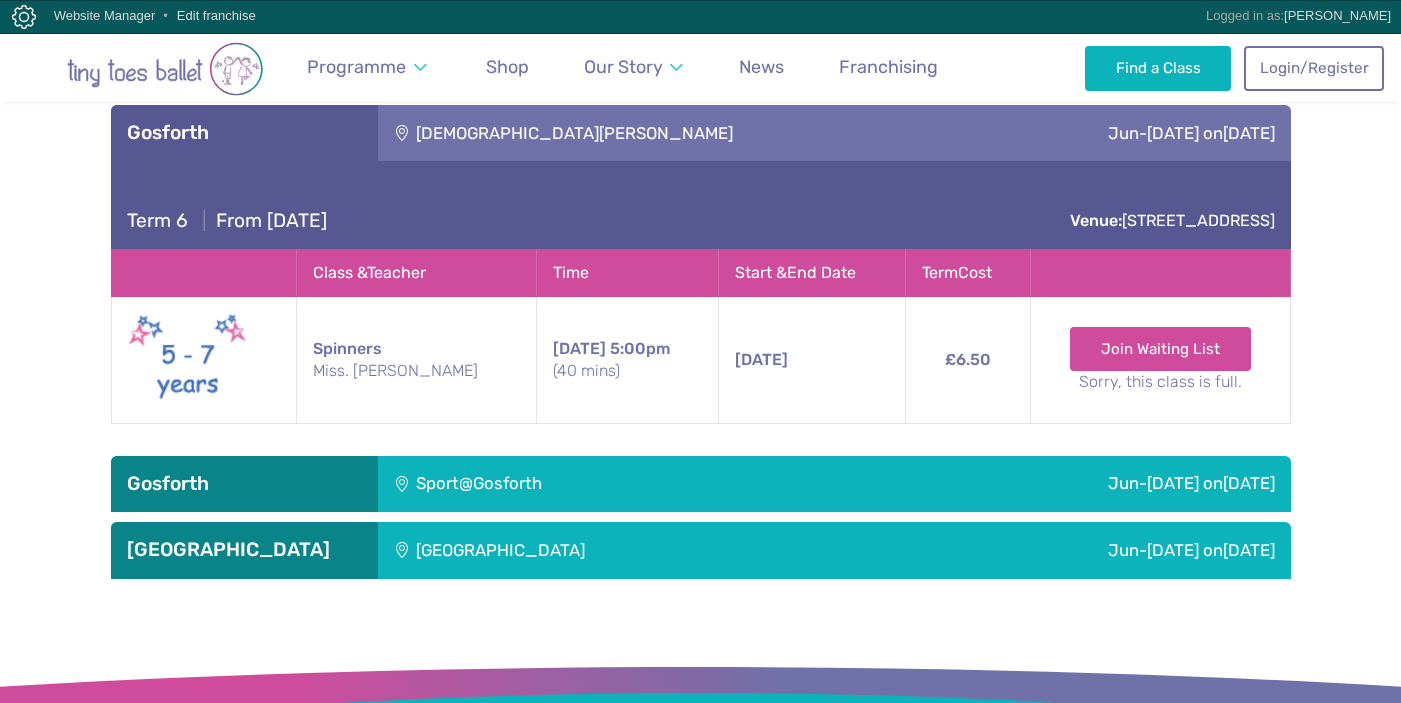 scroll, scrollTop: 3523, scrollLeft: 0, axis: vertical 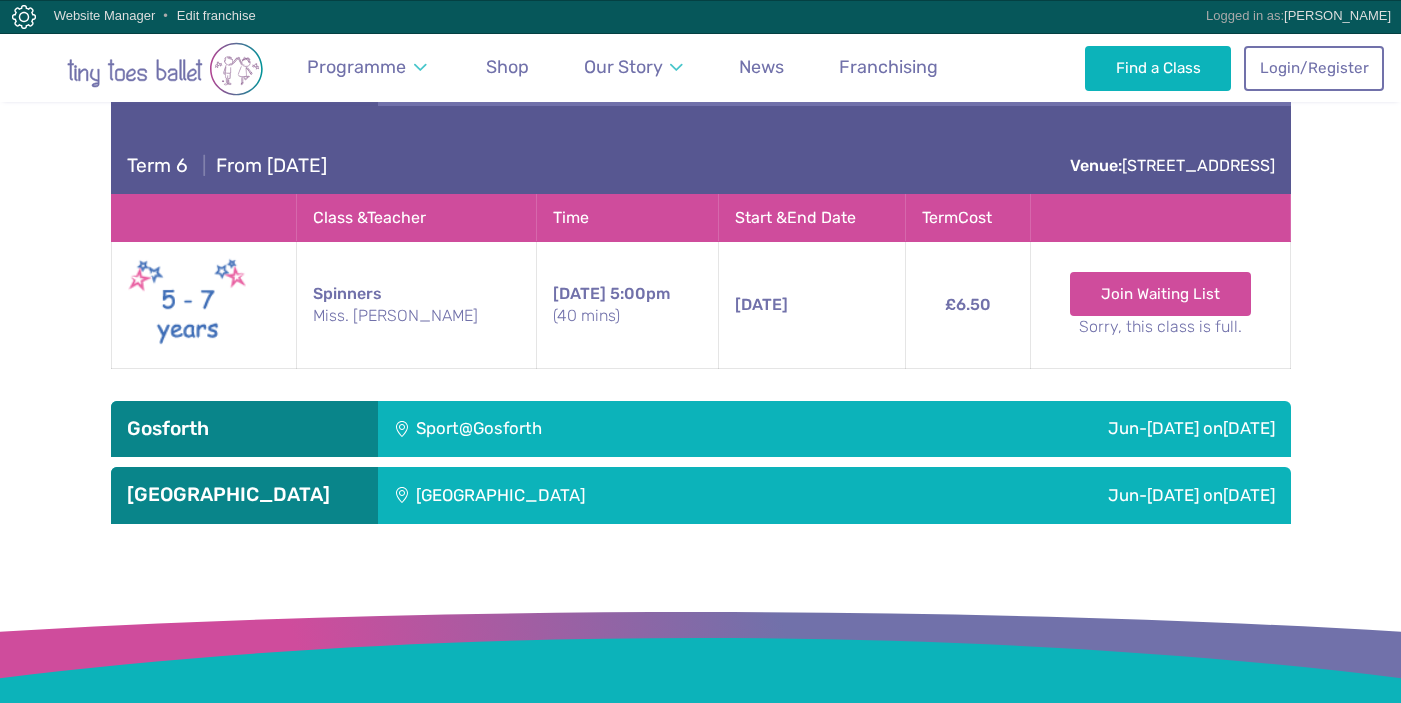 click on "Sport@Gosforth" at bounding box center (595, 429) 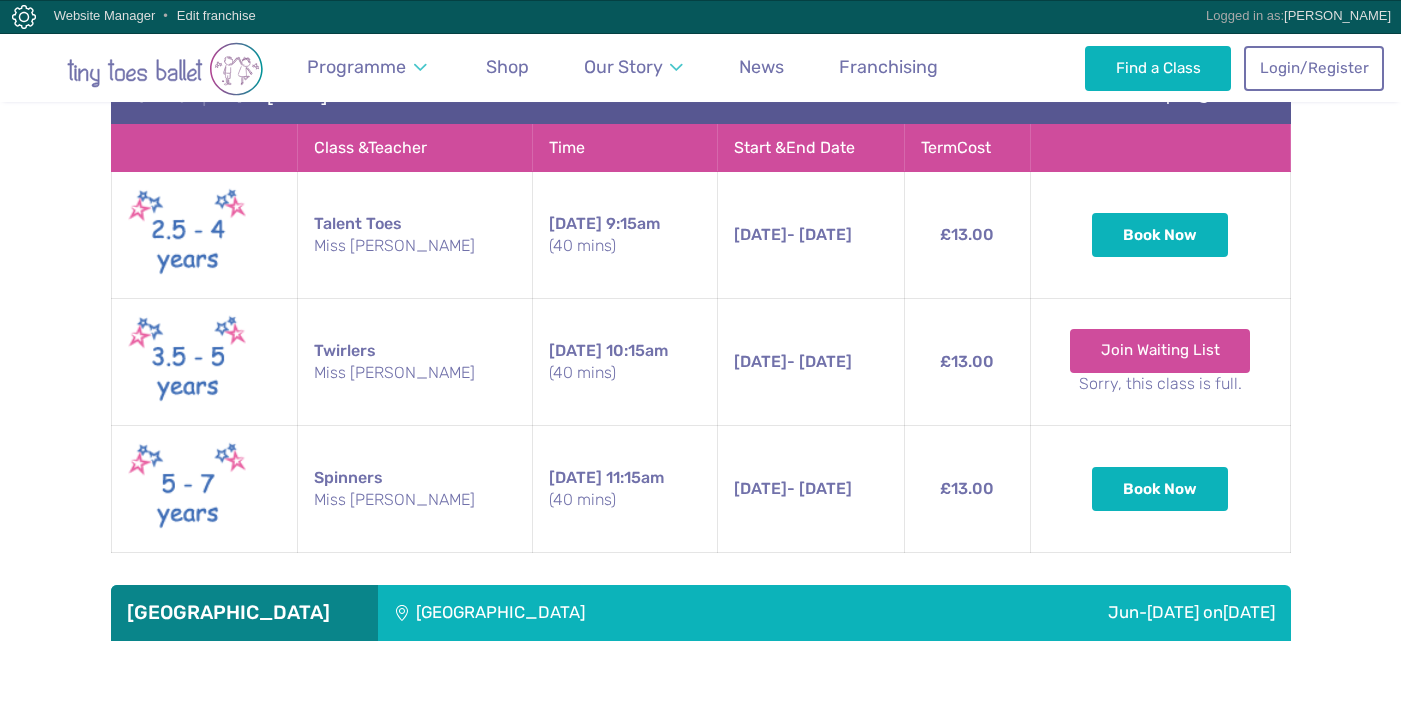 scroll, scrollTop: 4131, scrollLeft: 0, axis: vertical 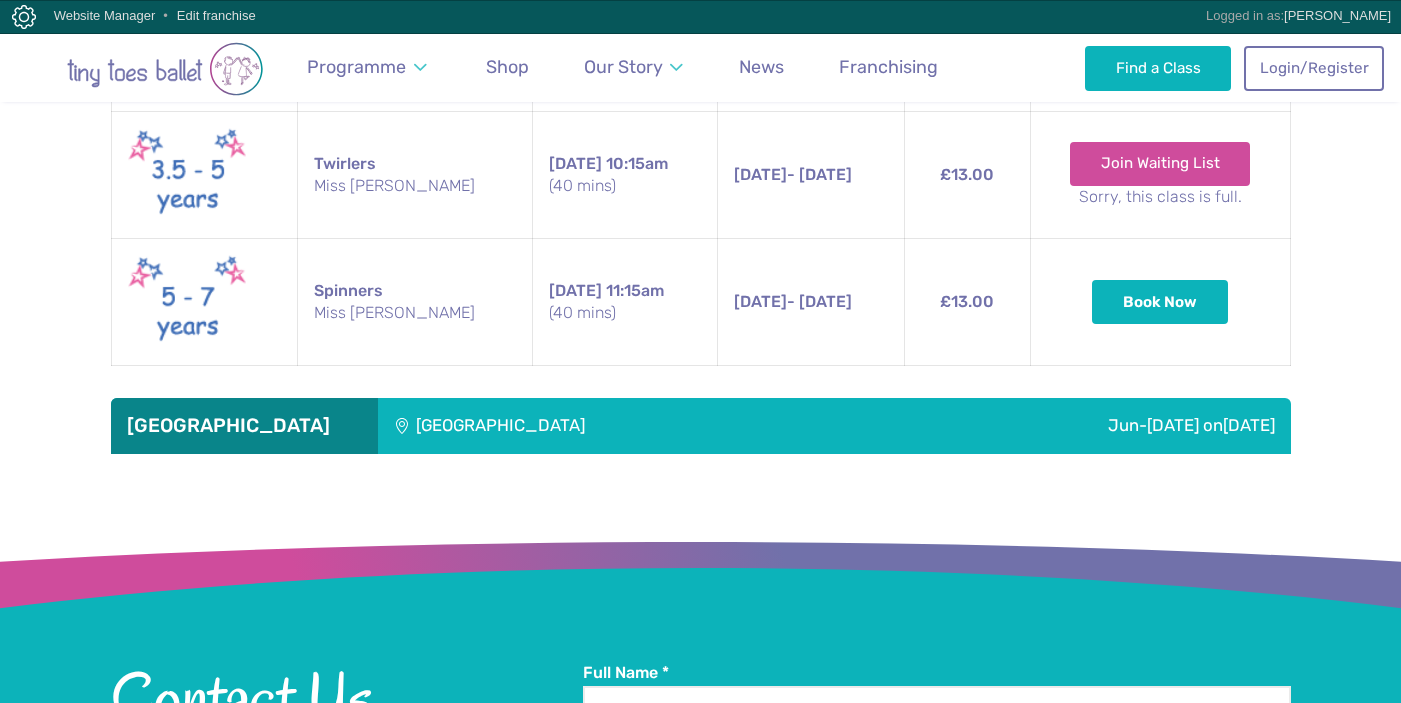 click on "Shandon Way Community Centre" at bounding box center (619, 426) 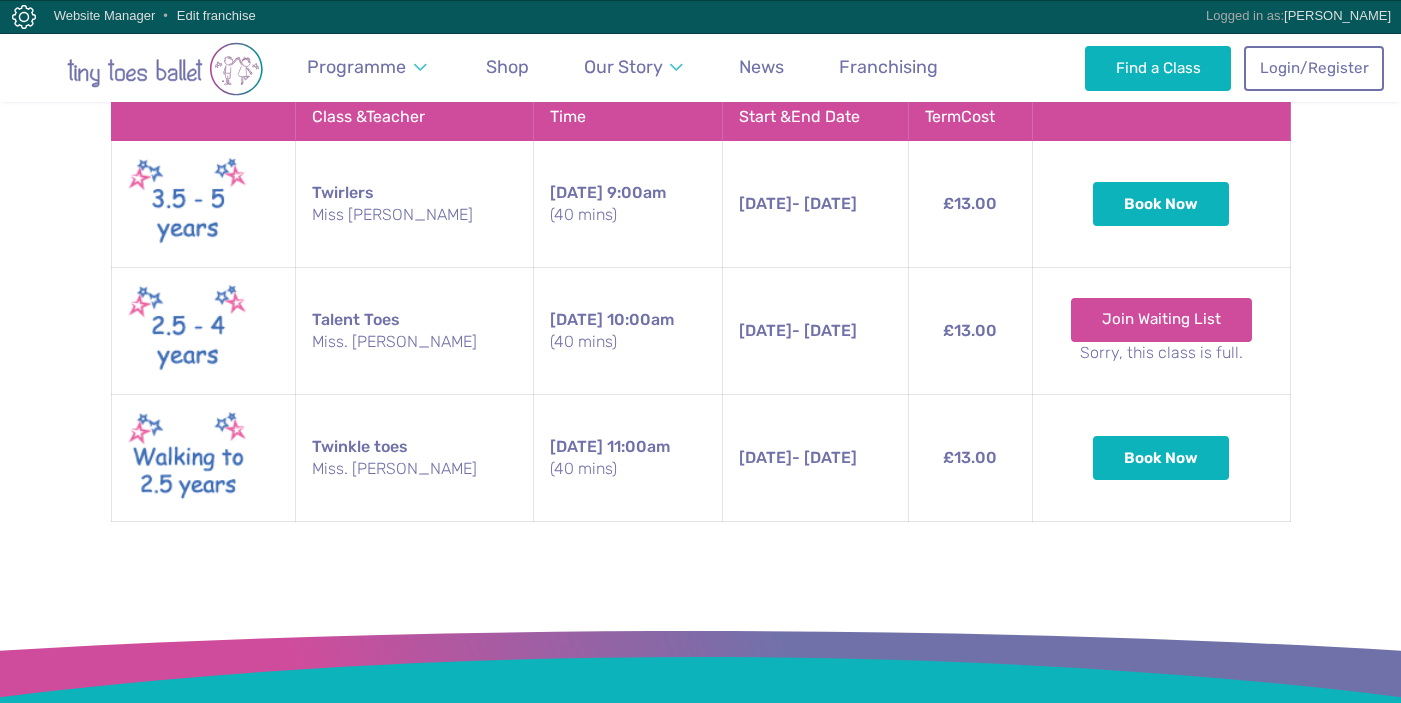 scroll, scrollTop: 4641, scrollLeft: 0, axis: vertical 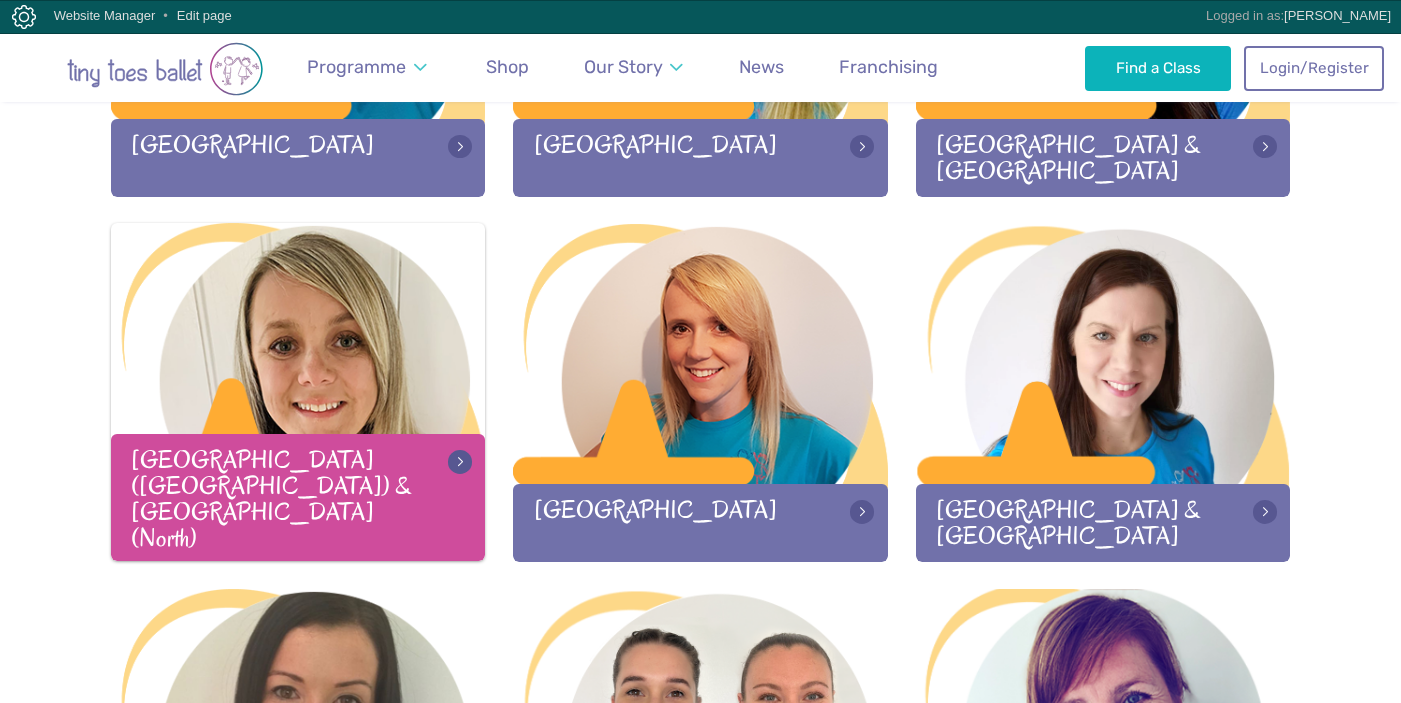 click at bounding box center [298, 355] 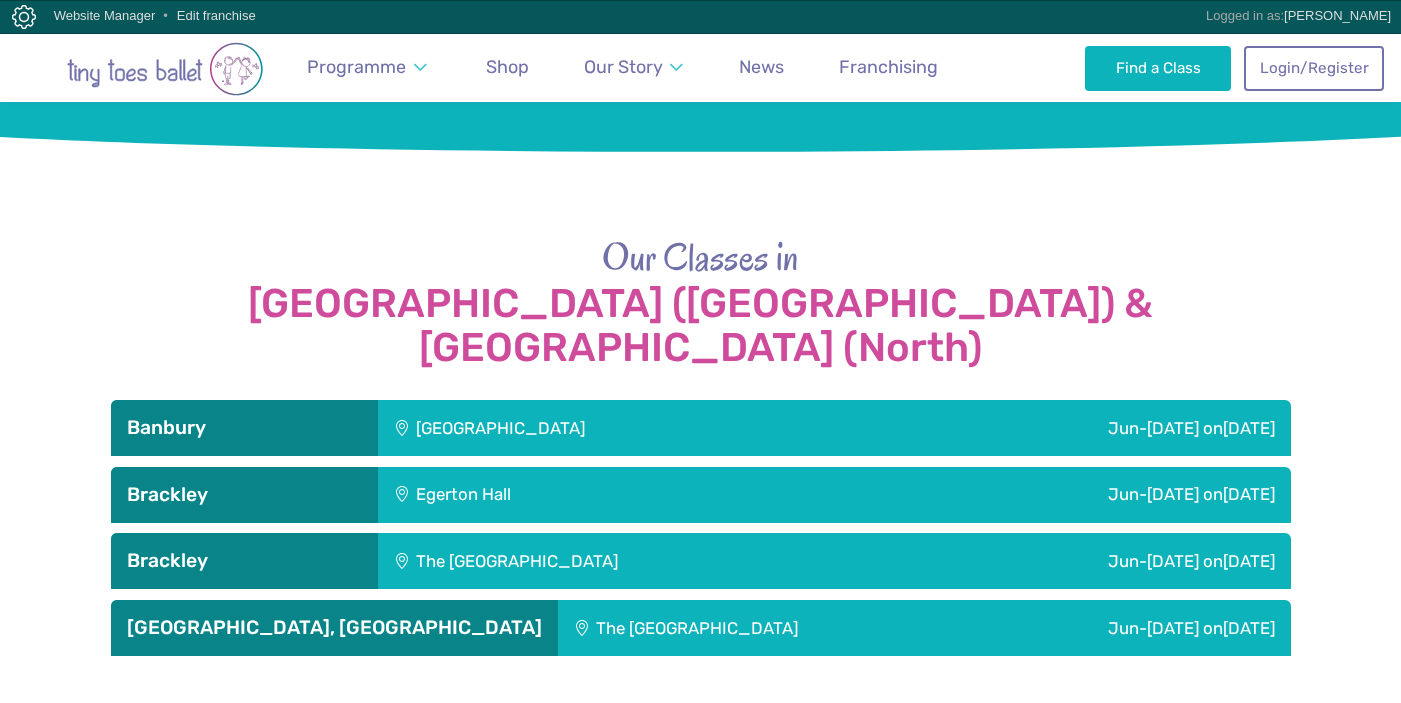 scroll, scrollTop: 2050, scrollLeft: 0, axis: vertical 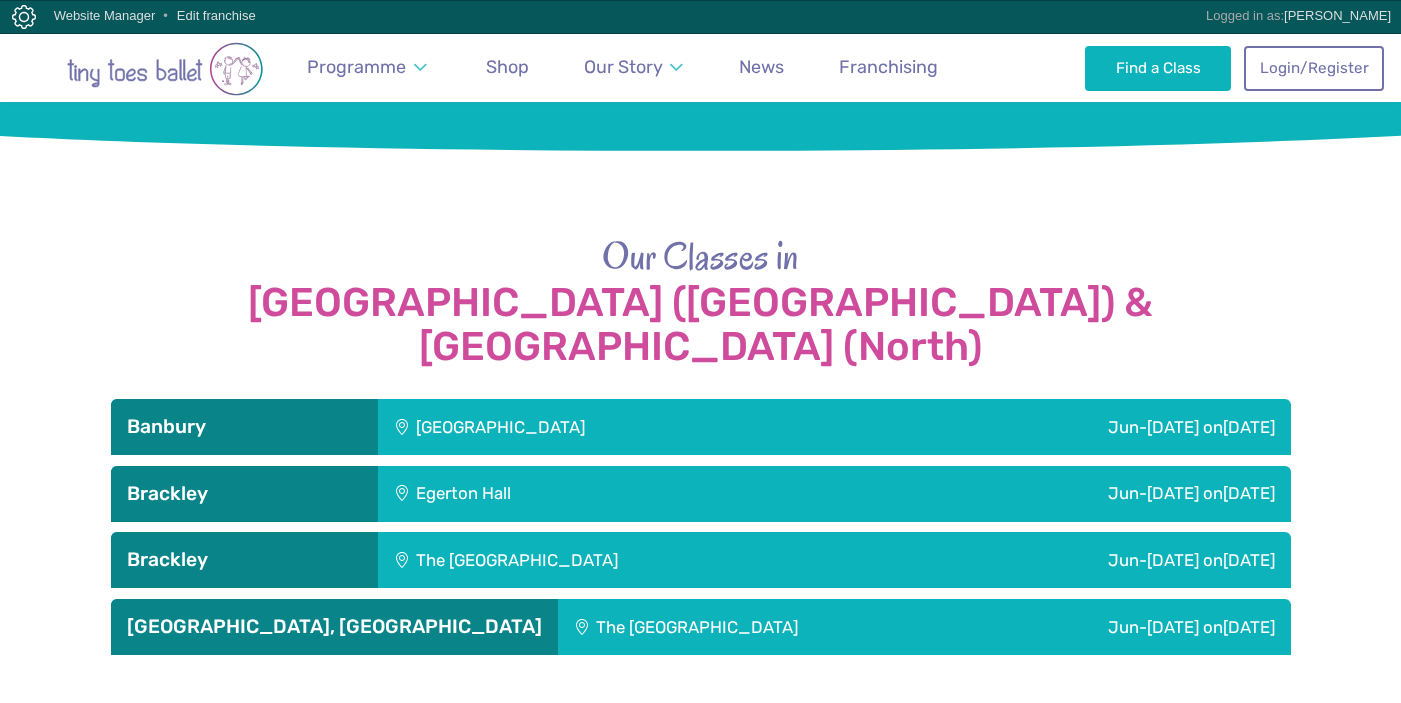 click on "Hanwell Fields Community Centre" at bounding box center (619, 427) 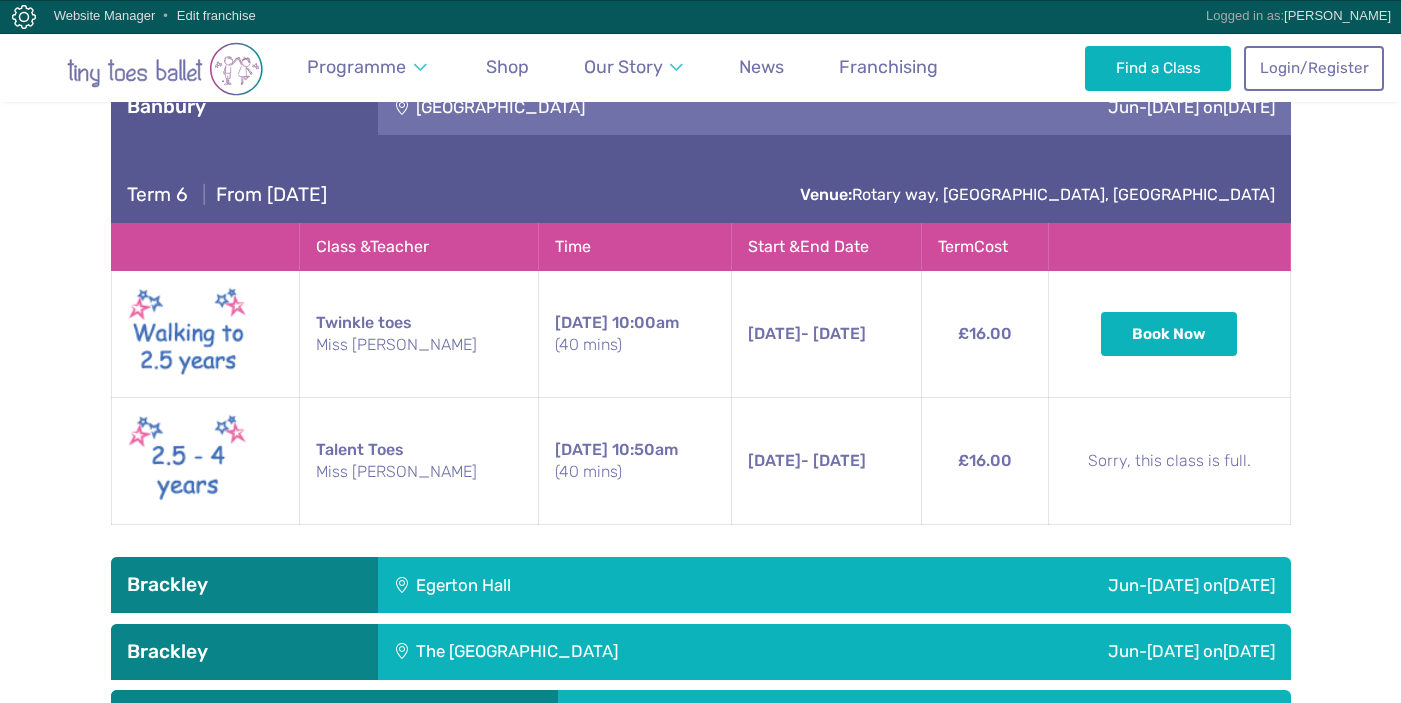 scroll, scrollTop: 2406, scrollLeft: 0, axis: vertical 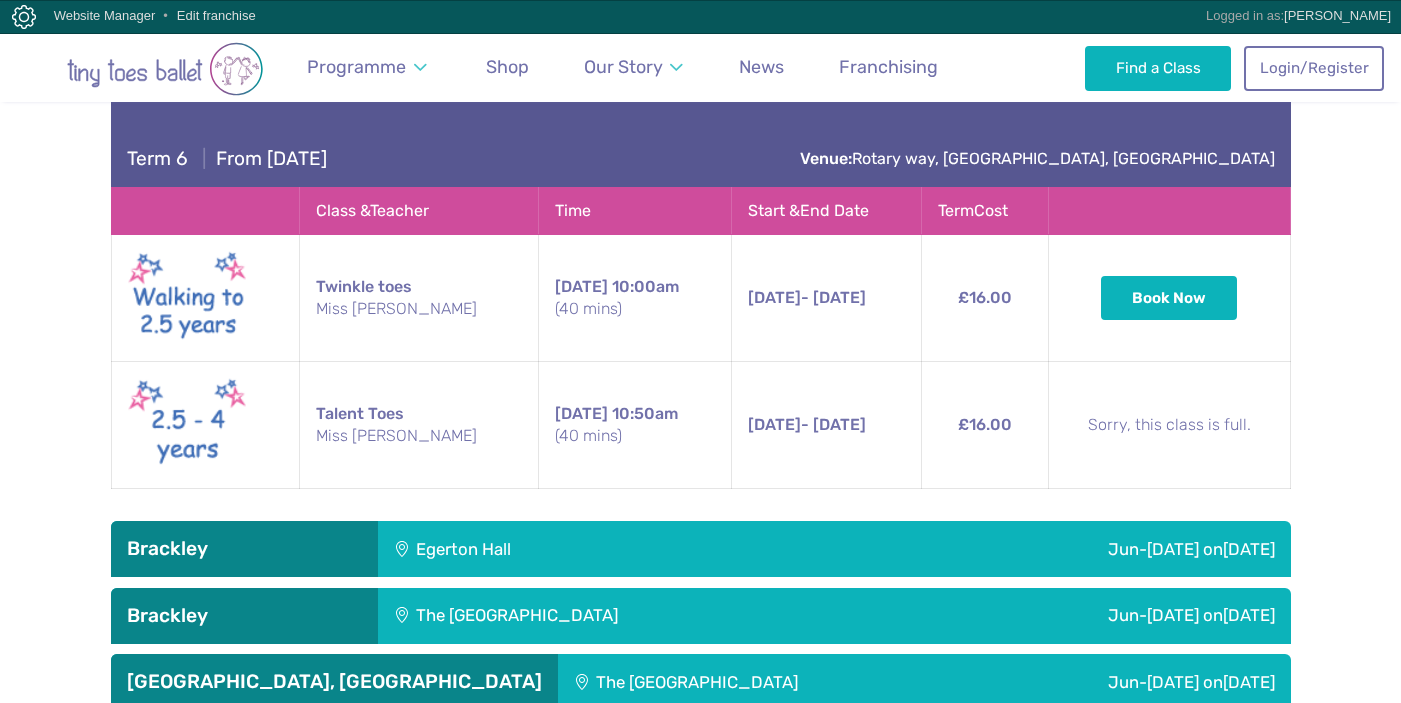 click on "Egerton Hall" at bounding box center [574, 549] 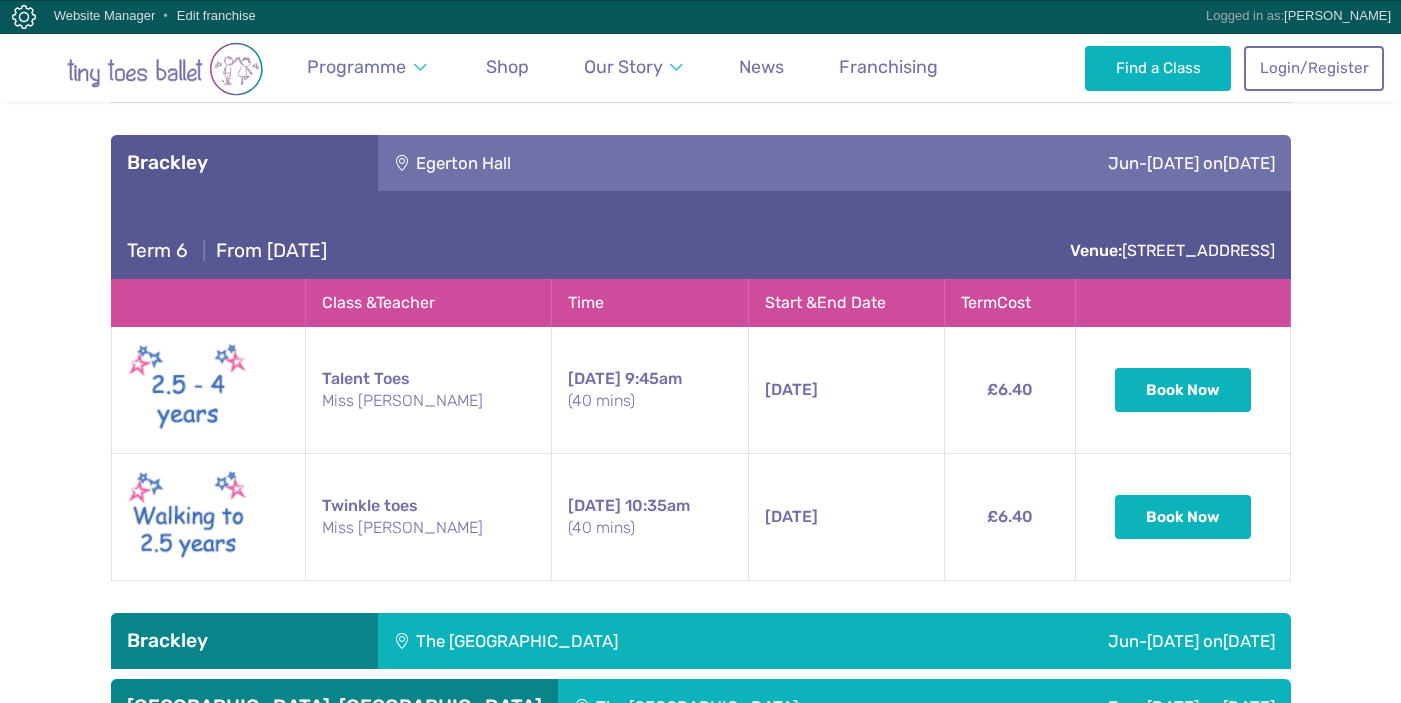 click on "The Radstone Primary School" at bounding box center [635, 641] 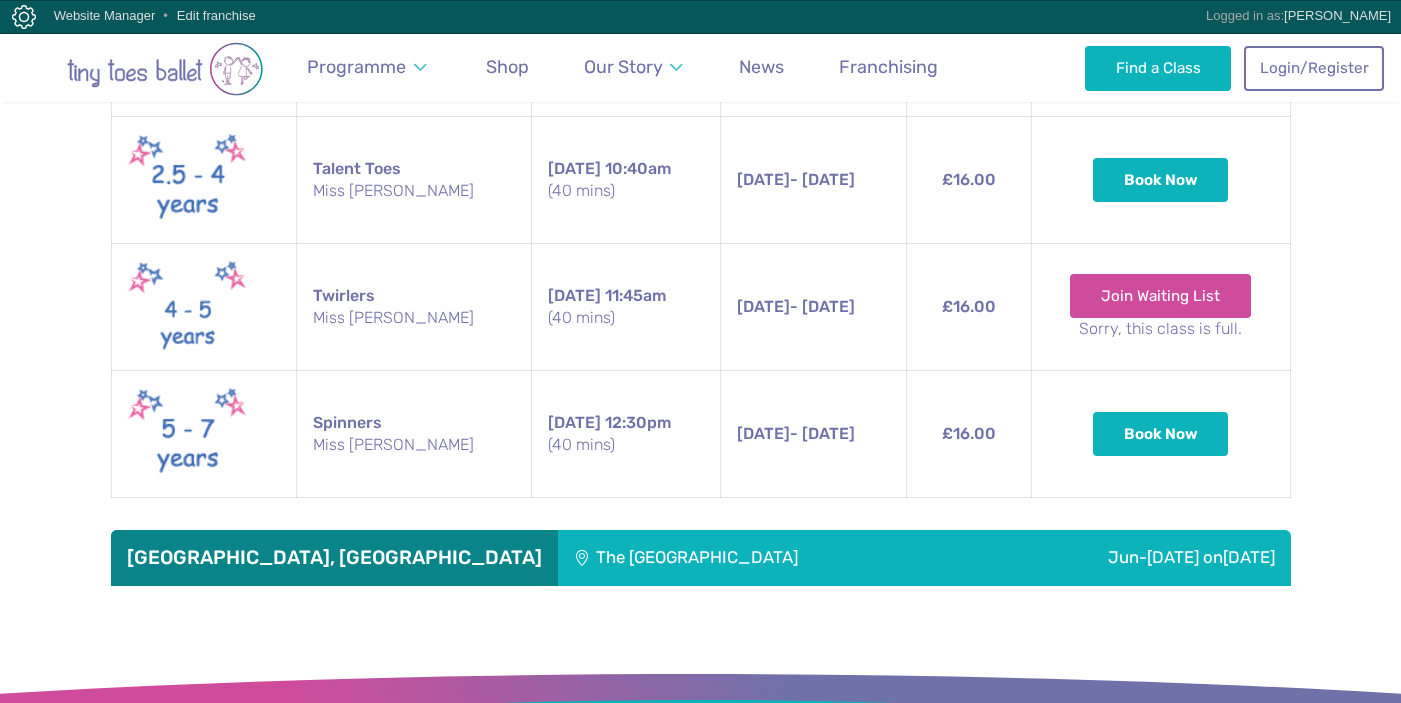 click on "The Elgar centre" at bounding box center [764, 558] 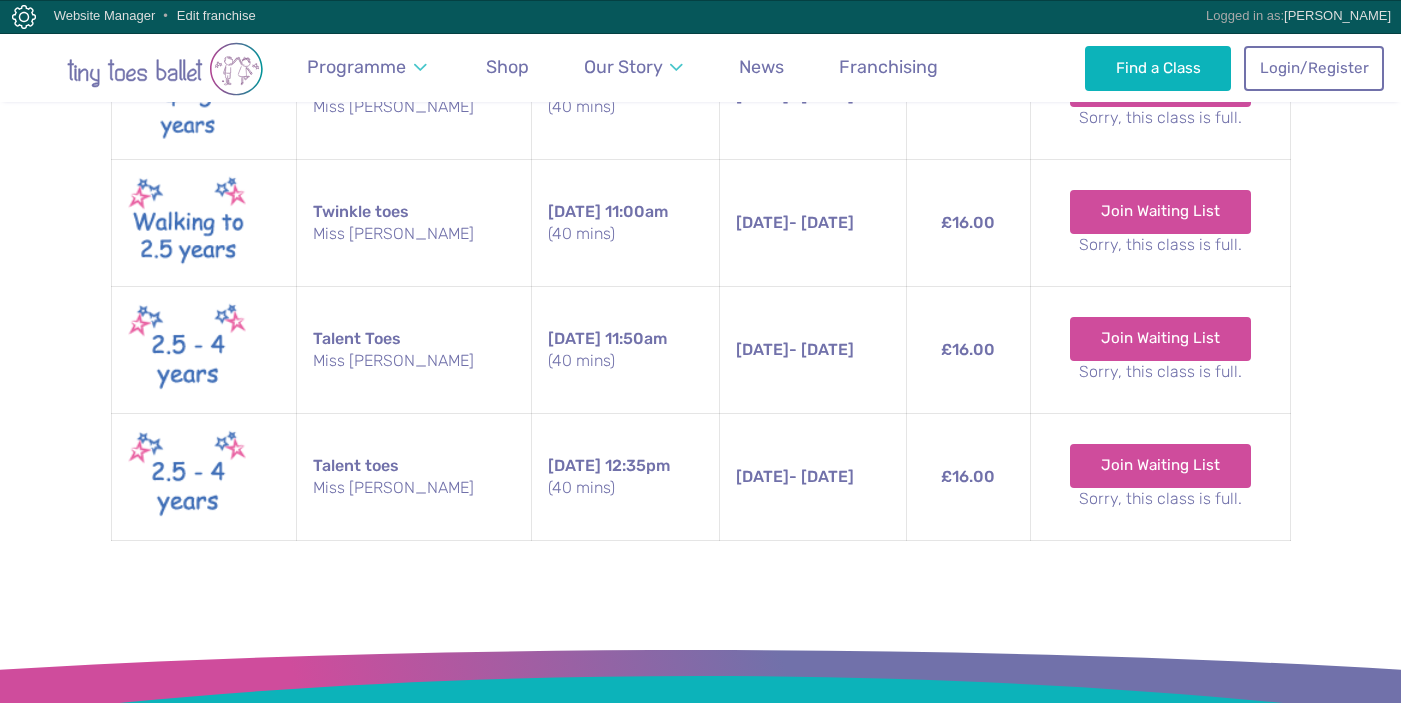scroll, scrollTop: 4702, scrollLeft: 0, axis: vertical 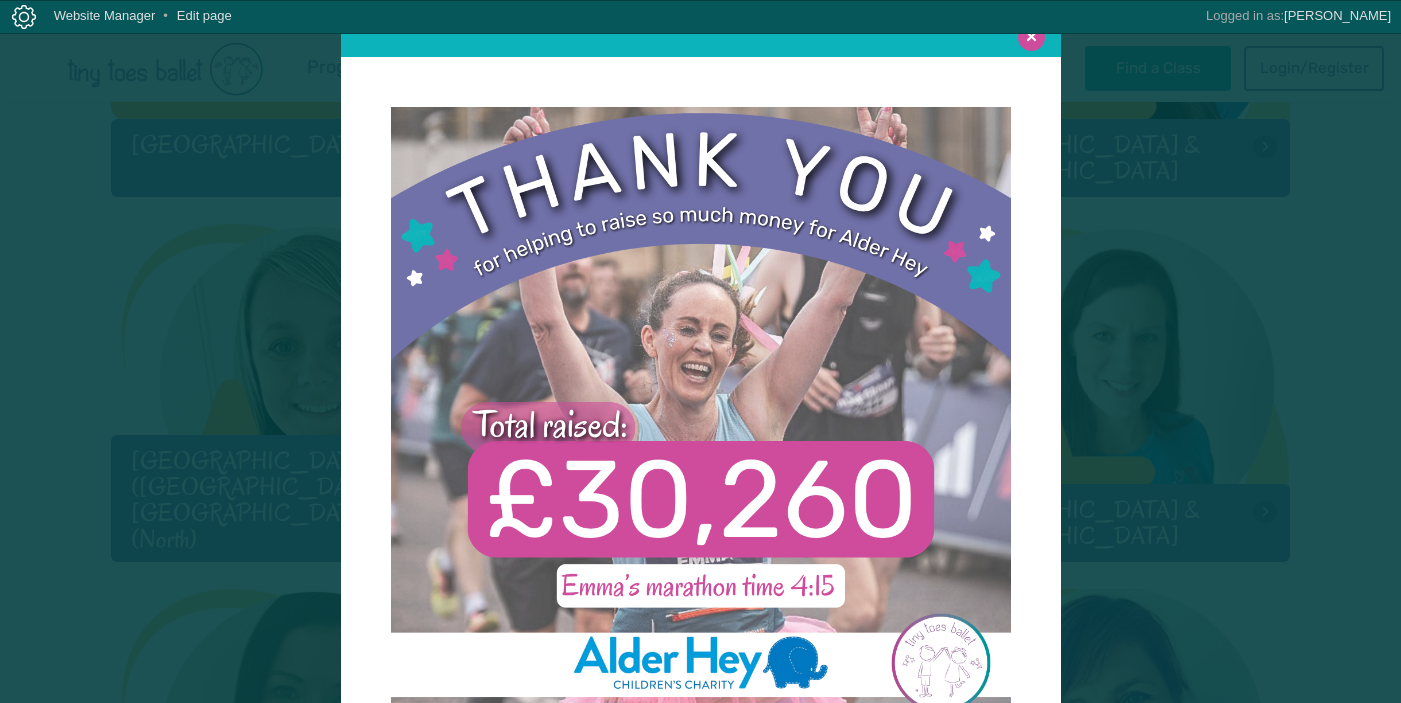 click at bounding box center (1031, 37) 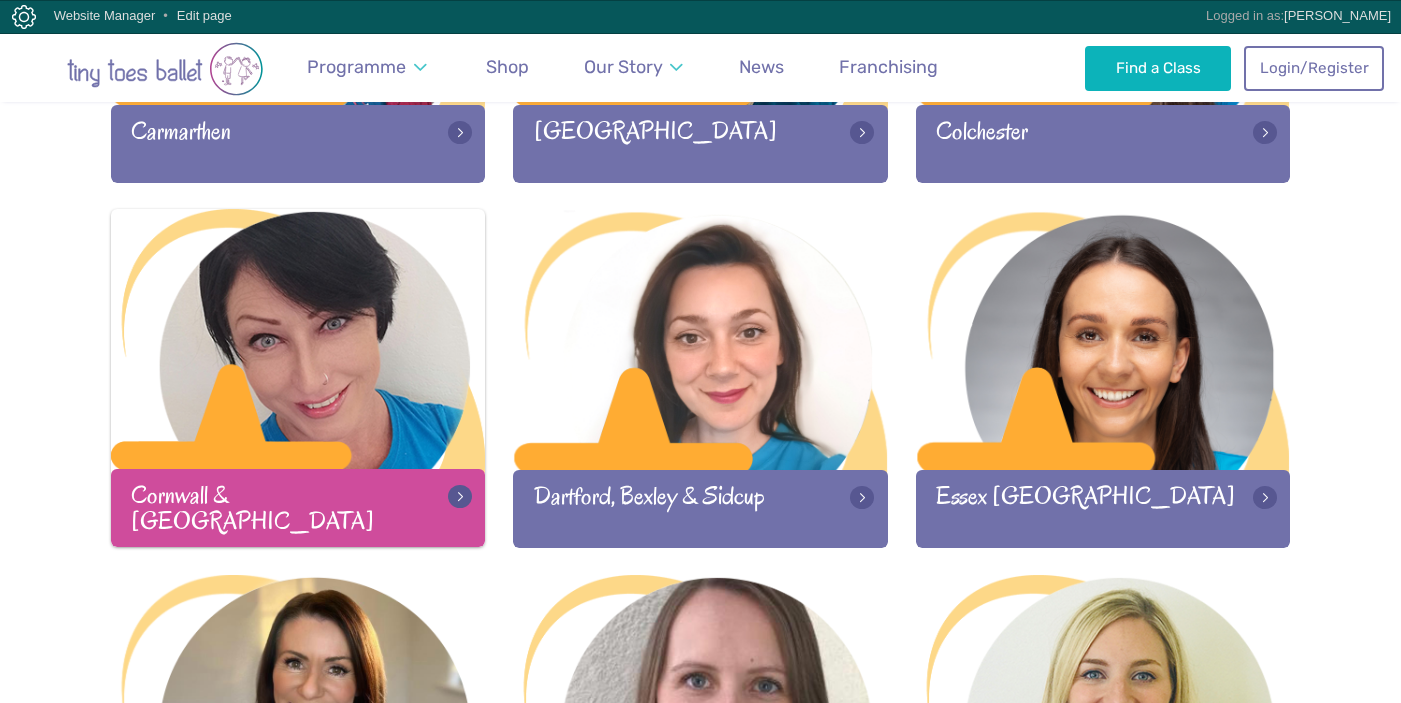 scroll, scrollTop: 1245, scrollLeft: 0, axis: vertical 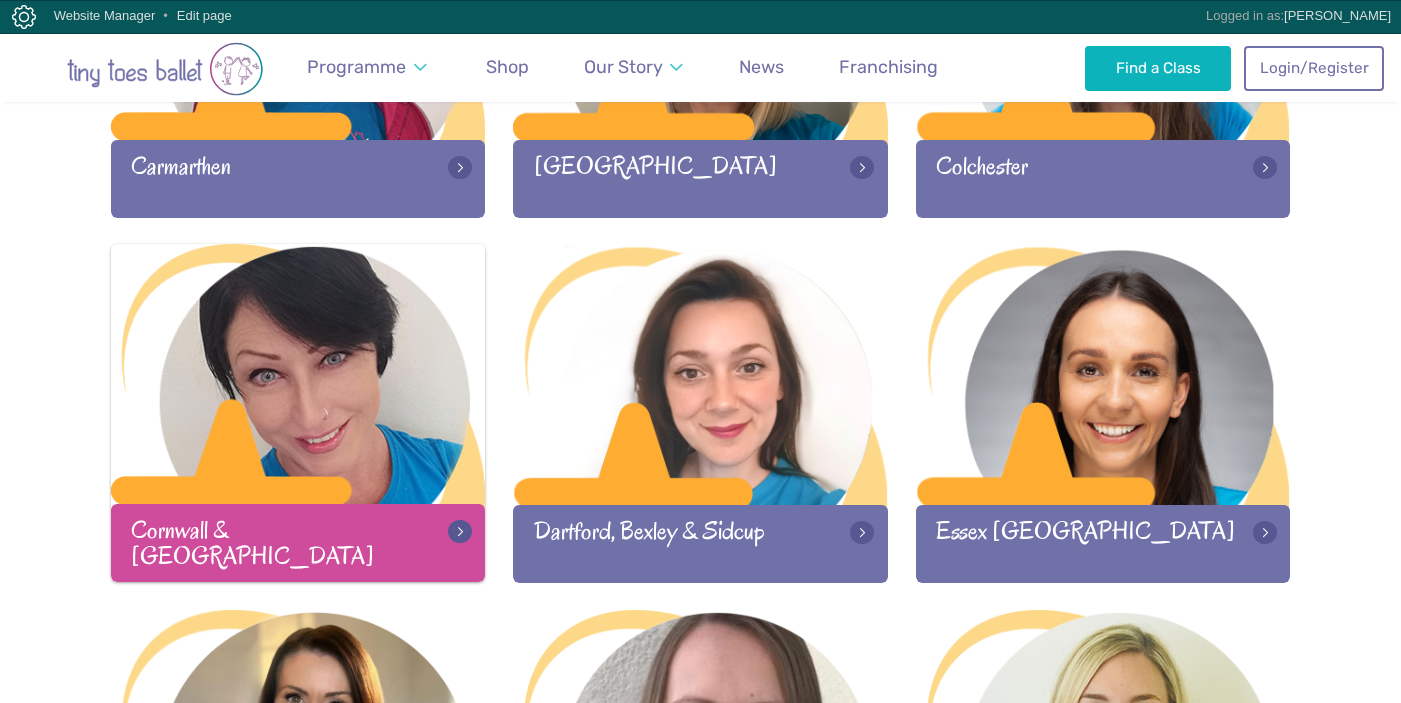 click at bounding box center (298, 376) 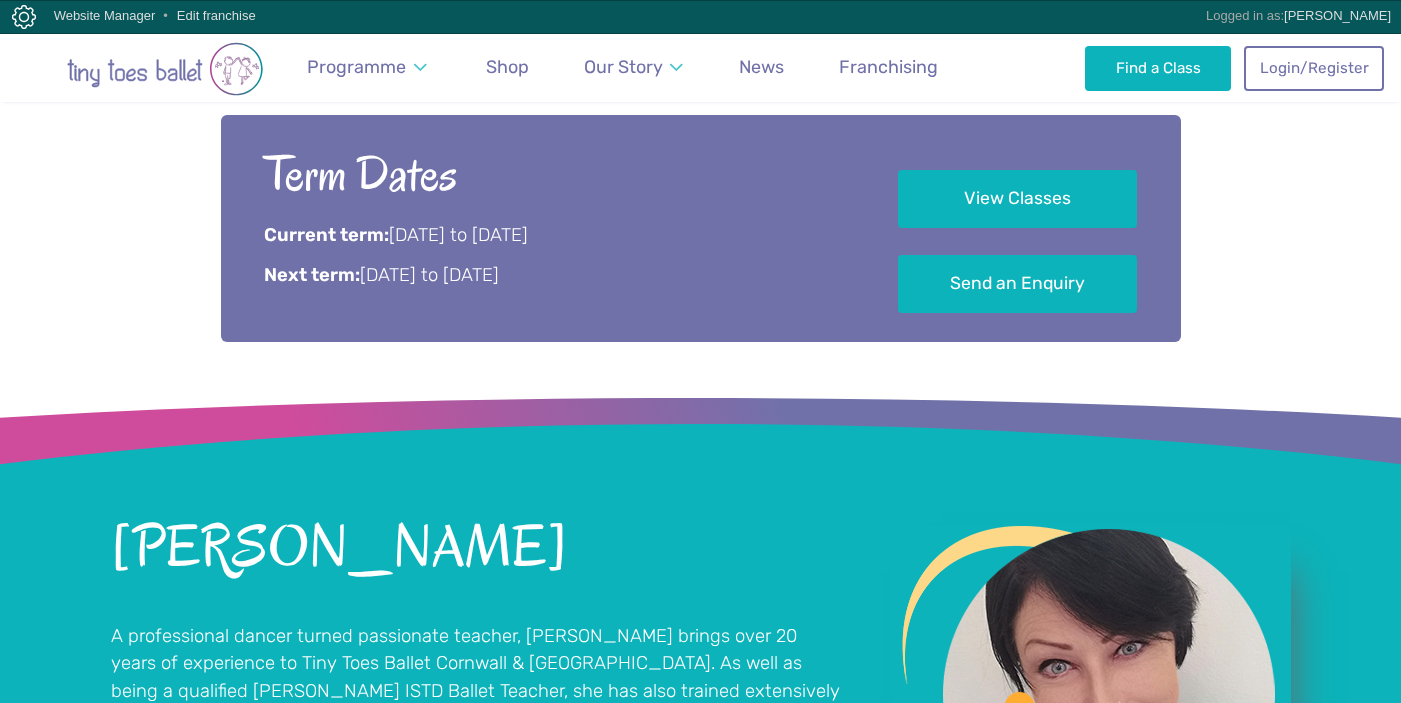 scroll, scrollTop: 1119, scrollLeft: 0, axis: vertical 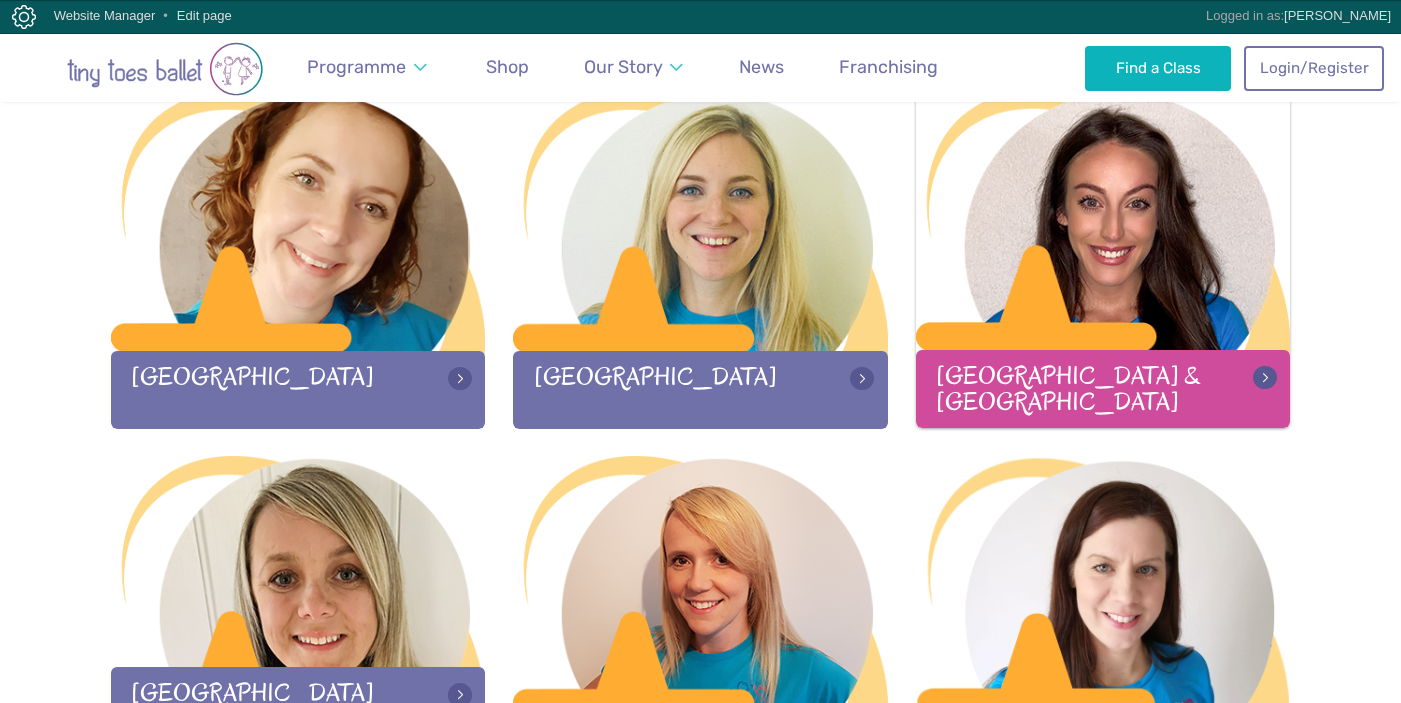 click on "North Nottinghamshire & South Yorkshire" at bounding box center (1103, 388) 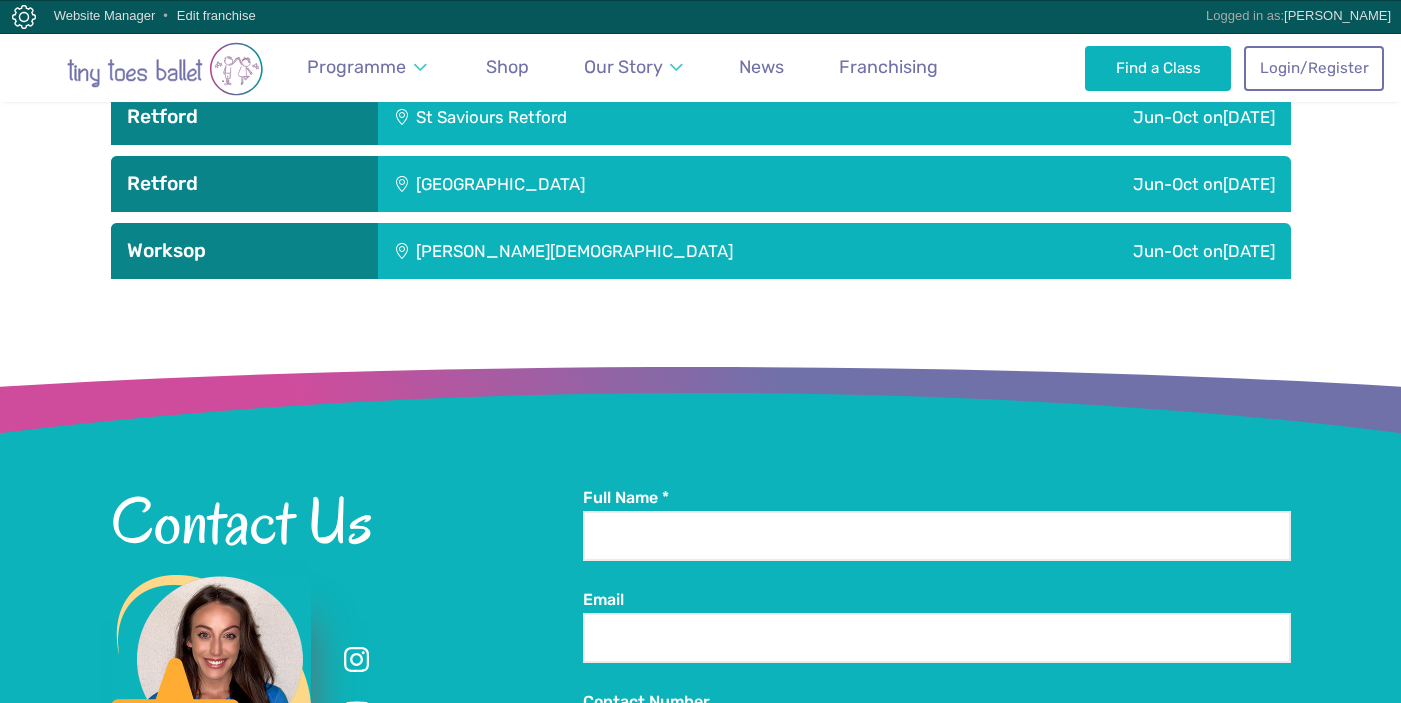 scroll, scrollTop: 2363, scrollLeft: 0, axis: vertical 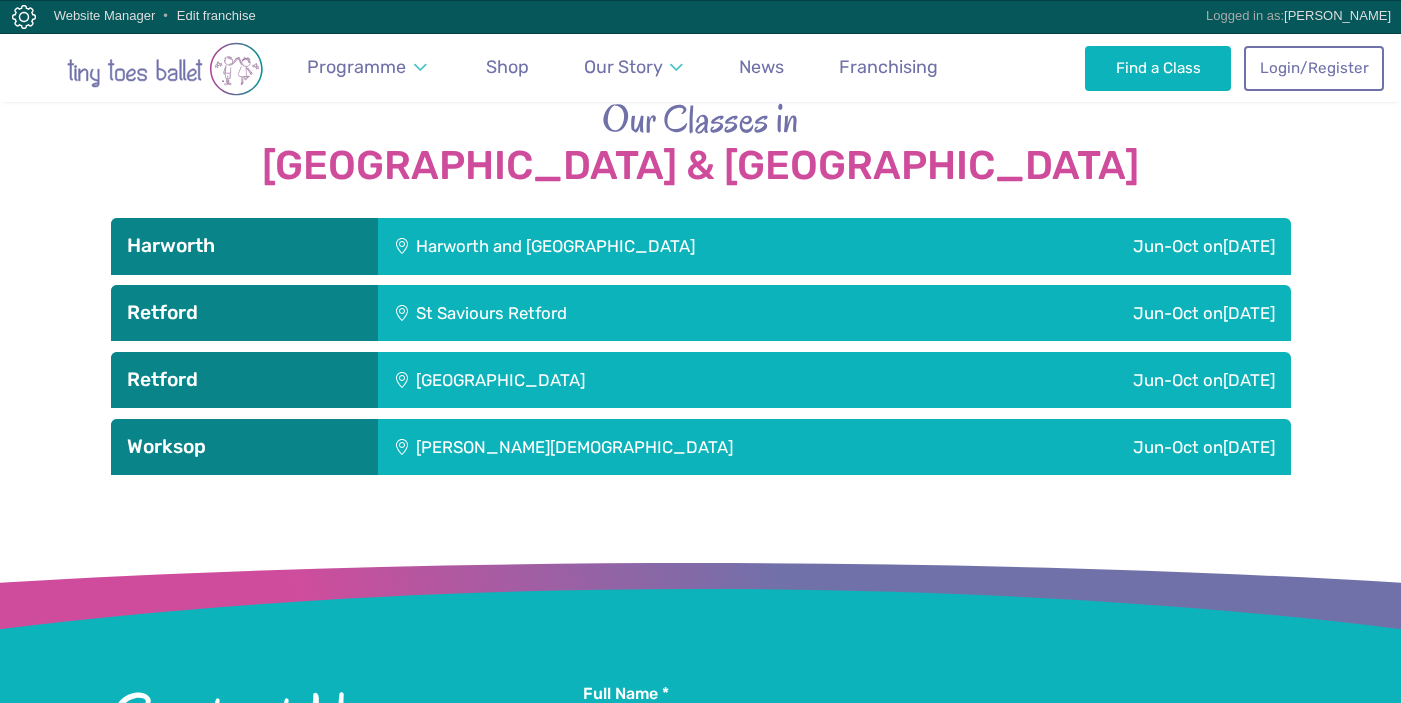 click on "[PERSON_NAME][DEMOGRAPHIC_DATA]" at bounding box center (689, 447) 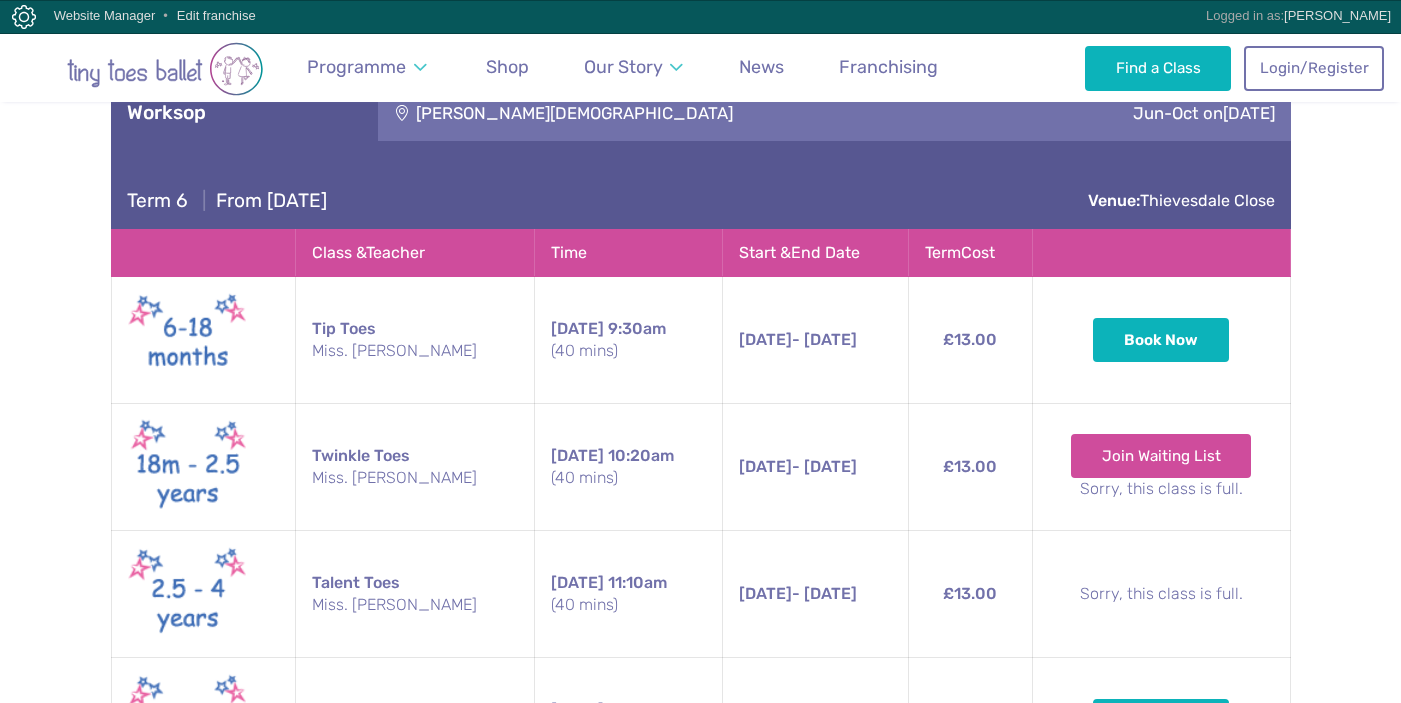 scroll, scrollTop: 2701, scrollLeft: 0, axis: vertical 